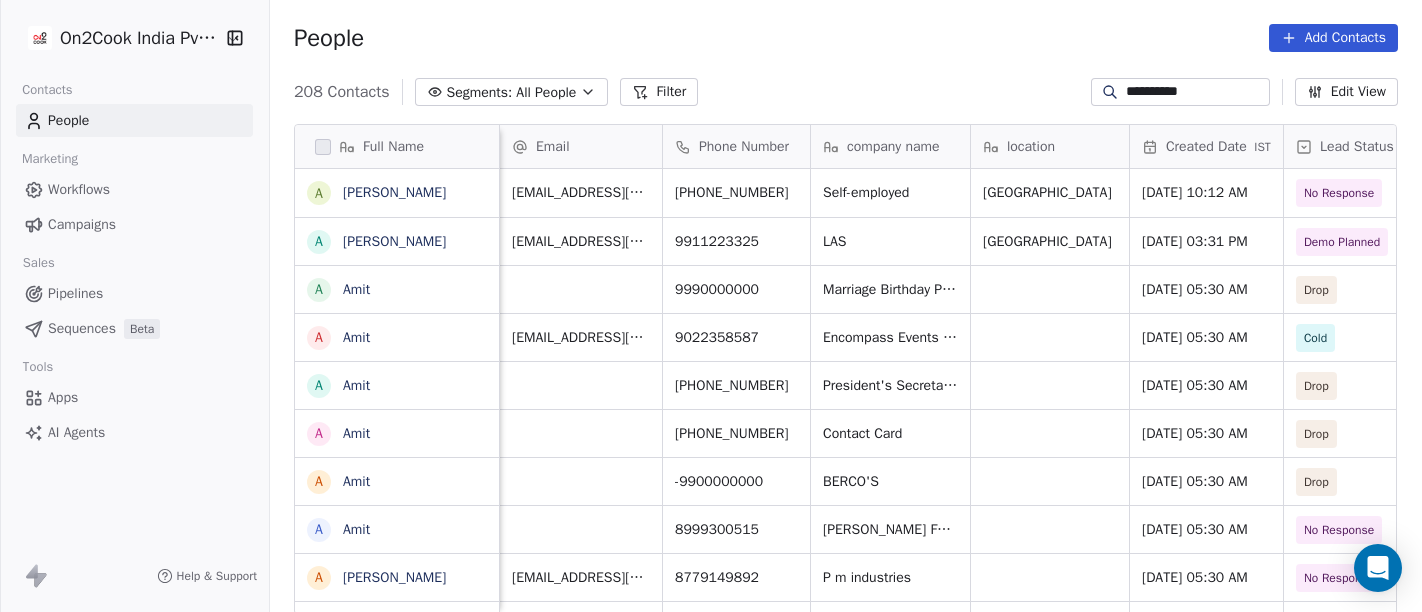 scroll, scrollTop: 0, scrollLeft: 0, axis: both 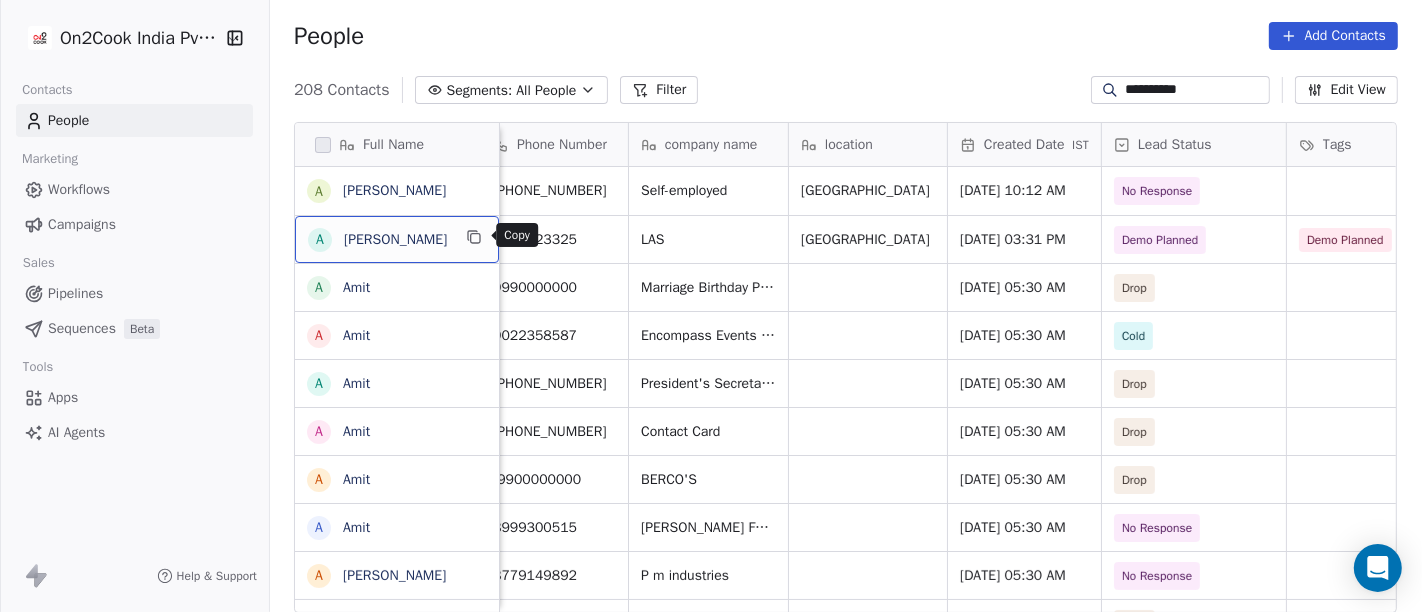 click 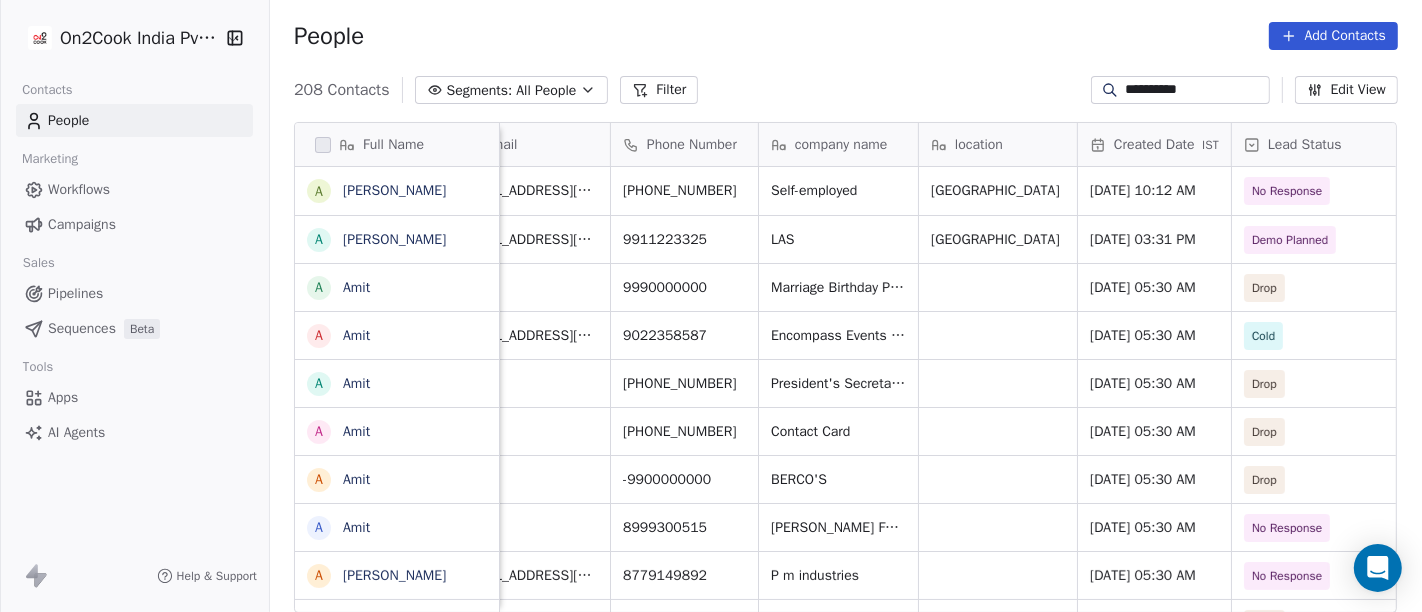 scroll, scrollTop: 0, scrollLeft: 51, axis: horizontal 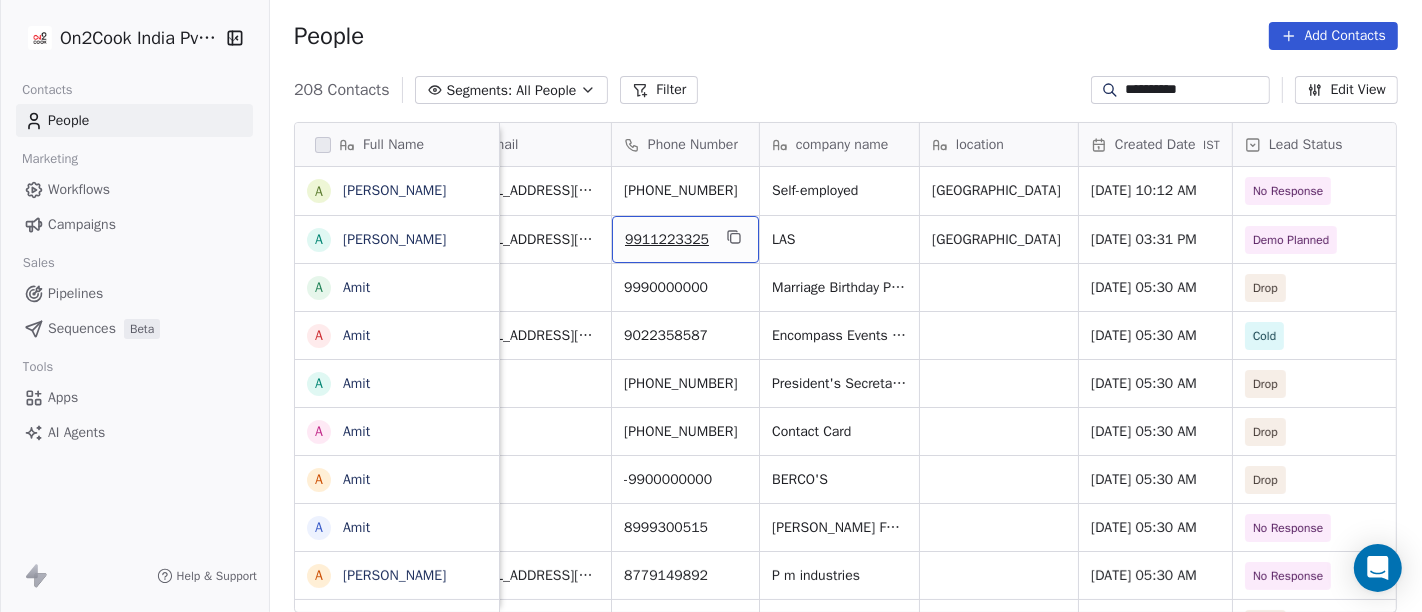 click on "9911223325" at bounding box center [685, 239] 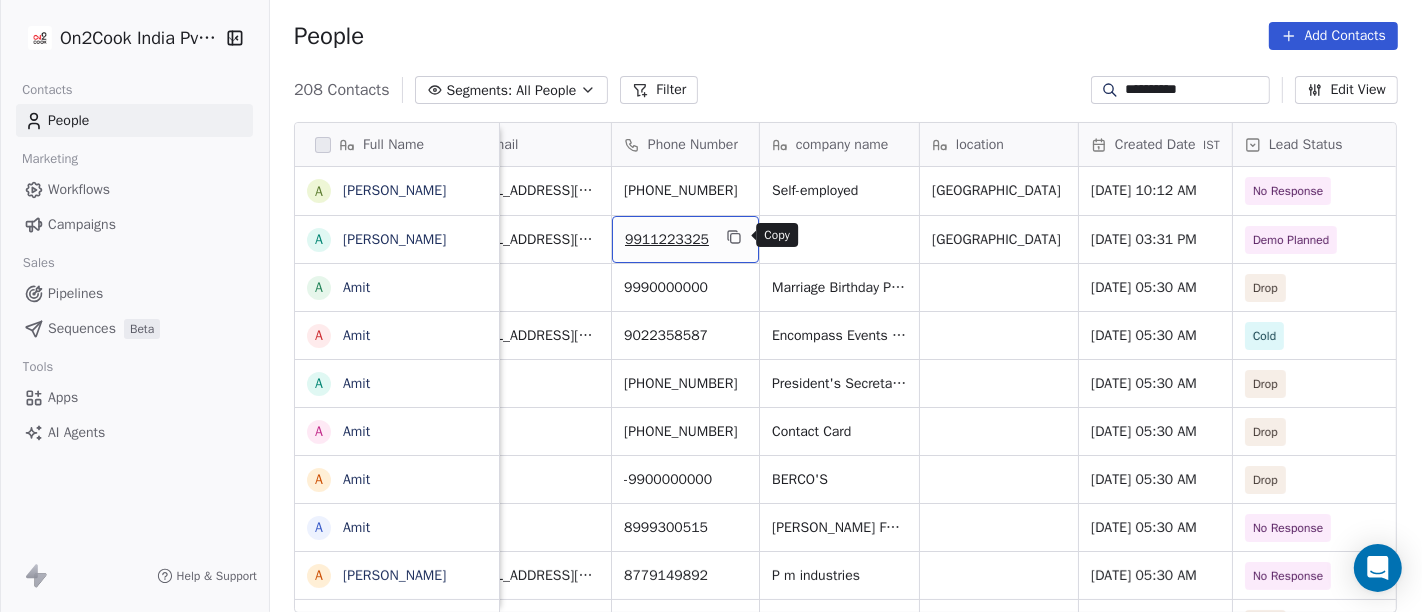 click 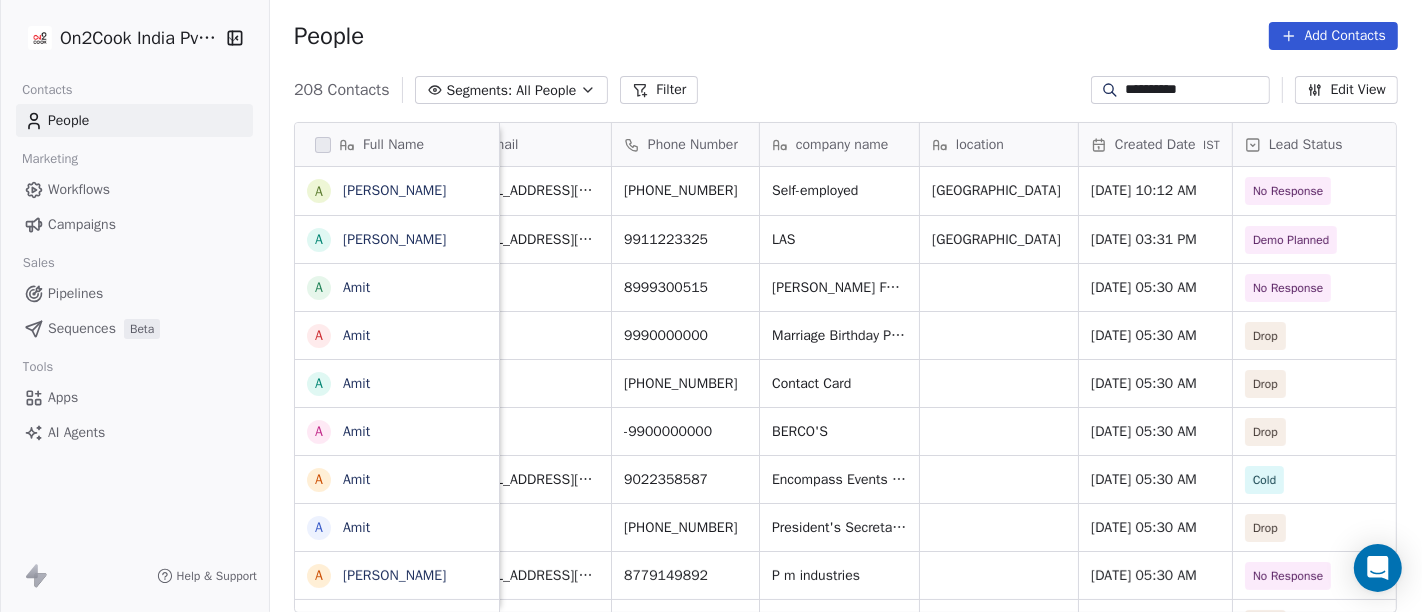 scroll, scrollTop: 0, scrollLeft: 17, axis: horizontal 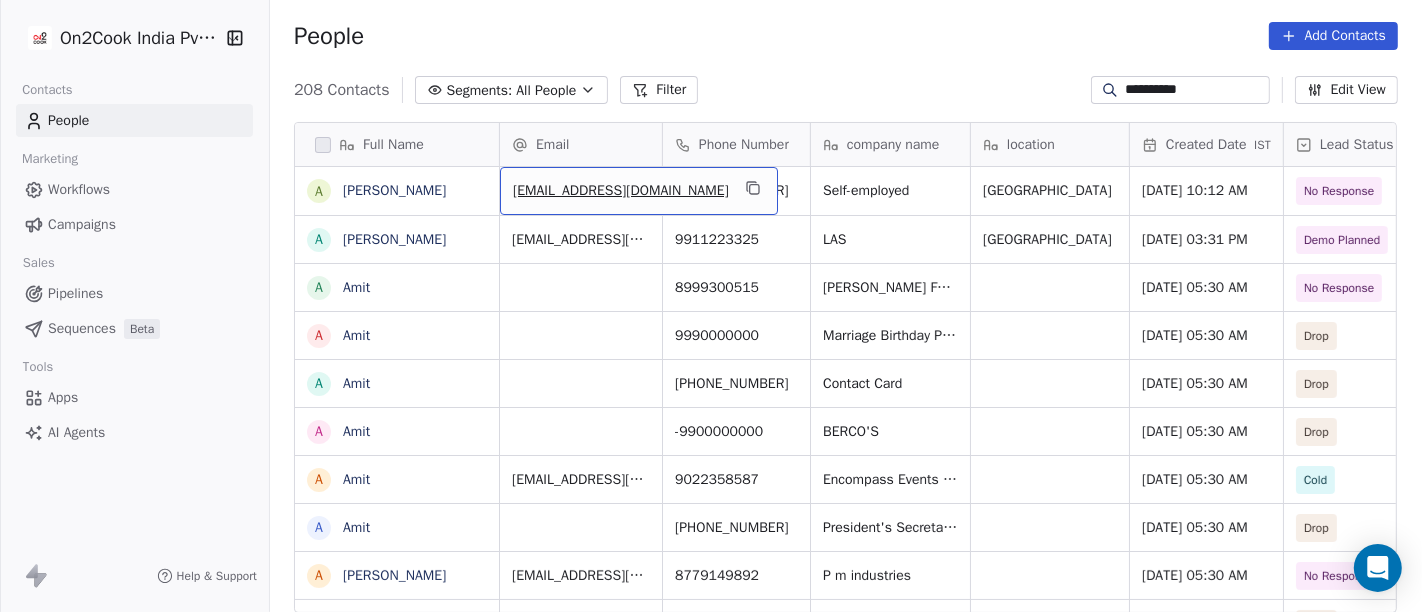 click on "[EMAIL_ADDRESS][DOMAIN_NAME]" at bounding box center (639, 191) 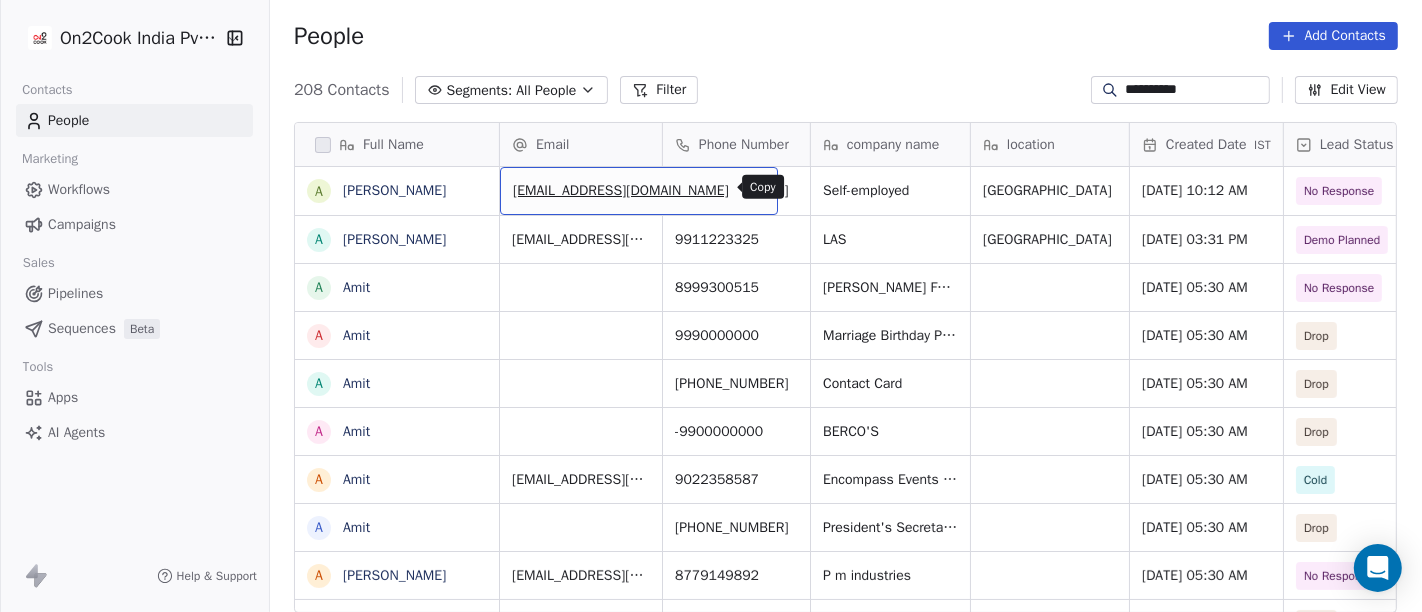 click 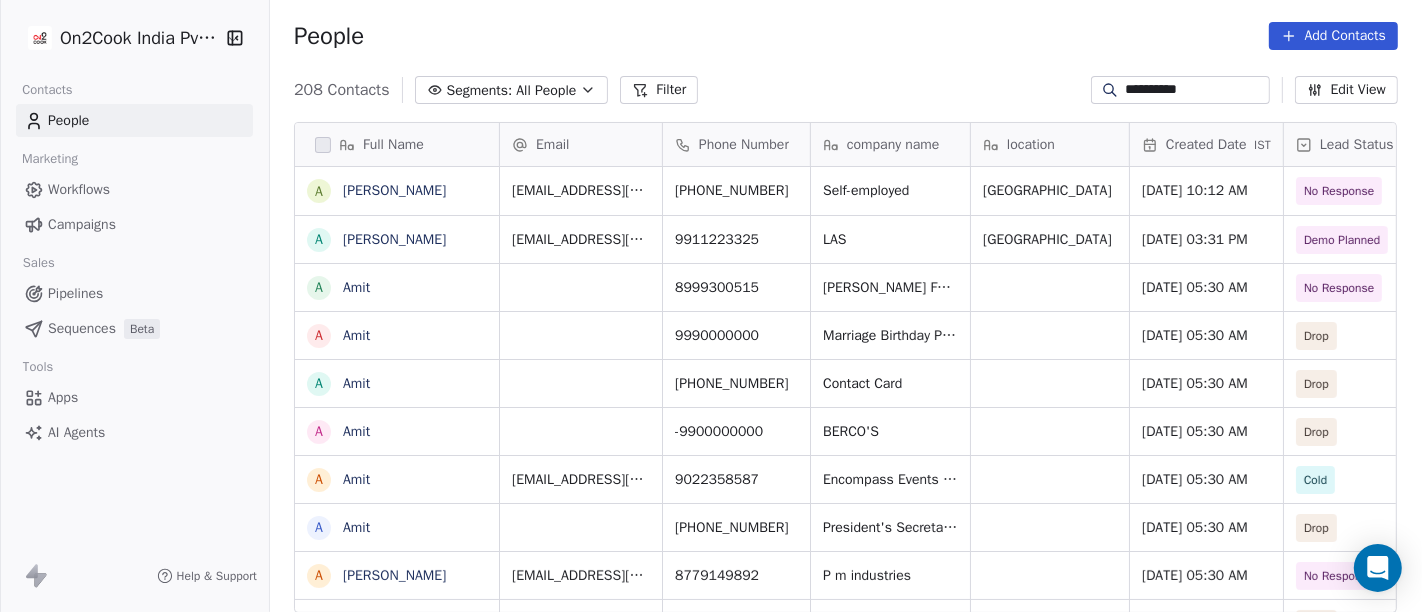 click on "**********" at bounding box center (1196, 90) 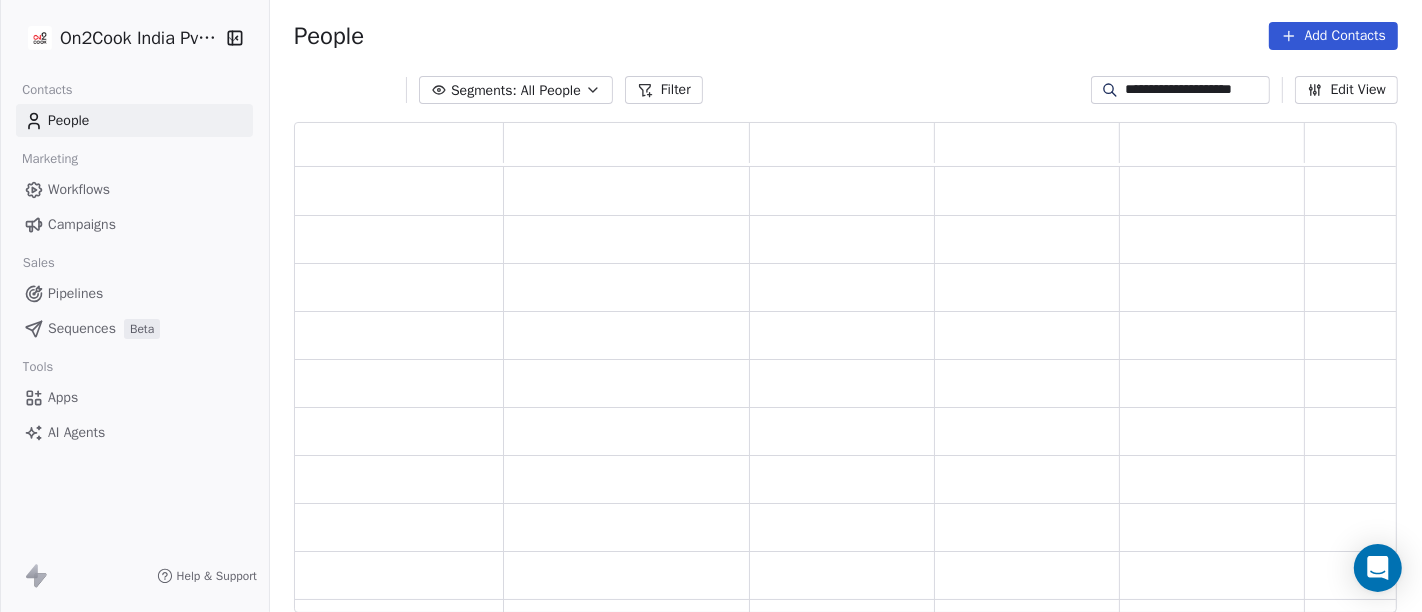 scroll, scrollTop: 17, scrollLeft: 17, axis: both 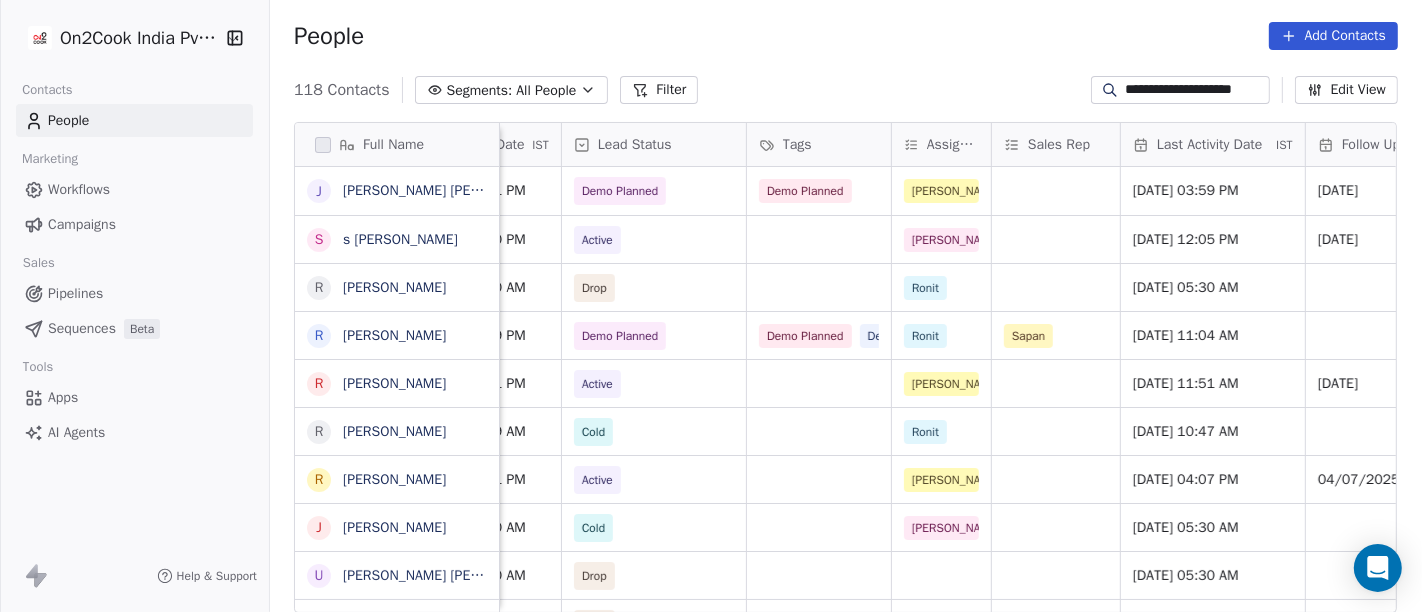 type on "**********" 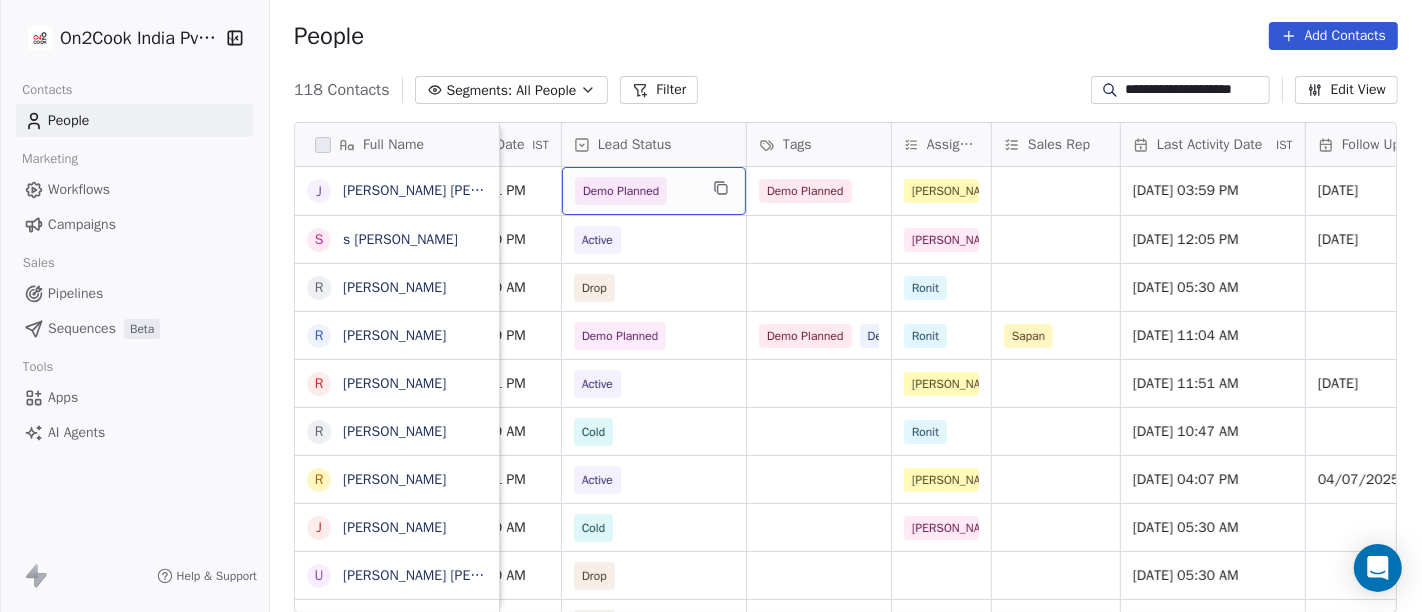 click on "Demo Planned" at bounding box center [621, 191] 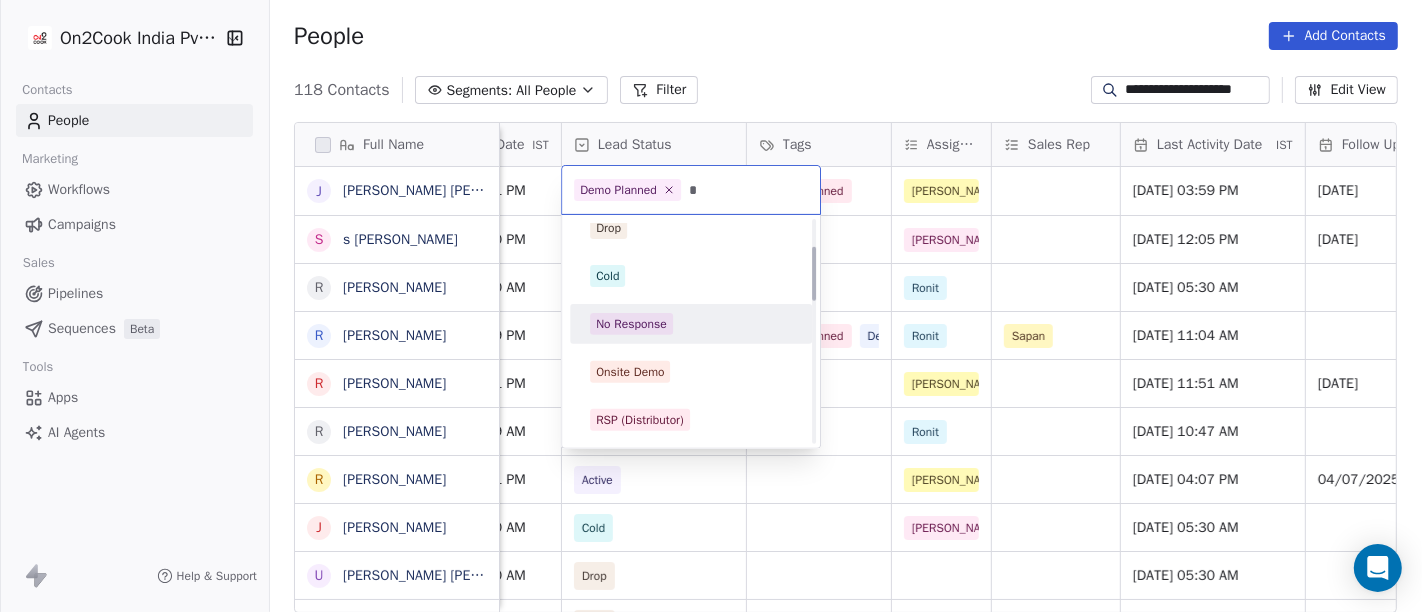 scroll, scrollTop: 0, scrollLeft: 0, axis: both 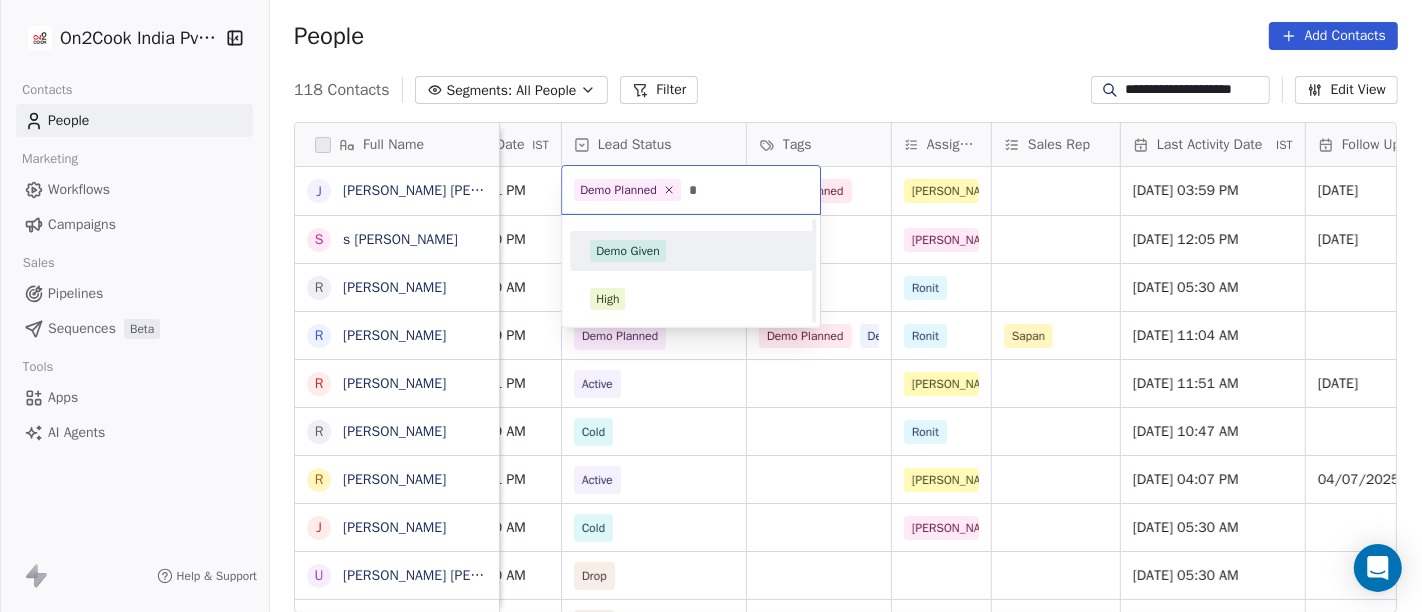 type on "*" 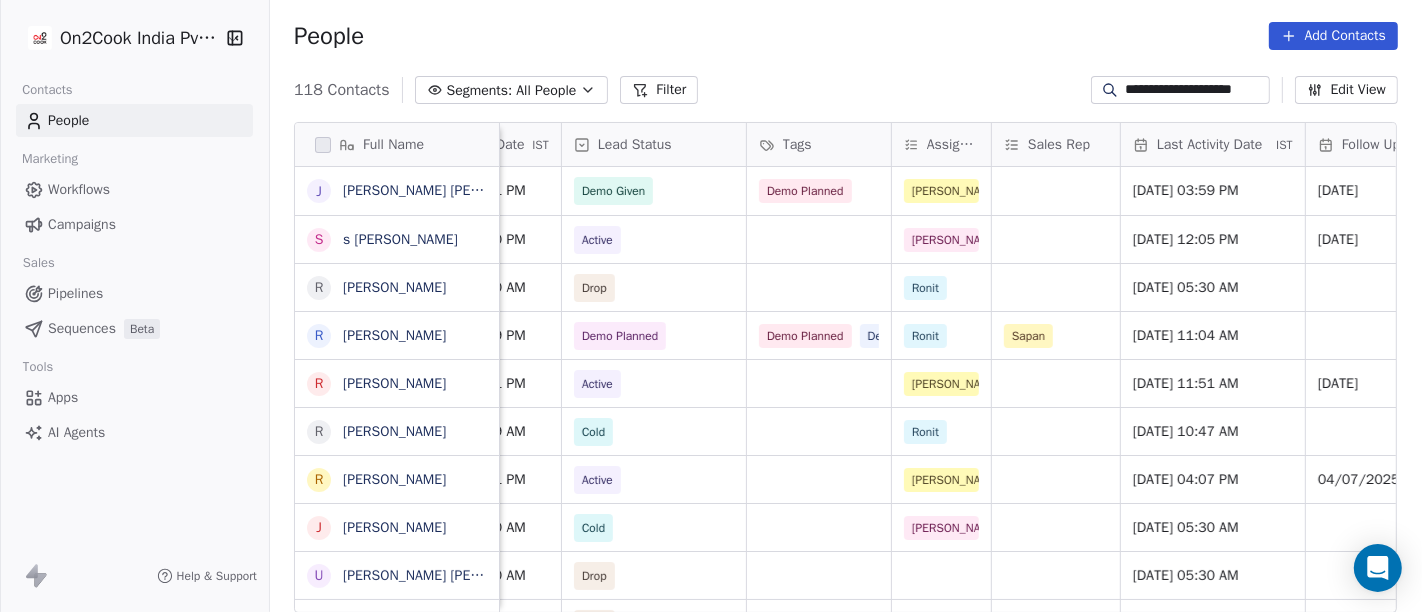 click on "People  Add Contacts" at bounding box center (846, 36) 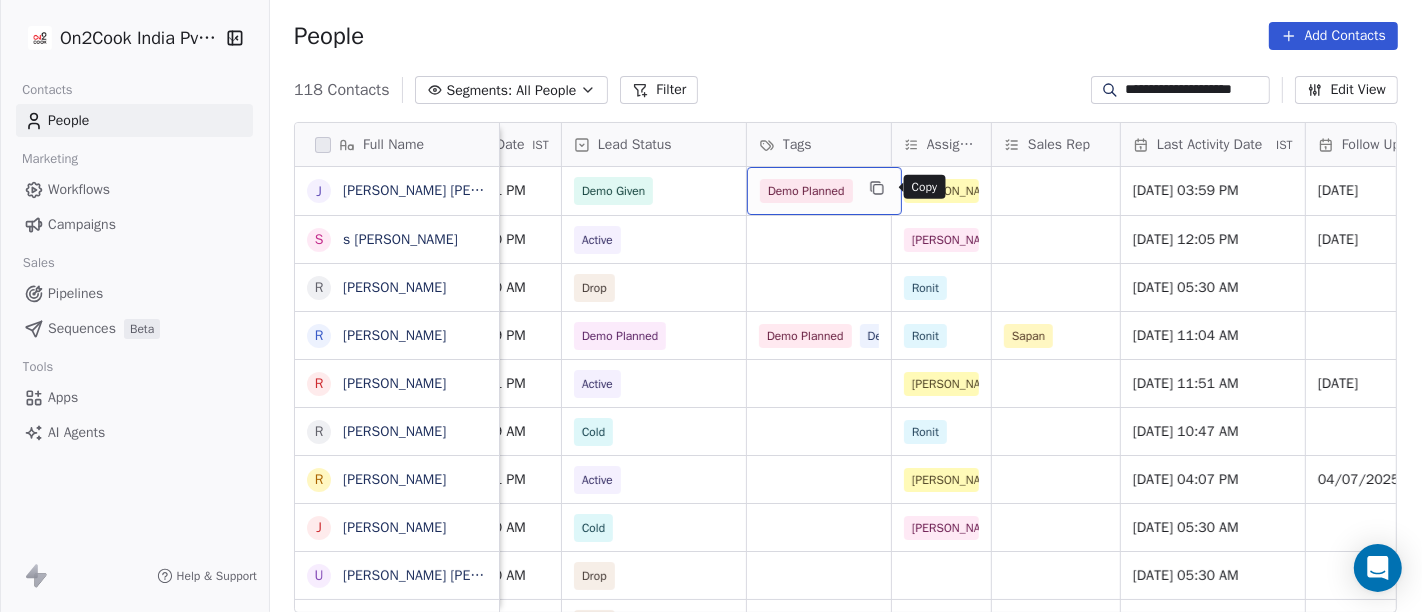 click 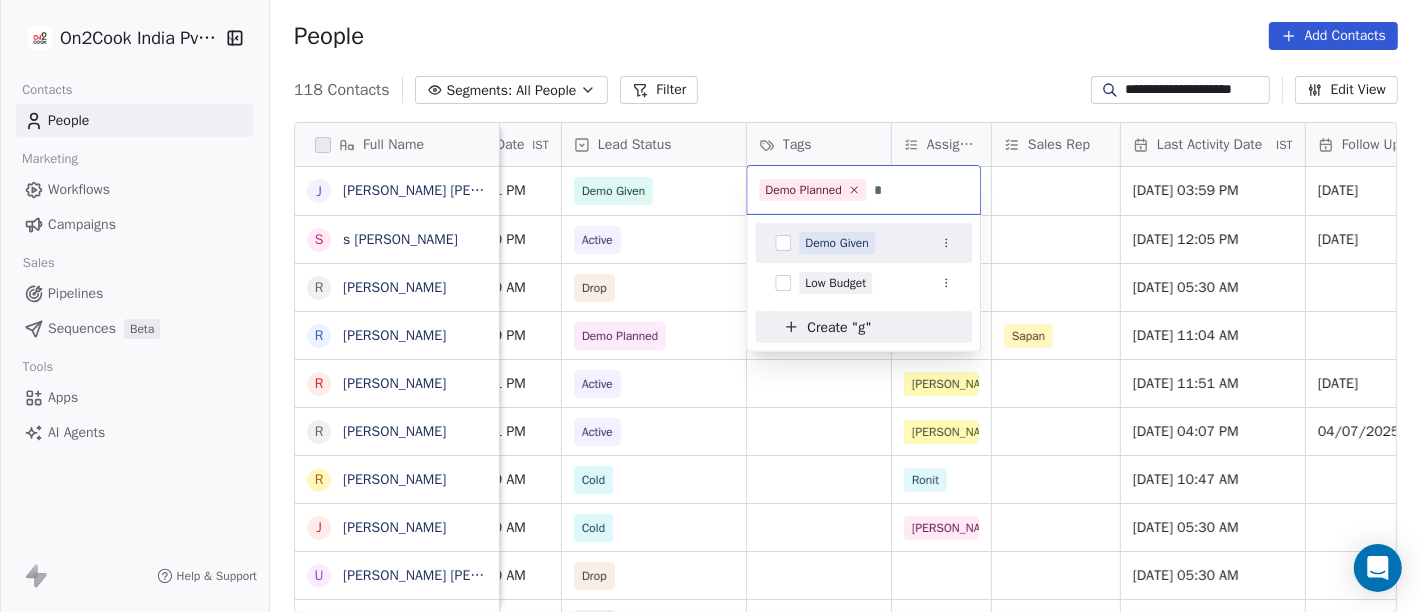 type on "*" 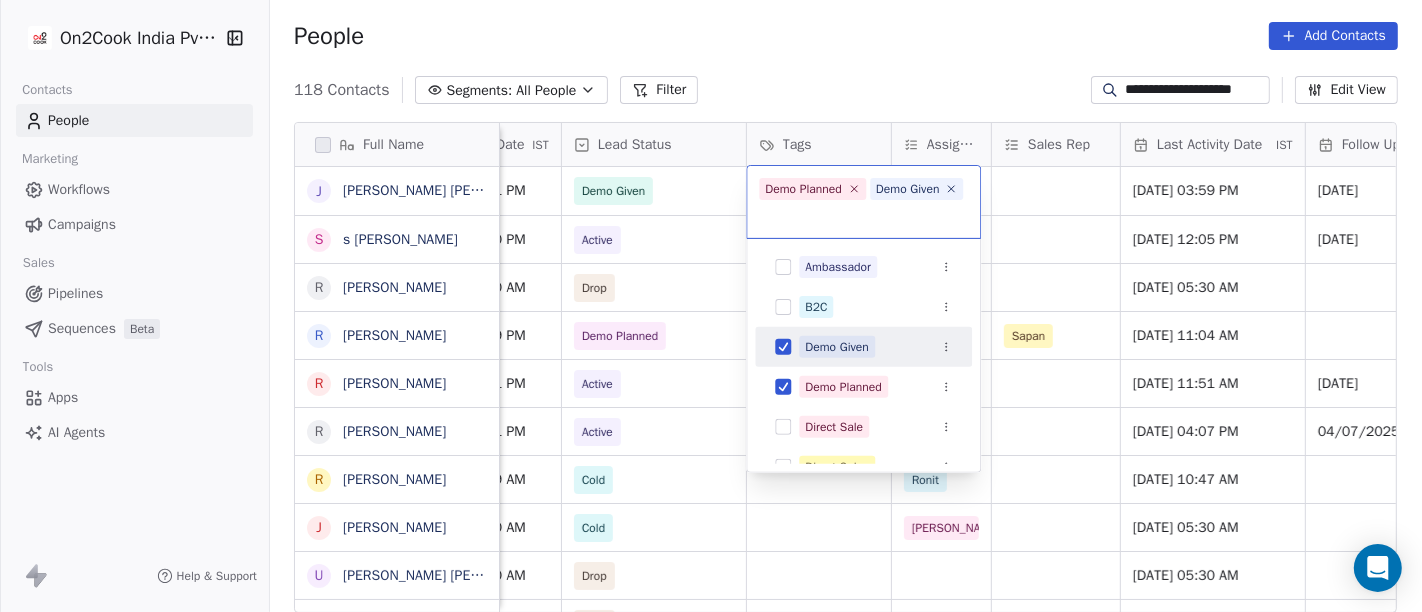 drag, startPoint x: 931, startPoint y: 70, endPoint x: 931, endPoint y: 150, distance: 80 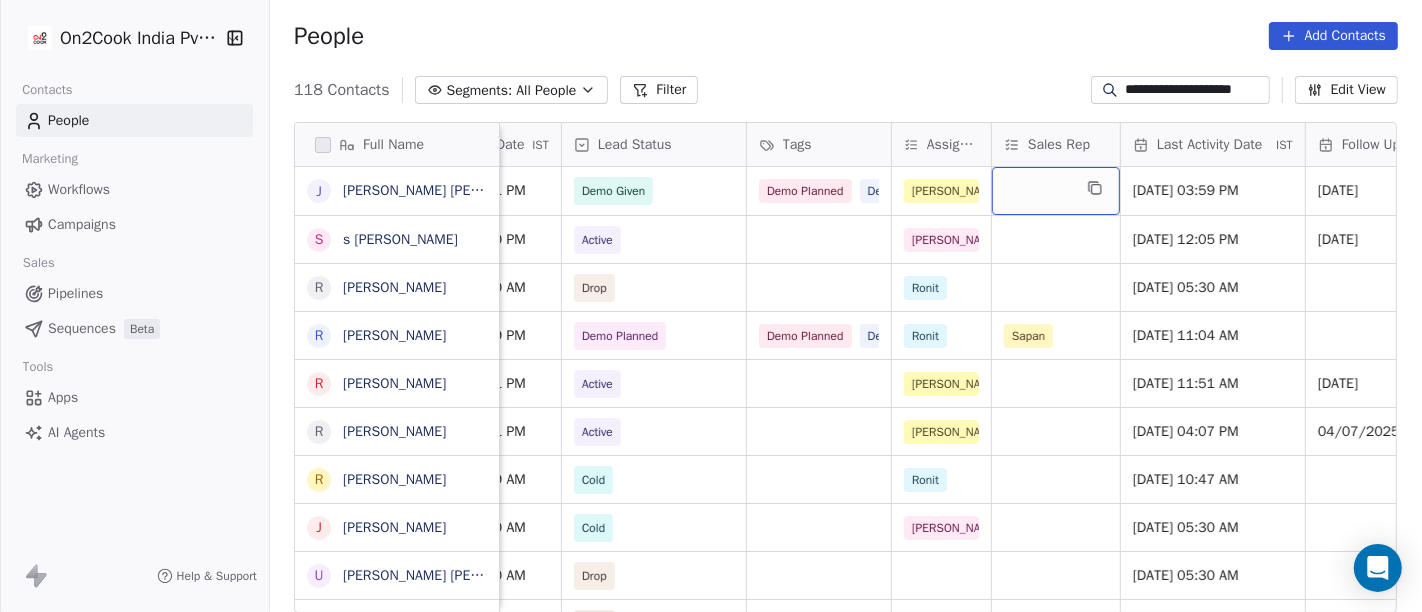 click at bounding box center [1056, 191] 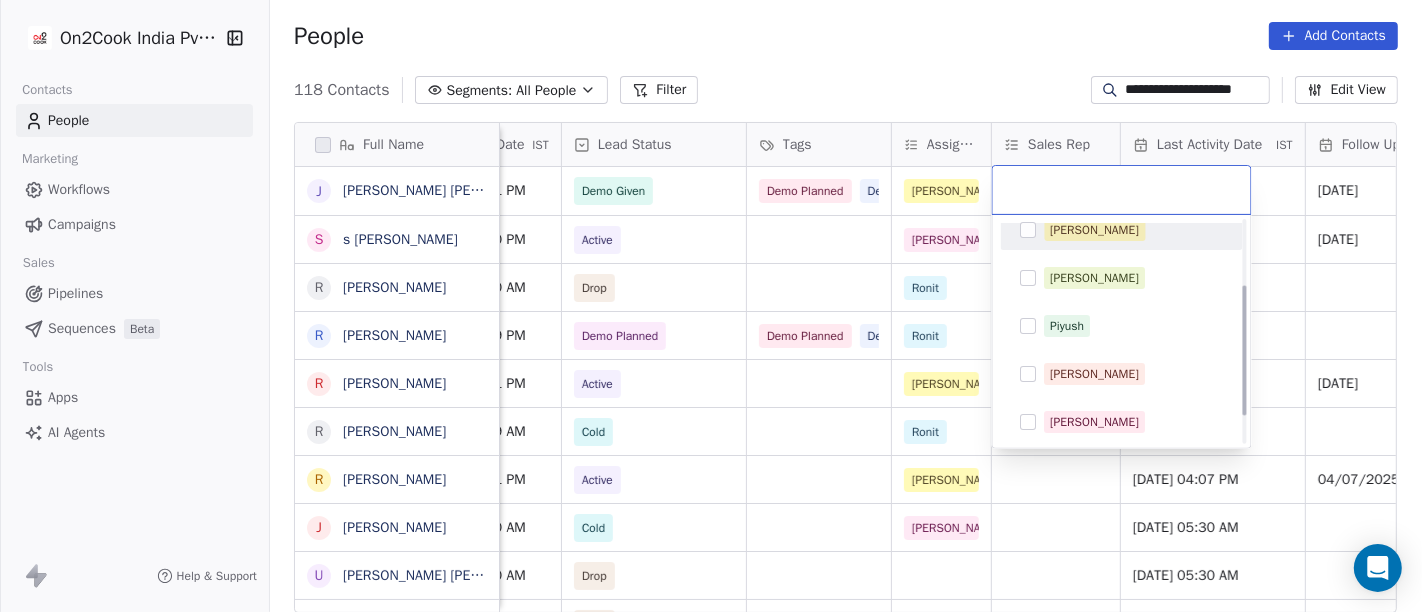 scroll, scrollTop: 111, scrollLeft: 0, axis: vertical 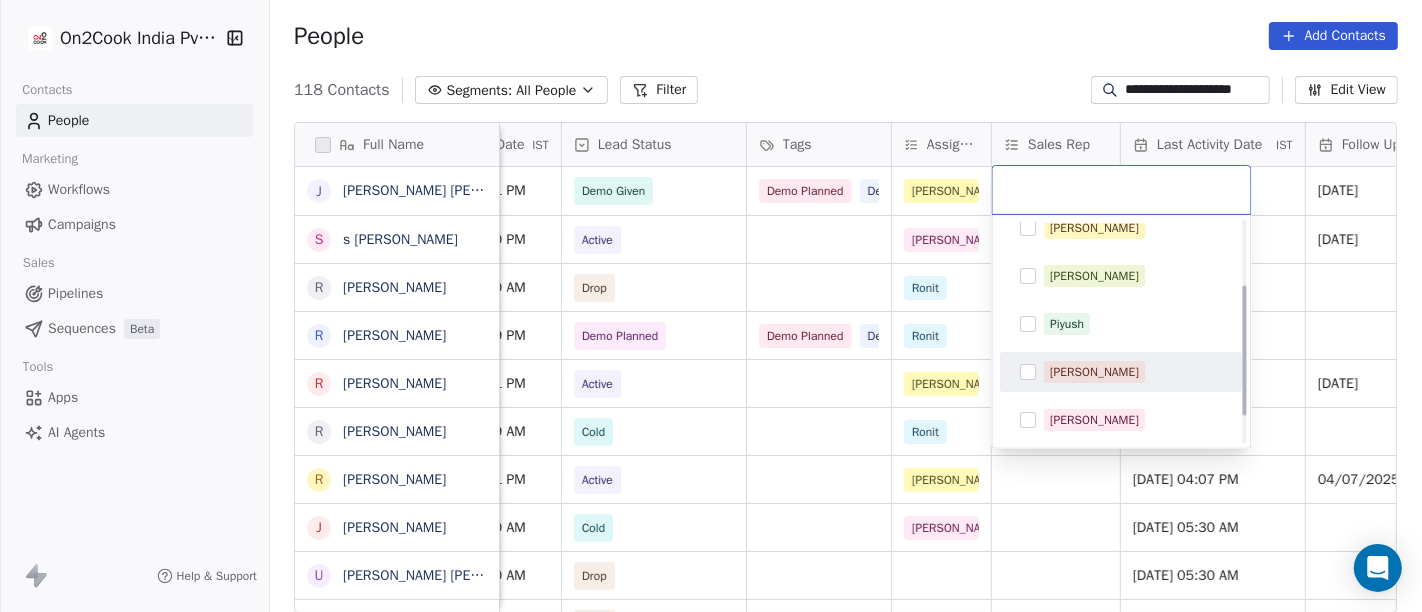 click on "[PERSON_NAME]" at bounding box center [1095, 372] 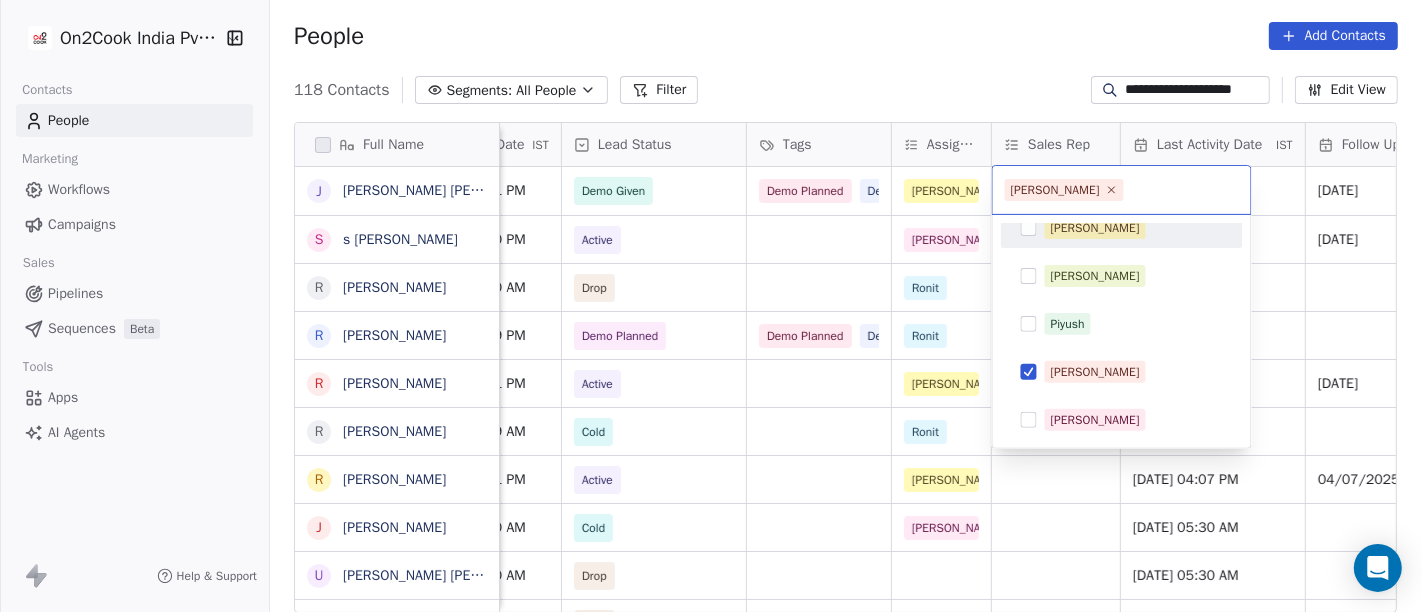 click on "**********" at bounding box center [711, 306] 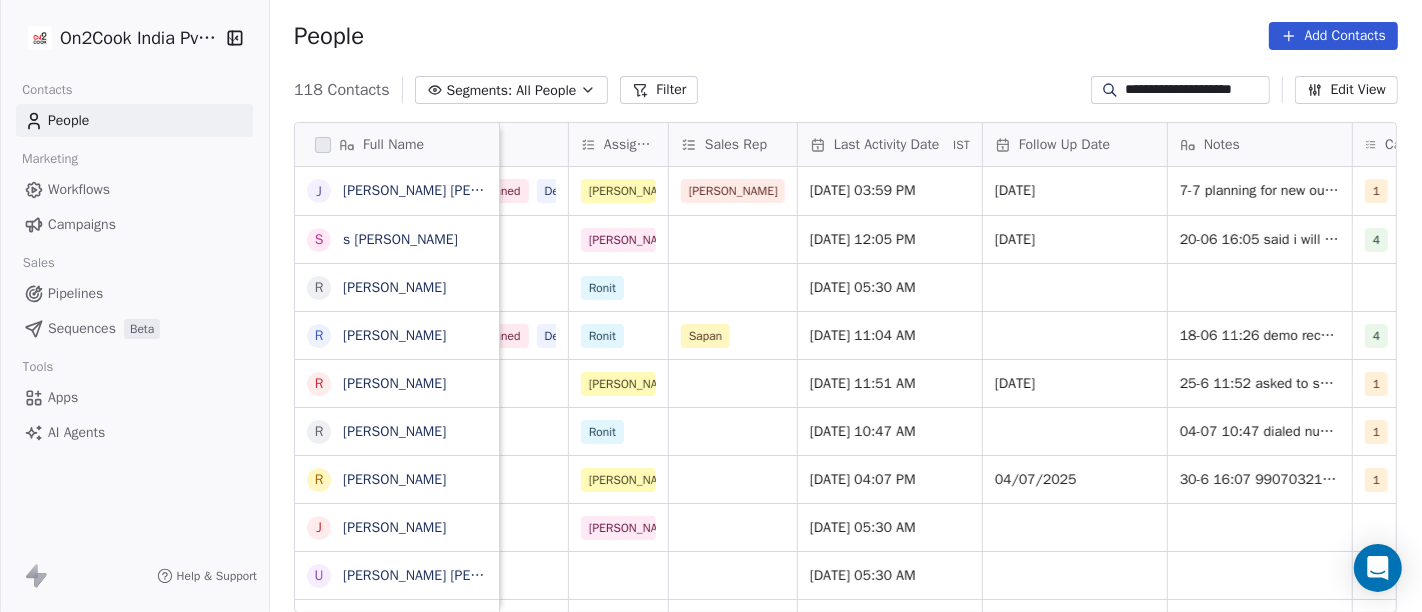 scroll, scrollTop: 11, scrollLeft: 1068, axis: both 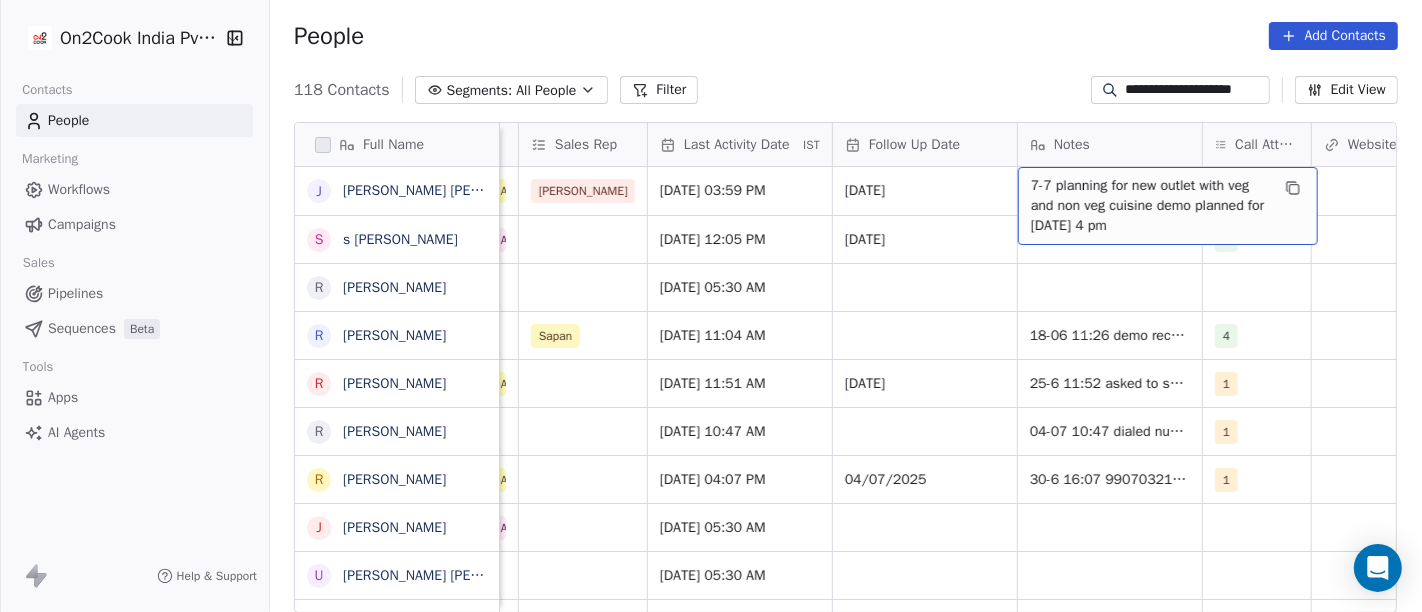 click on "7-7 planning for new outlet with veg and non veg cuisine demo planned for [DATE] 4 pm" at bounding box center (1150, 206) 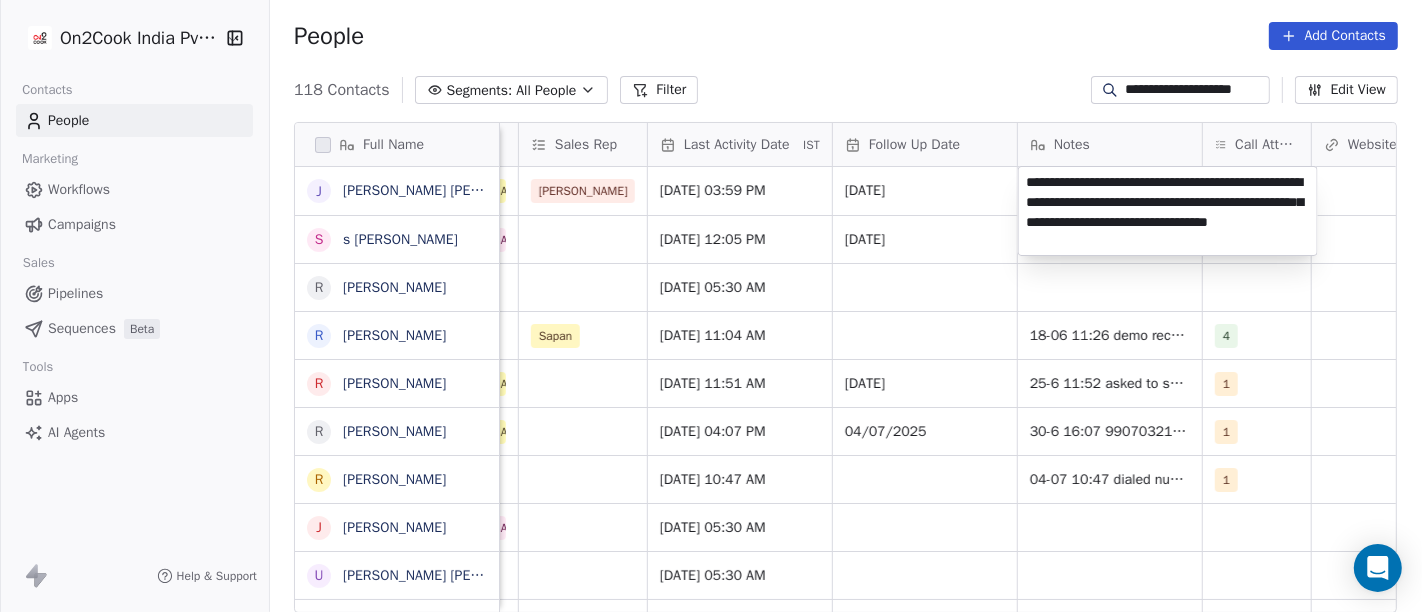 click on "**********" at bounding box center (1168, 211) 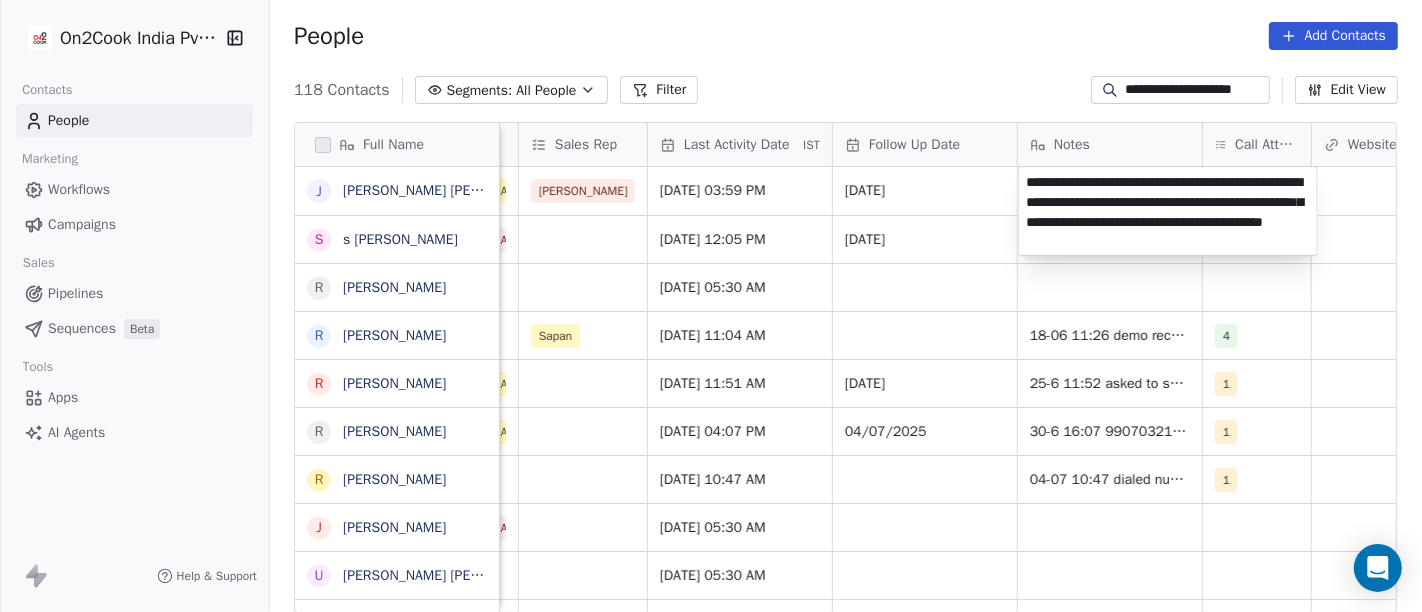 type on "**********" 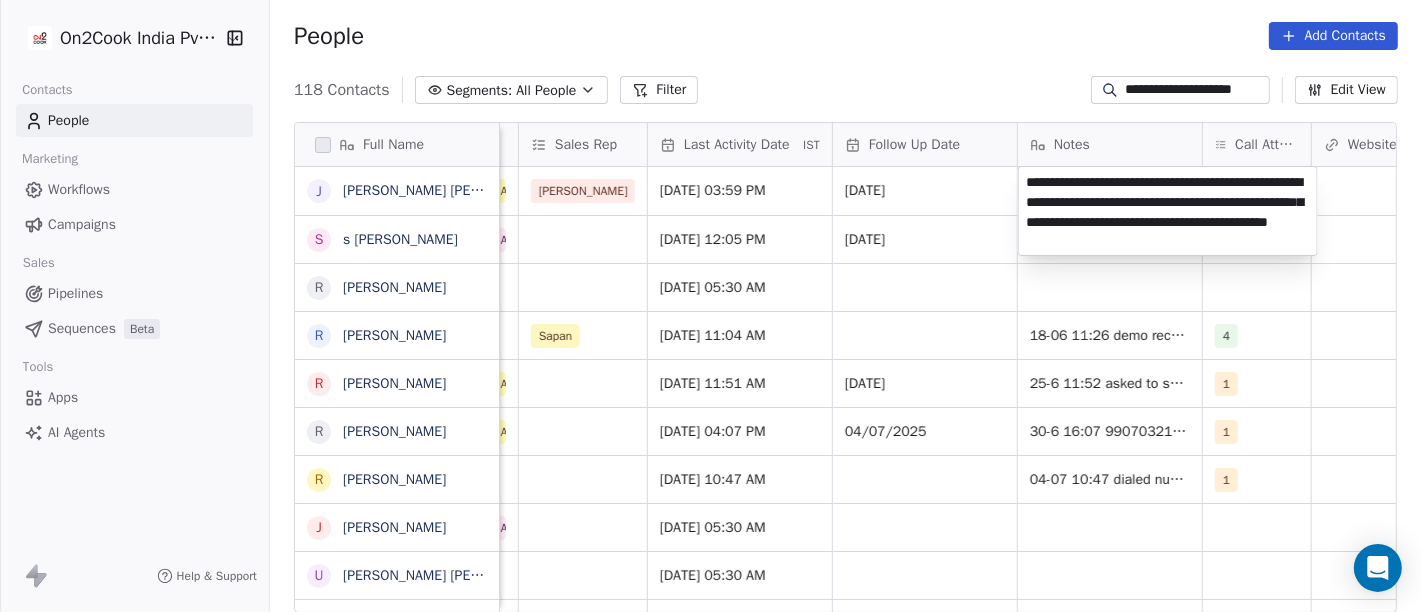 click on "**********" at bounding box center (711, 306) 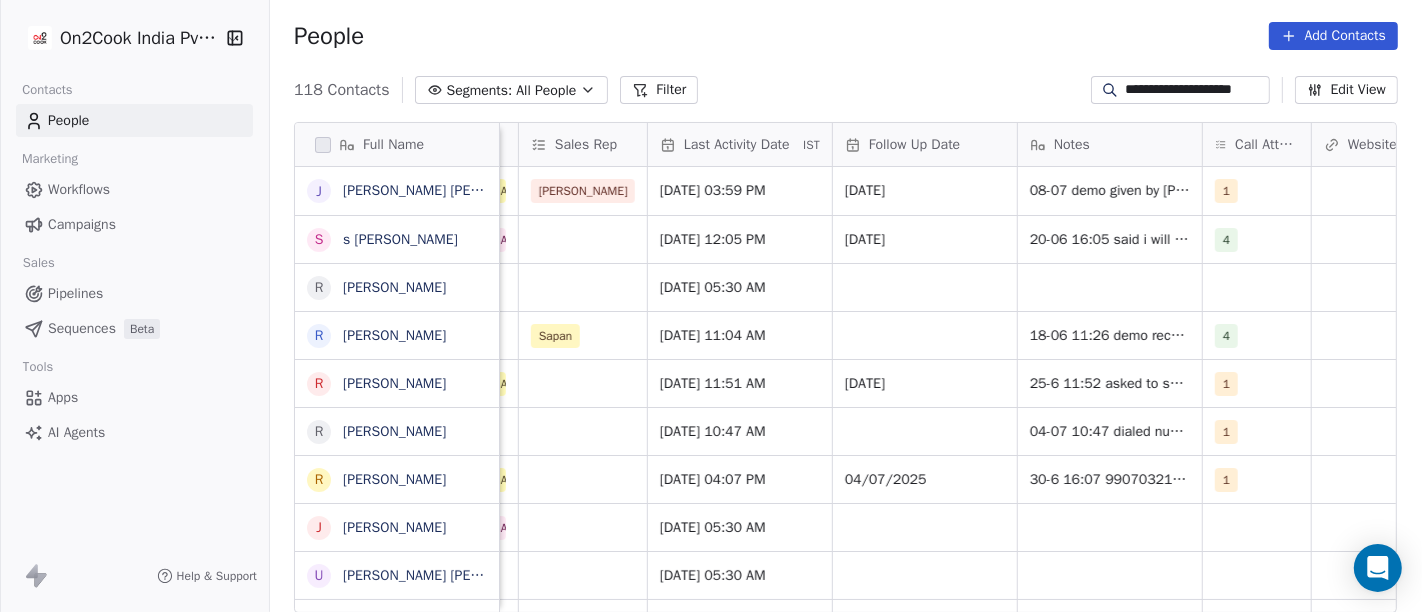 click on "**********" at bounding box center [1196, 90] 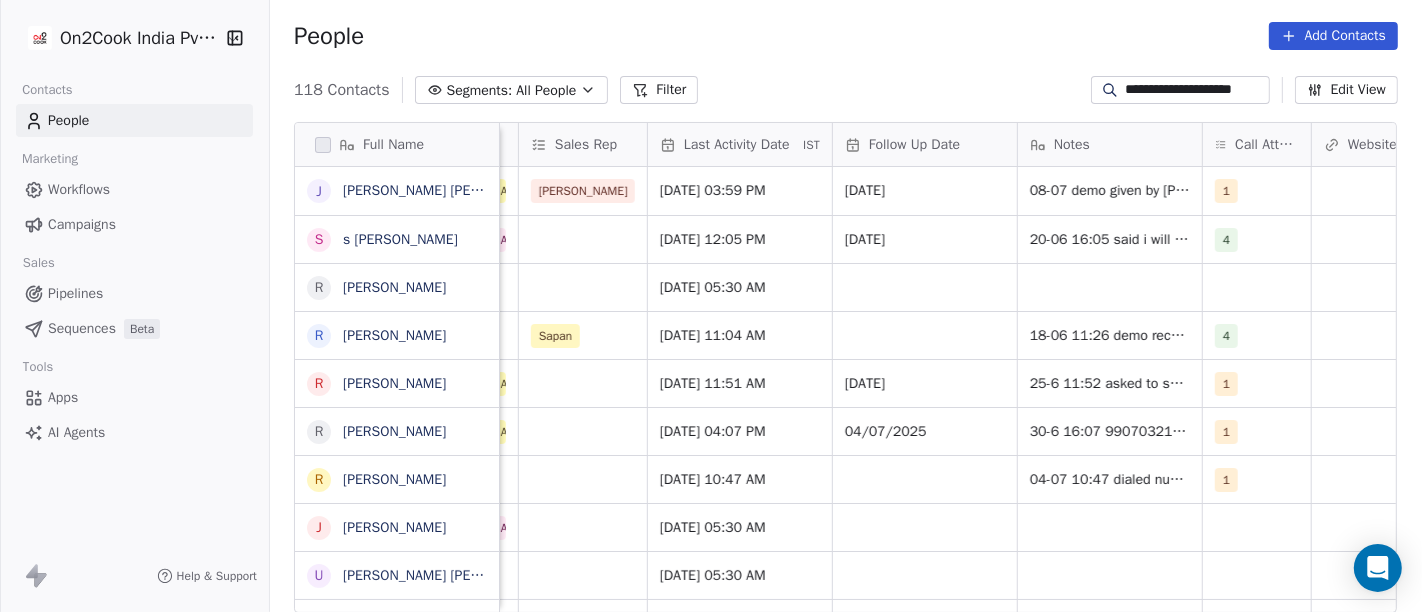 click on "**********" at bounding box center [1196, 90] 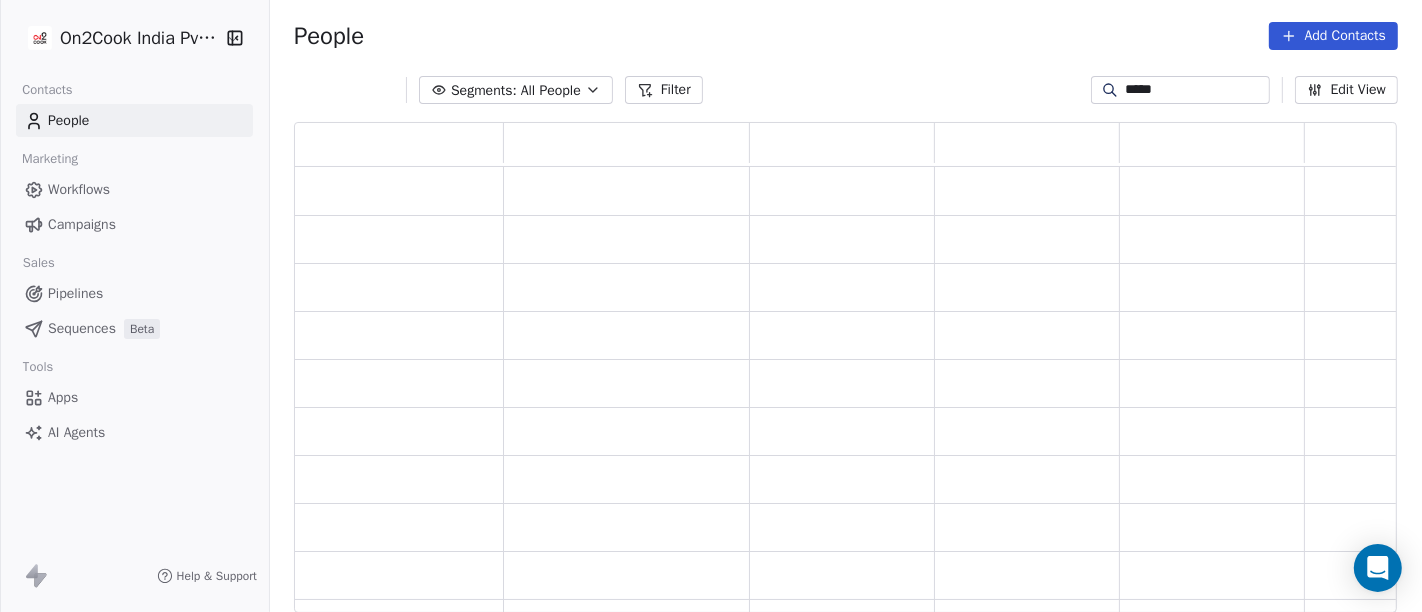 scroll, scrollTop: 17, scrollLeft: 17, axis: both 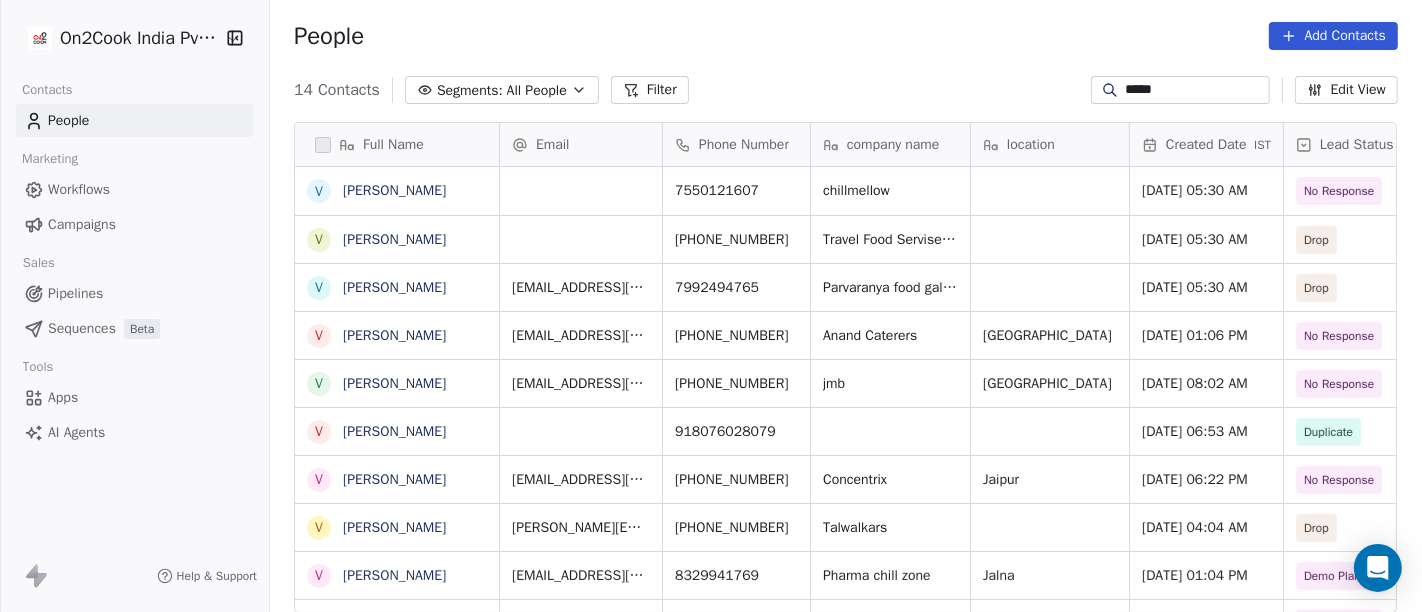 type on "*****" 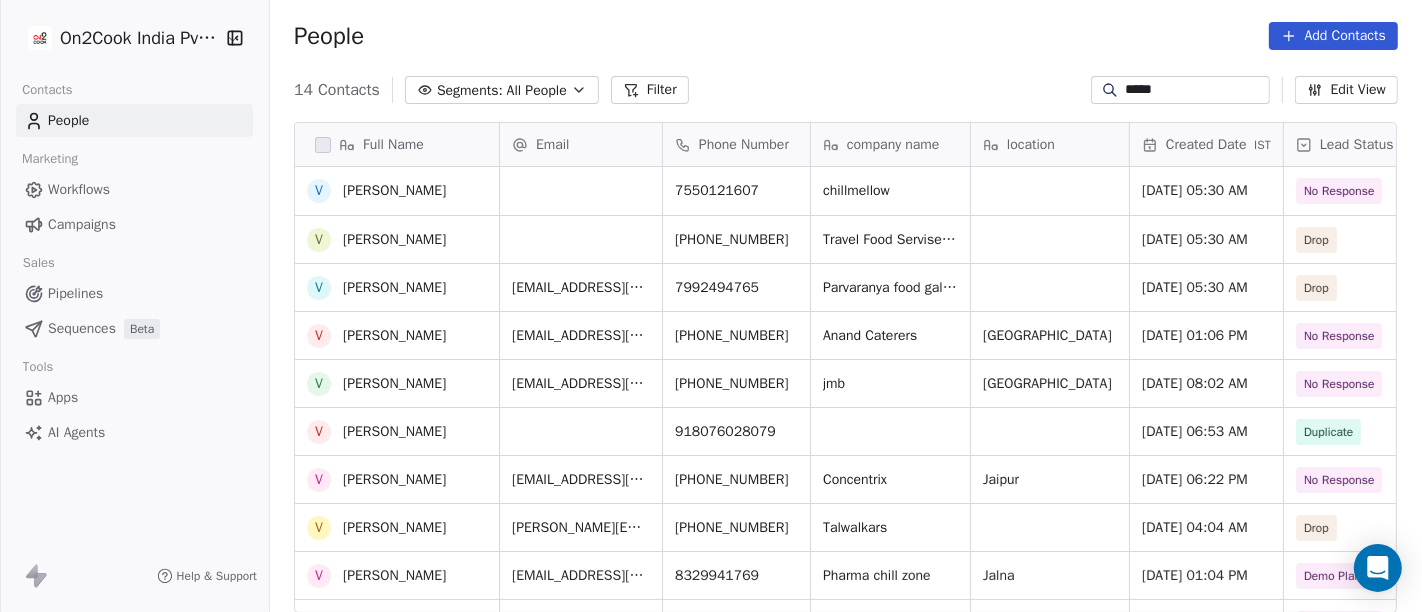 scroll, scrollTop: 111, scrollLeft: 0, axis: vertical 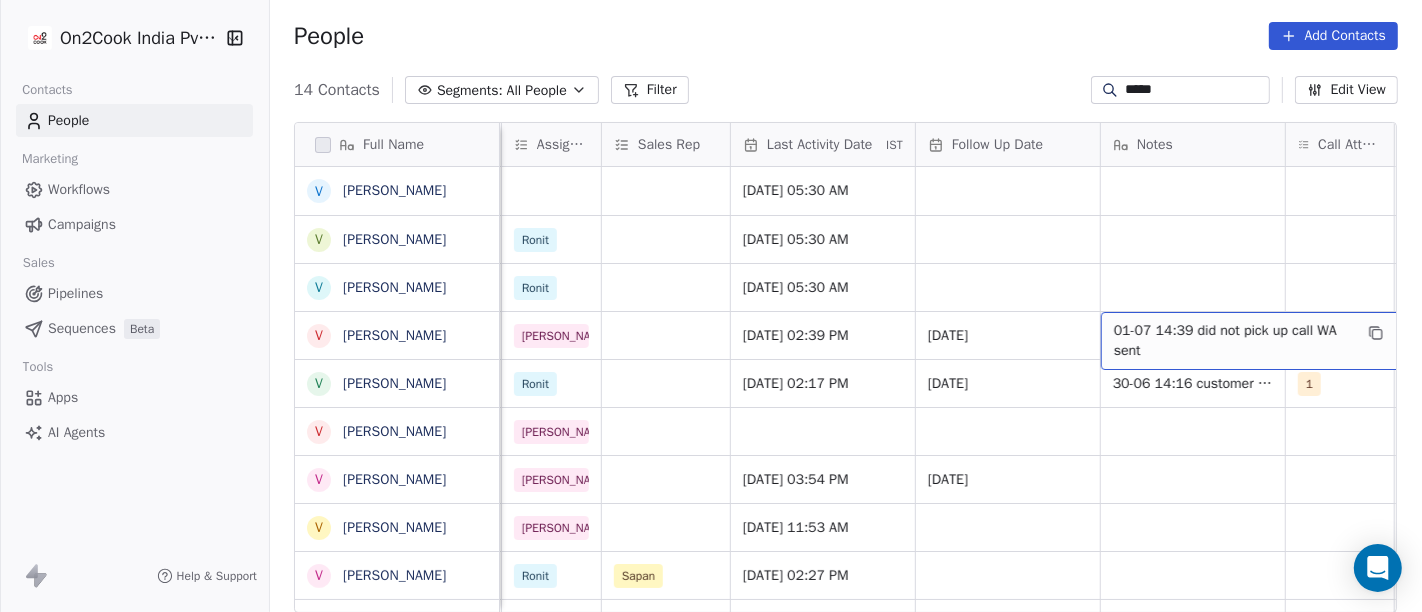 click on "People  Add Contacts" at bounding box center [846, 36] 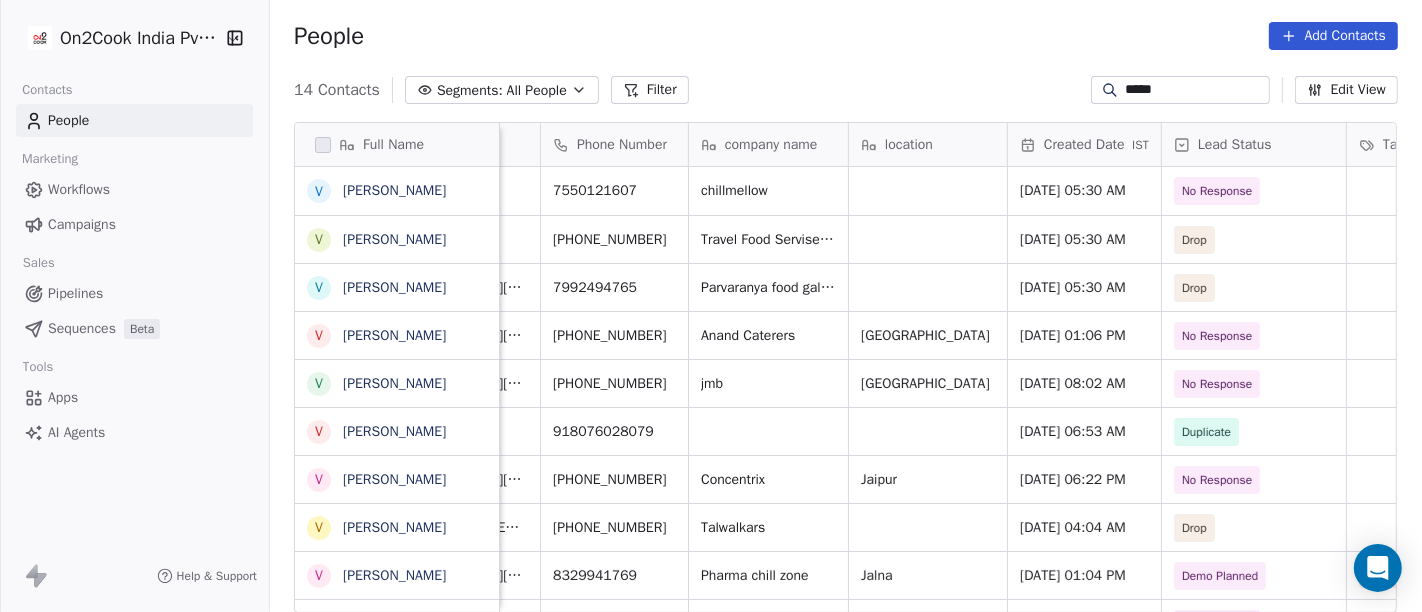 scroll, scrollTop: 0, scrollLeft: 119, axis: horizontal 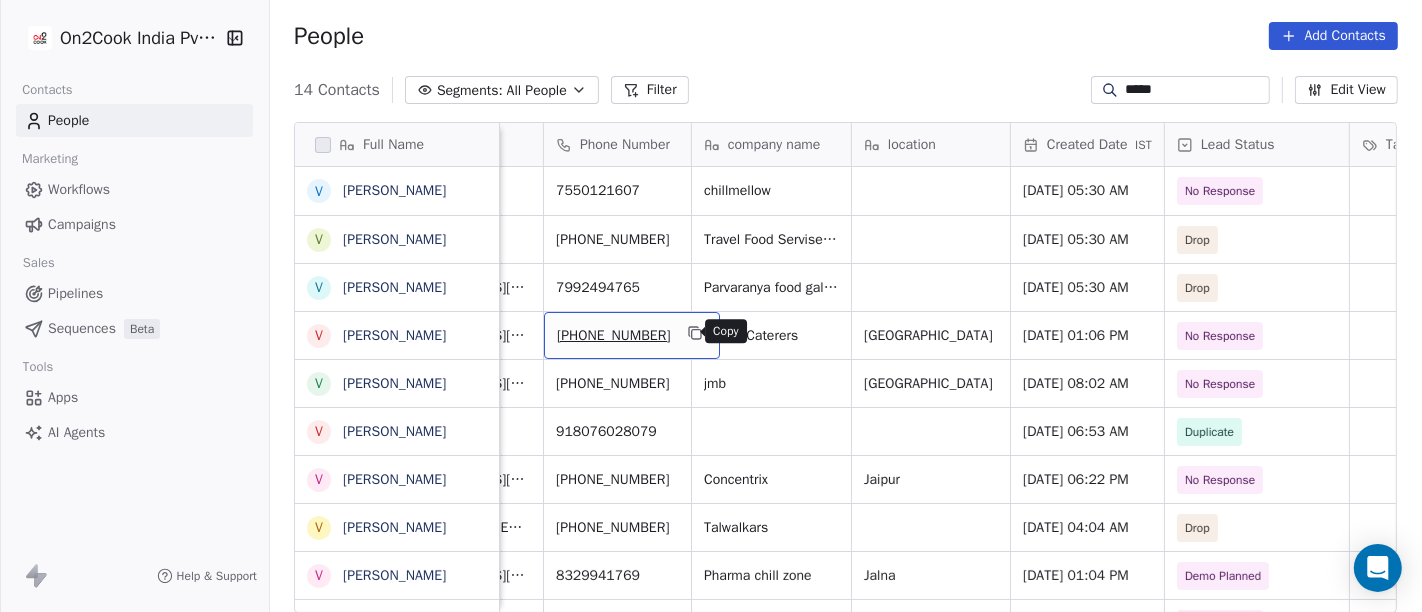 click 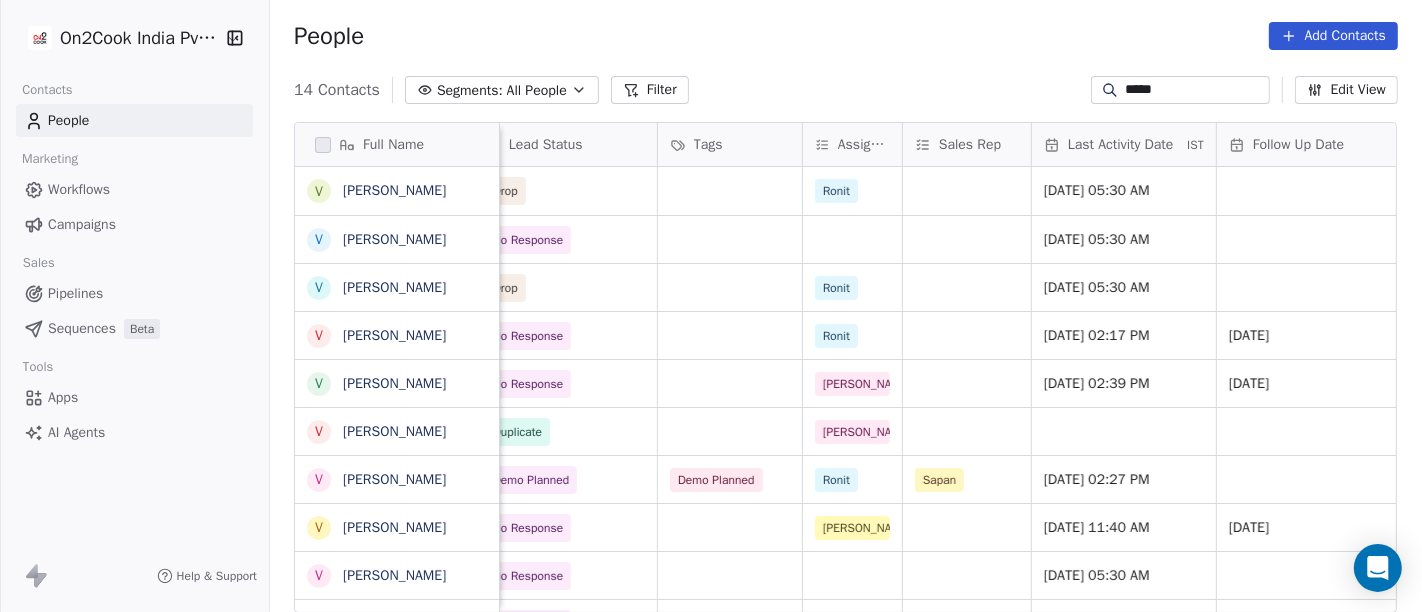 scroll, scrollTop: 0, scrollLeft: 822, axis: horizontal 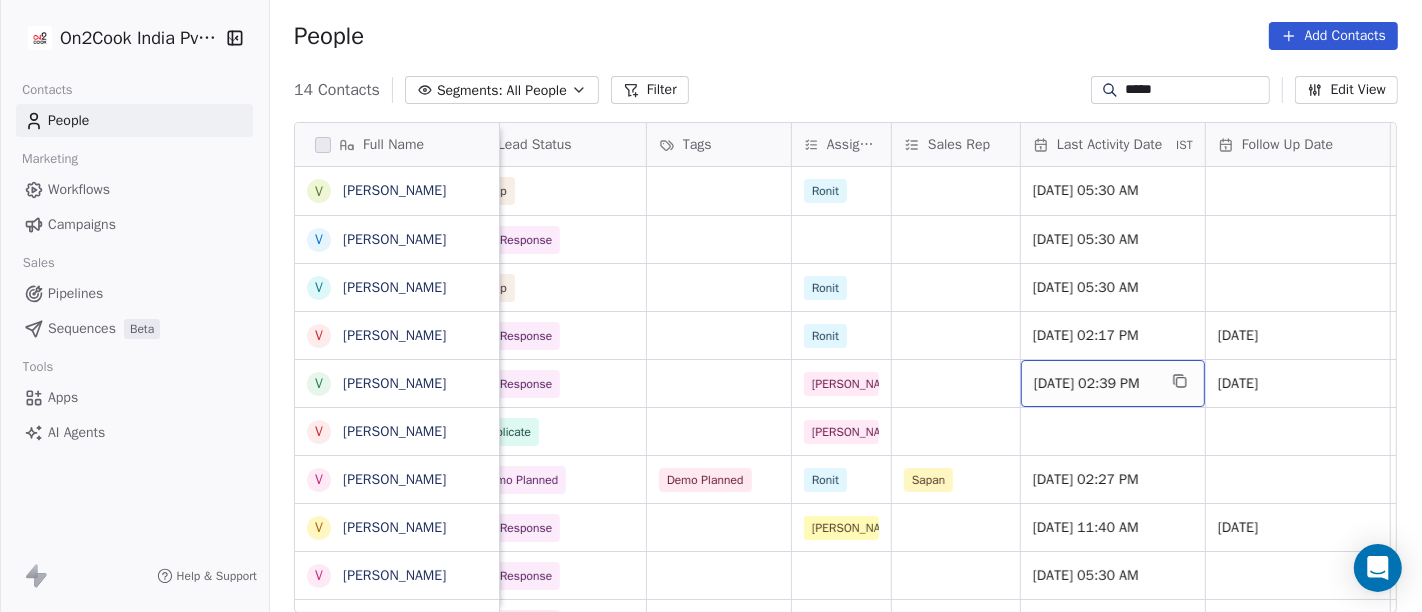 click on "[DATE] 02:39 PM" at bounding box center [1095, 384] 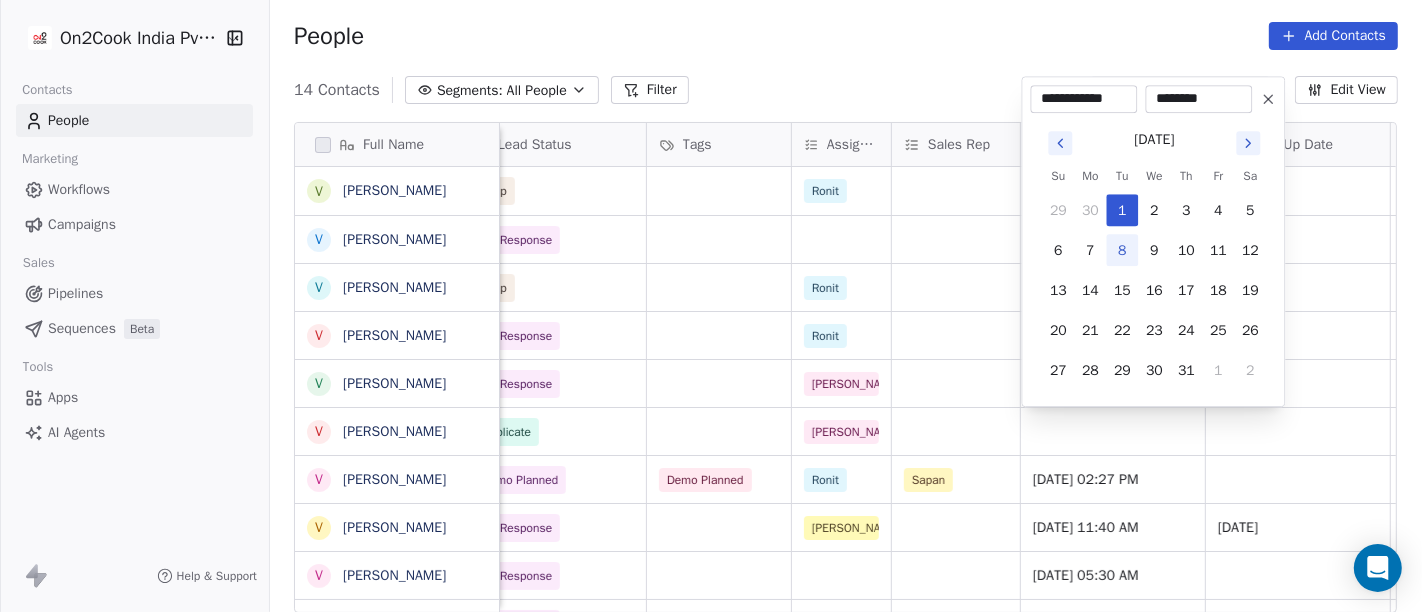 click on "8" at bounding box center [1122, 250] 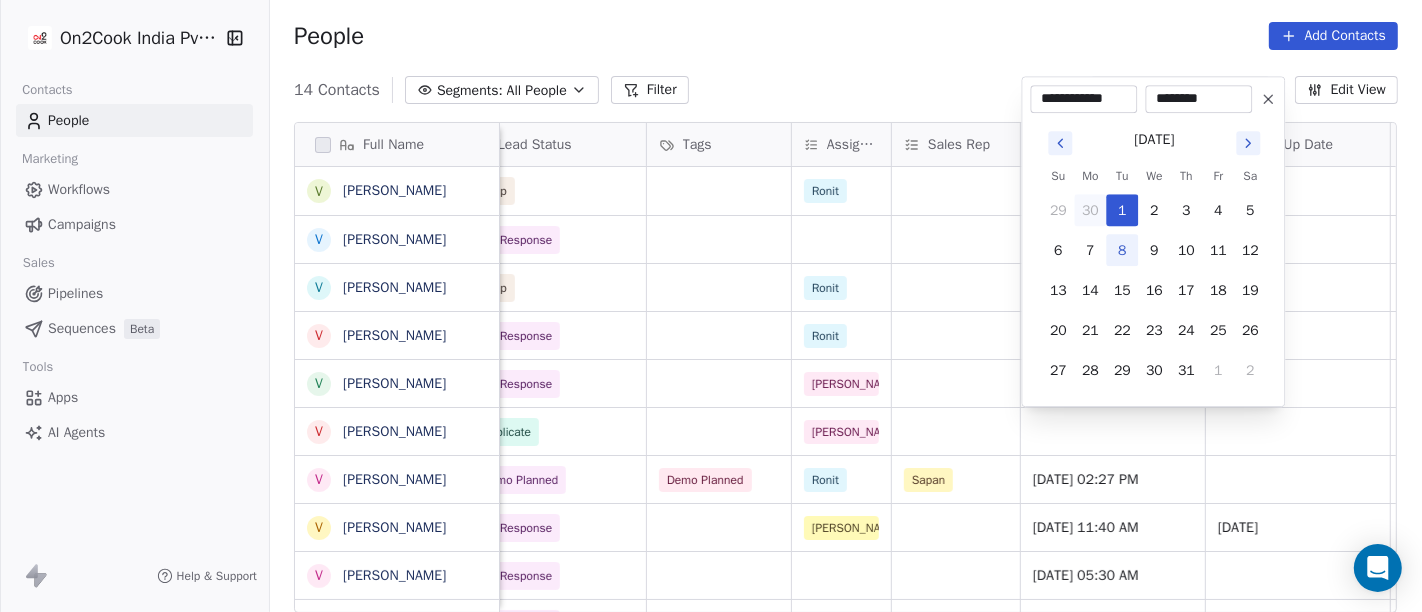 type on "**********" 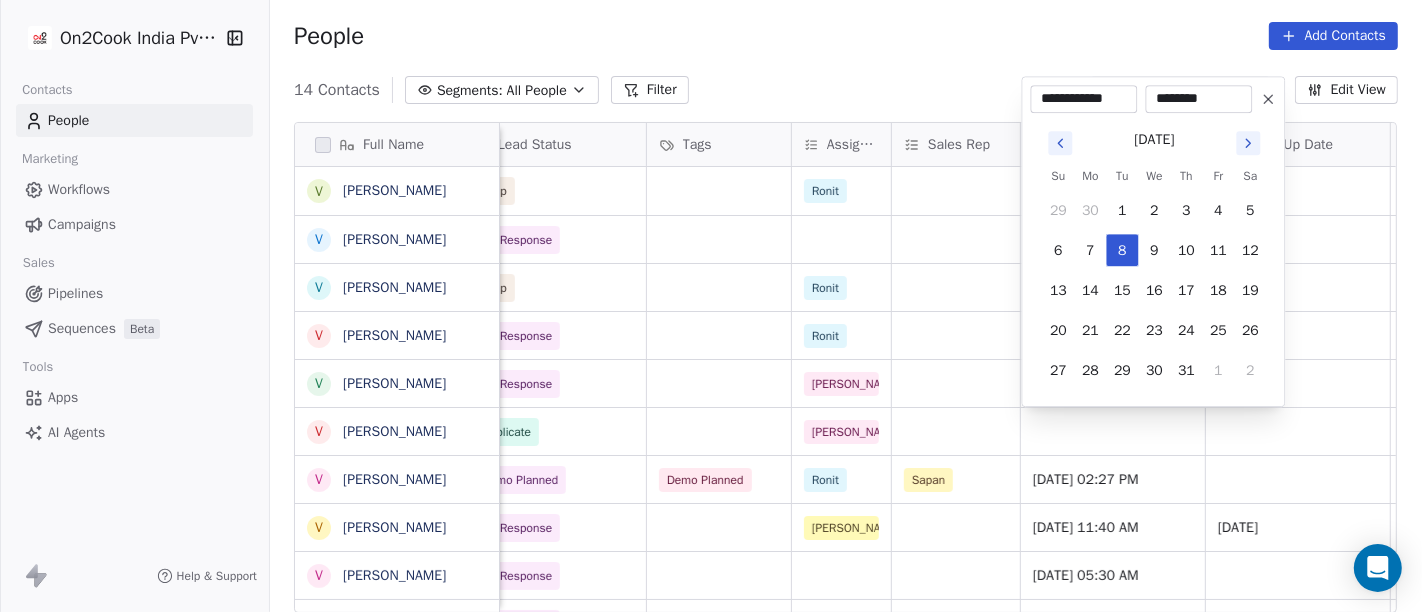 click on "On2Cook India Pvt. Ltd. Contacts People Marketing Workflows Campaigns Sales Pipelines Sequences Beta Tools Apps AI Agents Help & Support People  Add Contacts 14 Contacts Segments: All People Filter  ***** Edit View Tag Add to Sequence Full Name V [PERSON_NAME] v [PERSON_NAME] V [PERSON_NAME] [PERSON_NAME] V [PERSON_NAME] V [PERSON_NAME] [PERSON_NAME] V [PERSON_NAME] V [PERSON_NAME] V [PERSON_NAME] V [PERSON_NAME] V [PERSON_NAME] V [PERSON_NAME] V [PERSON_NAME] company name location Created Date IST Lead Status Tags Assignee Sales Rep Last Activity Date IST Follow Up Date Notes Call Attempts Website zomato link   Travel Food Servises ([GEOGRAPHIC_DATA] Terminal-3) Pvt. Ltd. [DATE] 05:30 AM Drop [PERSON_NAME] [DATE] 05:30 AM   chillmellow [DATE] 05:30 AM No Response [DATE] 05:30 AM   Parvaranya food gallery [DATE] 05:30 AM Drop [PERSON_NAME] [DATE] 05:30 AM   jmb [GEOGRAPHIC_DATA] [DATE] 08:02 AM No Response [PERSON_NAME] [DATE] 02:17 PM 10/07/2025 30-06 14:16 customer didnt pickup the call details shared 1   Anand Caterers [GEOGRAPHIC_DATA] [DATE] 01:06 PM Salim 1" at bounding box center (711, 306) 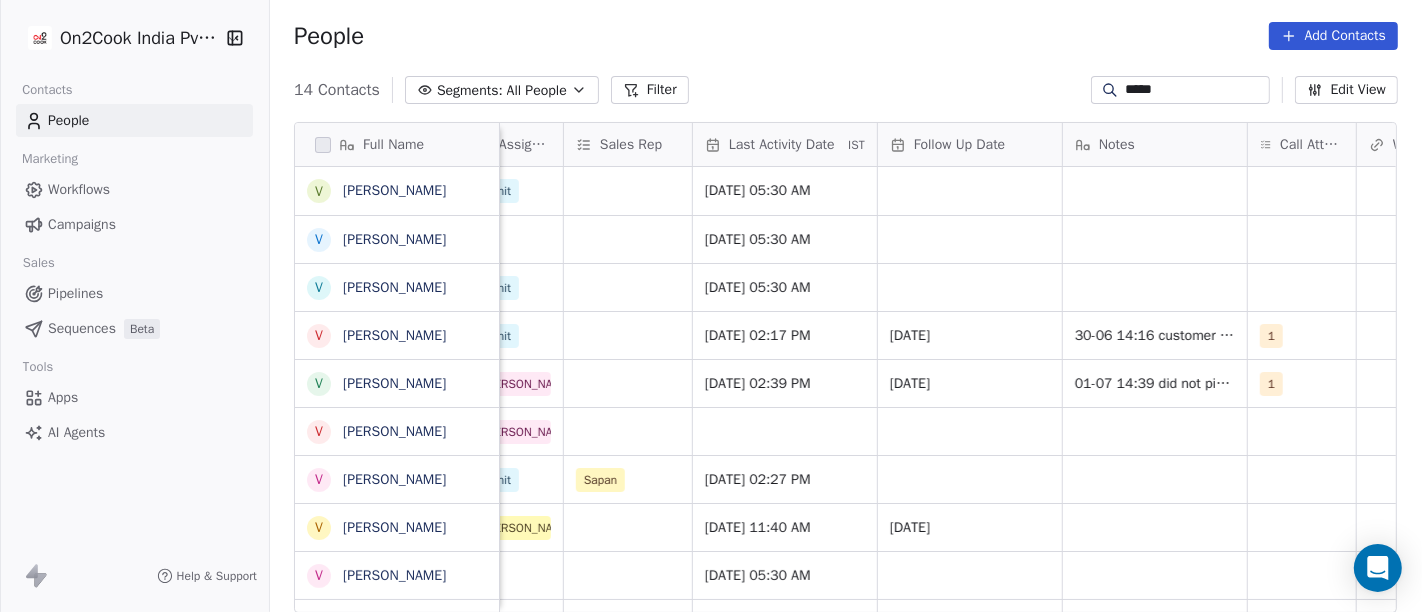 scroll, scrollTop: 0, scrollLeft: 1151, axis: horizontal 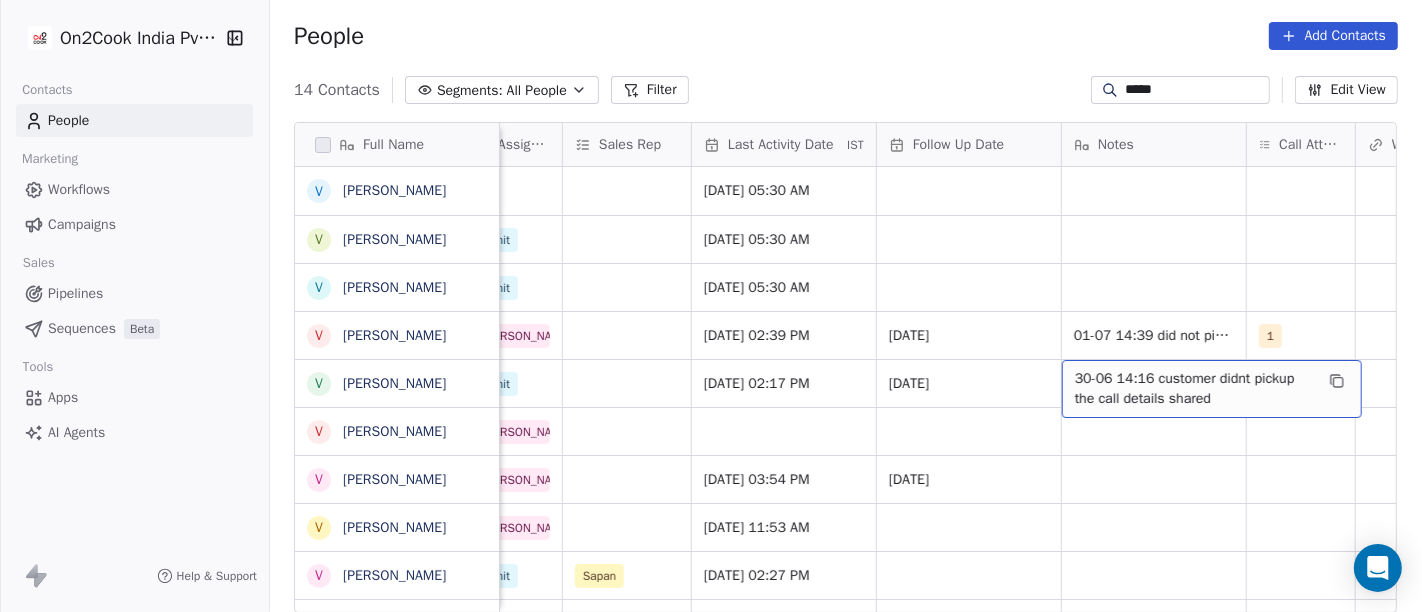 click on "30-06 14:16 customer didnt pickup the call details shared" at bounding box center (1194, 389) 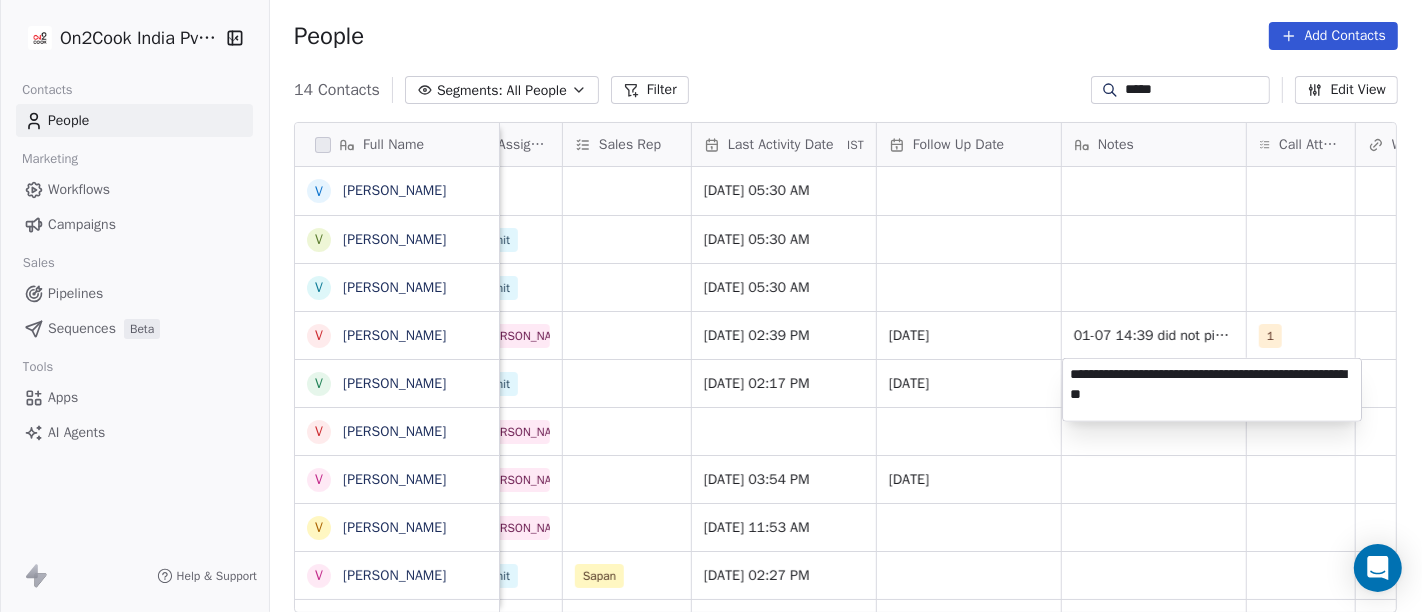 click on "On2Cook India Pvt. Ltd. Contacts People Marketing Workflows Campaigns Sales Pipelines Sequences Beta Tools Apps AI Agents Help & Support People  Add Contacts 14 Contacts Segments: All People Filter  ***** Edit View Tag Add to Sequence Full Name v [PERSON_NAME] V [PERSON_NAME] V [PERSON_NAME] [PERSON_NAME] [PERSON_NAME] V [PERSON_NAME] [PERSON_NAME] V [PERSON_NAME] V [PERSON_NAME] V [PERSON_NAME] V [PERSON_NAME] V [PERSON_NAME] V [PERSON_NAME] V [PERSON_NAME] Created Date IST Lead Status Tags Assignee Sales Rep Last Activity Date IST Follow Up Date Notes Call Attempts Website zomato link outlet type Location   [DATE] 05:30 AM No Response [DATE] 05:30 AM [GEOGRAPHIC_DATA]   [DATE] 05:30 AM Drop [PERSON_NAME] [DATE] 05:30 AM 1st Floor, Wing A, Project Office, [GEOGRAPHIC_DATA] Opposite Terminal 3 [GEOGRAPHIC_DATA] [GEOGRAPHIC_DATA]-110037   [DATE] 05:30 AM Drop [PERSON_NAME] [DATE] 05:30 AM restaurants Ara   [DATE] 01:06 PM No Response [PERSON_NAME] [DATE] 02:39 PM 08/07/2025 01-07 14:39 did not pick up call WA sent 1 cloud_kitchen   [DATE] 08:02 AM [PERSON_NAME]" at bounding box center (711, 306) 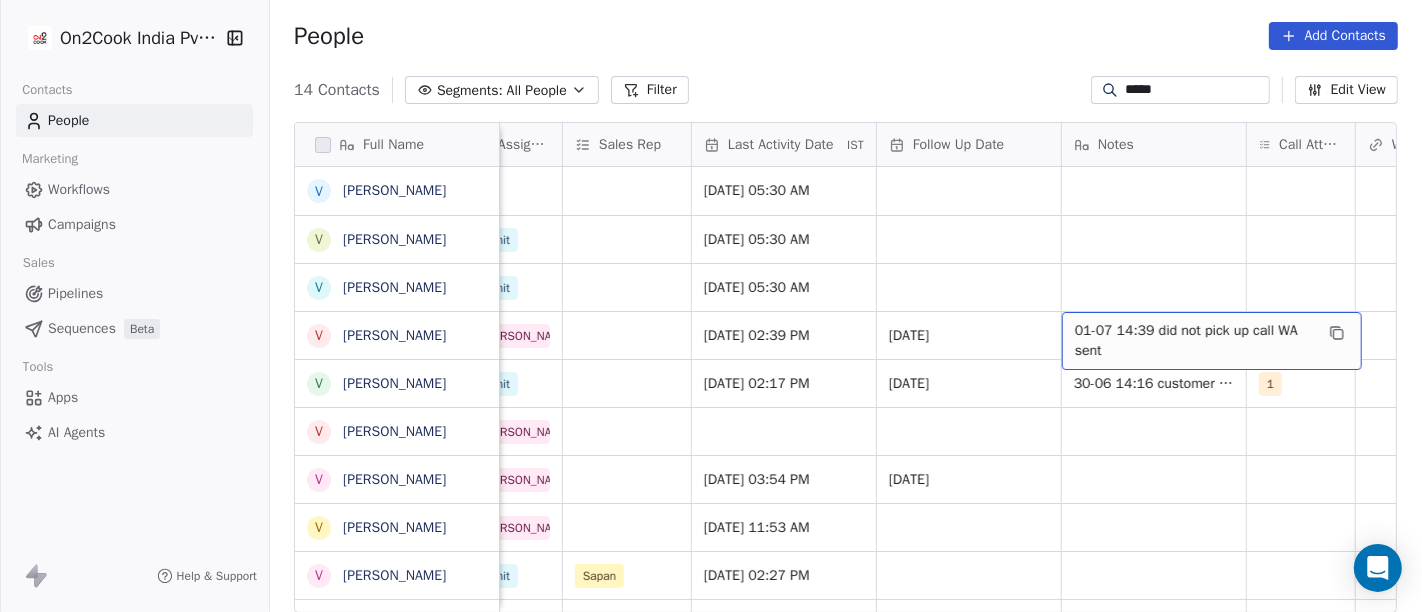 click on "01-07 14:39 did not pick up call WA sent" at bounding box center (1194, 341) 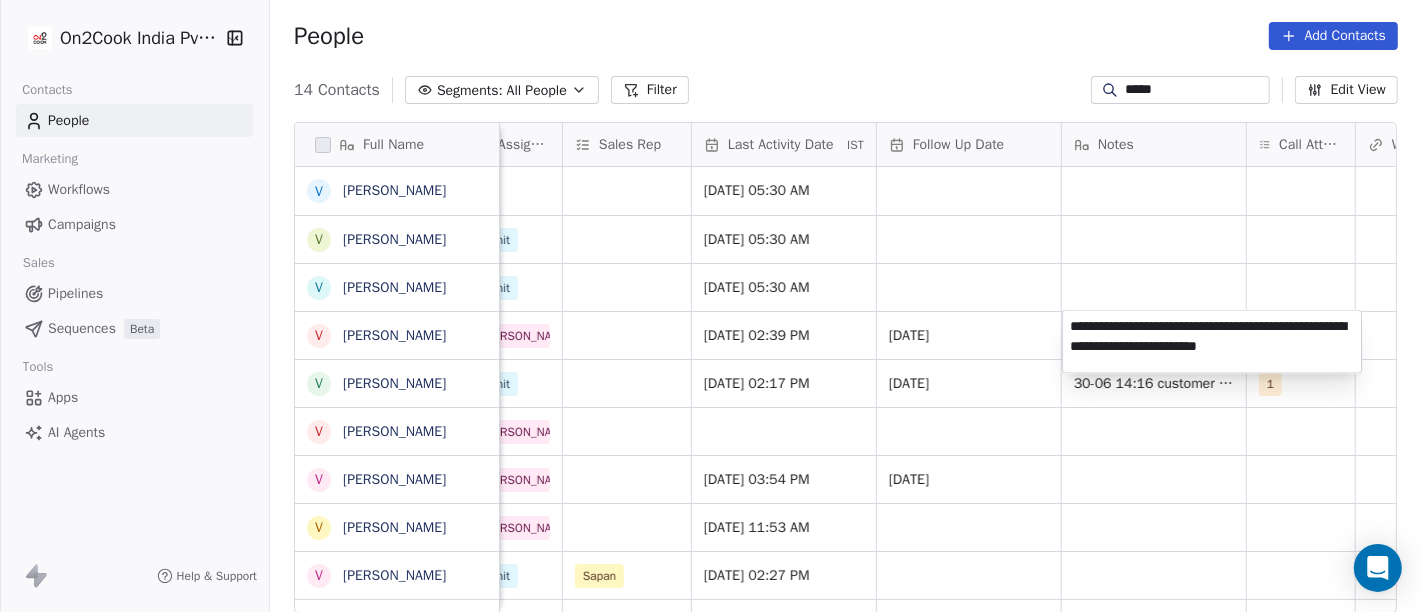 type on "**********" 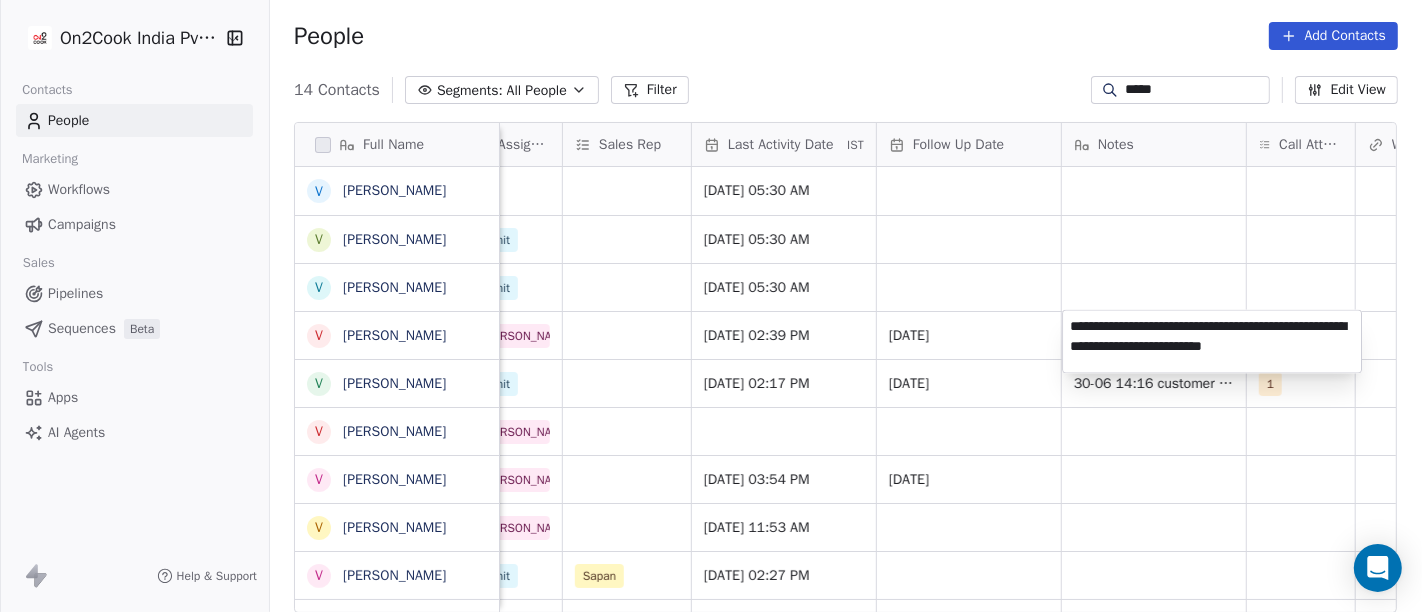 click on "On2Cook India Pvt. Ltd. Contacts People Marketing Workflows Campaigns Sales Pipelines Sequences Beta Tools Apps AI Agents Help & Support People  Add Contacts 14 Contacts Segments: All People Filter  ***** Edit View Tag Add to Sequence Full Name v [PERSON_NAME] V [PERSON_NAME] V [PERSON_NAME] [PERSON_NAME] [PERSON_NAME] V [PERSON_NAME] [PERSON_NAME] V [PERSON_NAME] V [PERSON_NAME] V [PERSON_NAME] V [PERSON_NAME] V [PERSON_NAME] V [PERSON_NAME] V [PERSON_NAME] Created Date IST Lead Status Tags Assignee Sales Rep Last Activity Date IST Follow Up Date Notes Call Attempts Website zomato link outlet type Location   [DATE] 05:30 AM No Response [DATE] 05:30 AM [GEOGRAPHIC_DATA]   [DATE] 05:30 AM Drop [PERSON_NAME] [DATE] 05:30 AM 1st Floor, Wing A, Project Office, [GEOGRAPHIC_DATA] Opposite Terminal 3 [GEOGRAPHIC_DATA] [GEOGRAPHIC_DATA]-110037   [DATE] 05:30 AM Drop [PERSON_NAME] [DATE] 05:30 AM restaurants Ara   [DATE] 01:06 PM No Response [PERSON_NAME] [DATE] 02:39 PM 08/07/2025 01-07 14:39 did not pick up call WA sent 1 cloud_kitchen   [DATE] 08:02 AM [PERSON_NAME]" at bounding box center [711, 306] 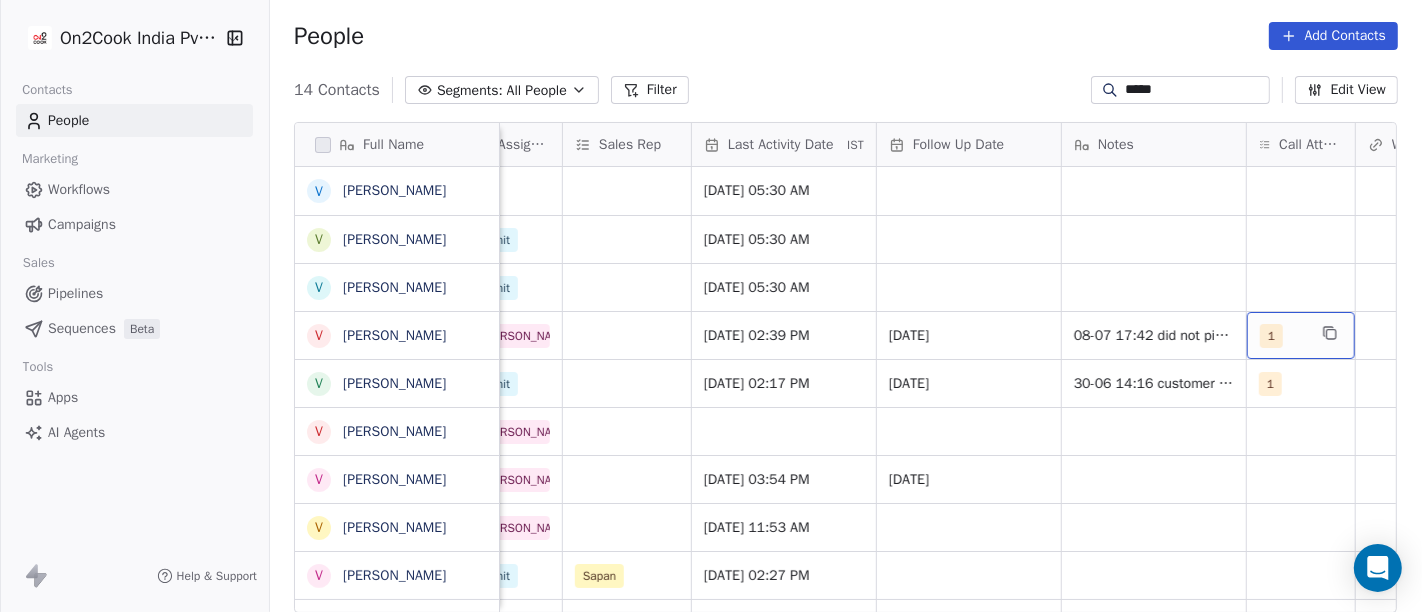 click on "1" at bounding box center [1301, 335] 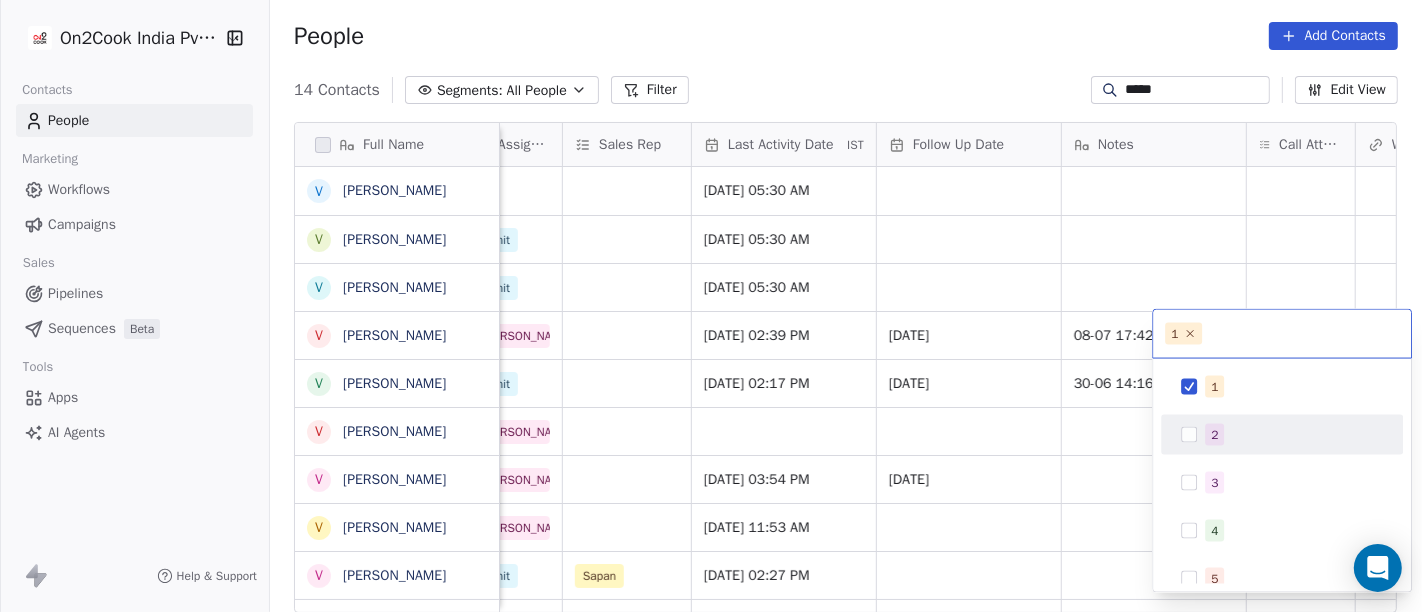 click on "2" at bounding box center (1294, 435) 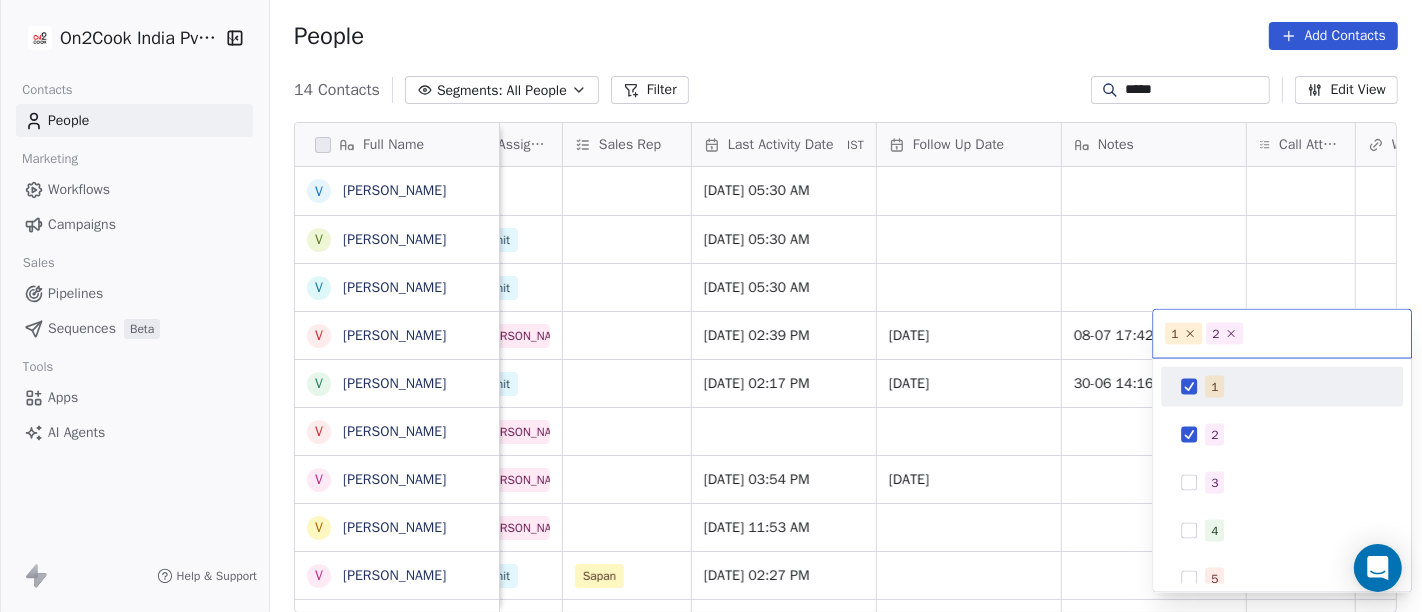 click on "1" at bounding box center (1294, 387) 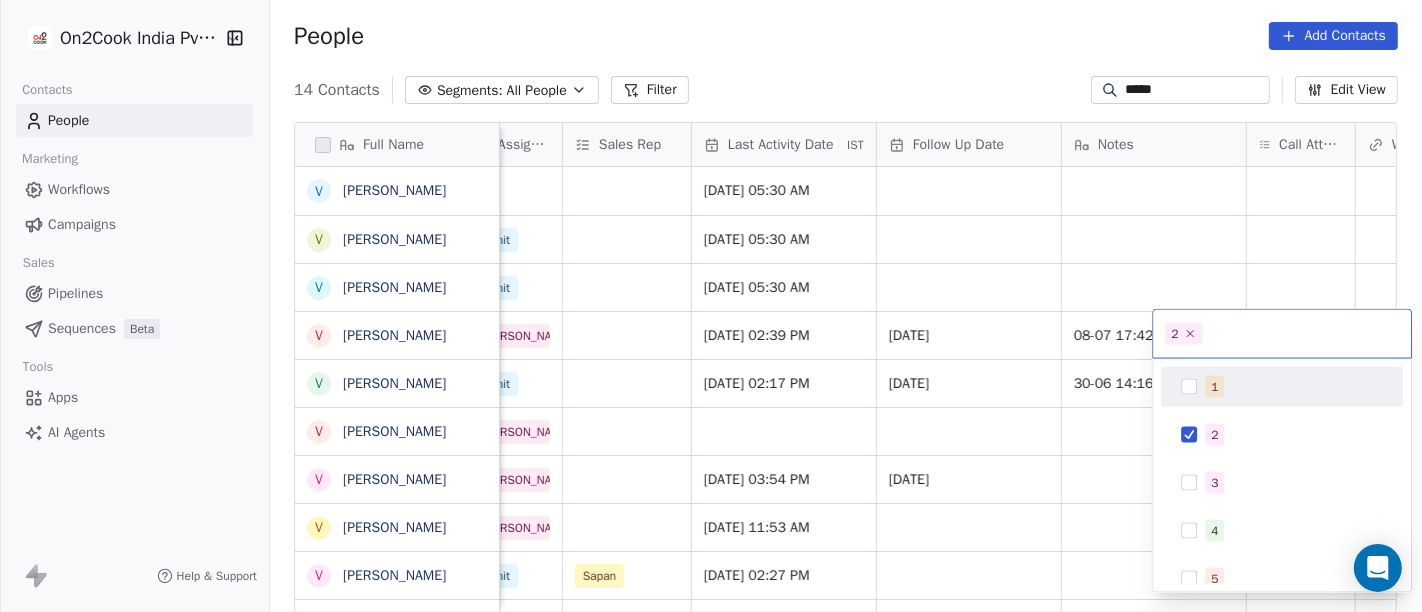 click on "On2Cook India Pvt. Ltd. Contacts People Marketing Workflows Campaigns Sales Pipelines Sequences Beta Tools Apps AI Agents Help & Support People  Add Contacts 14 Contacts Segments: All People Filter  ***** Edit View Tag Add to Sequence Full Name v [PERSON_NAME] V [PERSON_NAME] V [PERSON_NAME] [PERSON_NAME] [PERSON_NAME] V [PERSON_NAME] [PERSON_NAME] V [PERSON_NAME] V [PERSON_NAME] V [PERSON_NAME] V [PERSON_NAME] V [PERSON_NAME] V [PERSON_NAME] V [PERSON_NAME] Created Date IST Lead Status Tags Assignee Sales Rep Last Activity Date IST Follow Up Date Notes Call Attempts Website zomato link outlet type Location   [DATE] 05:30 AM No Response [DATE] 05:30 AM [GEOGRAPHIC_DATA]   [DATE] 05:30 AM Drop [PERSON_NAME] [DATE] 05:30 AM 1st Floor, Wing A, Project Office, [GEOGRAPHIC_DATA] Opposite Terminal 3 [GEOGRAPHIC_DATA] [GEOGRAPHIC_DATA]-110037   [DATE] 05:30 AM Drop [PERSON_NAME] [DATE] 05:30 AM restaurants Ara   [DATE] 01:06 PM No Response [PERSON_NAME] [DATE] 02:39 PM 08/07/2025 08-07 17:42 did not pick up call WA sent 01-07 14:39 did not pick up call WA sent 1   1" at bounding box center [711, 306] 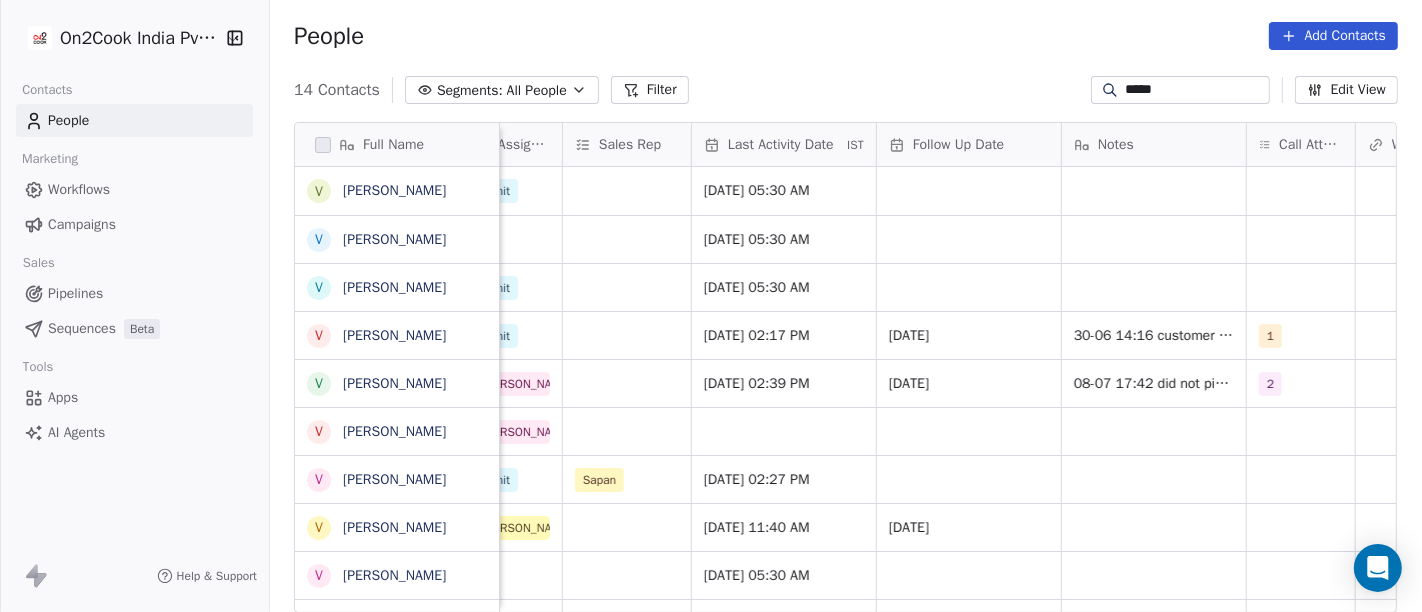 scroll, scrollTop: 17, scrollLeft: 0, axis: vertical 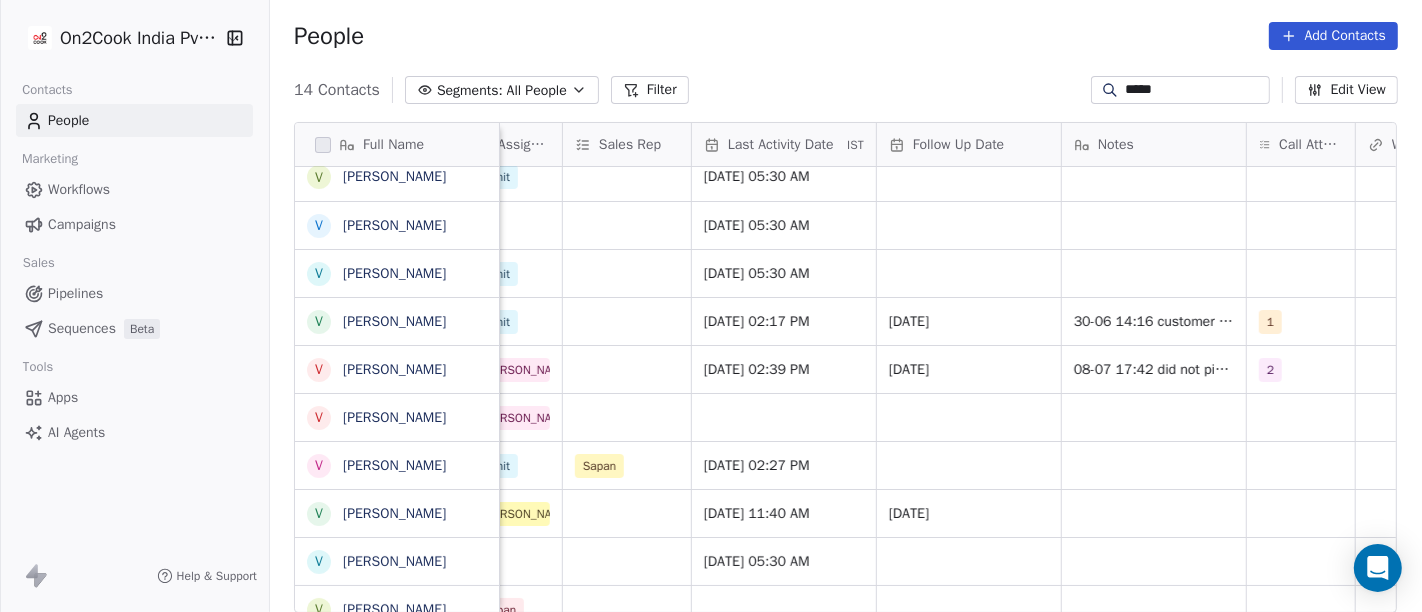 click on "*****" at bounding box center (1196, 90) 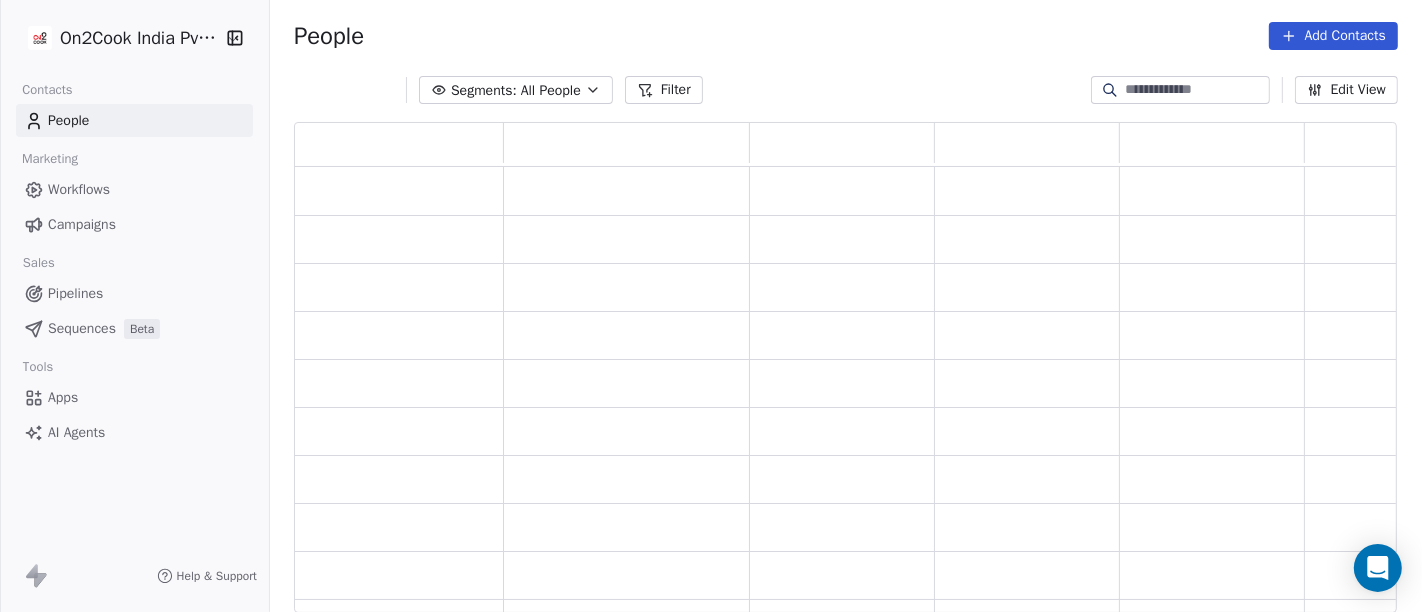 scroll, scrollTop: 17, scrollLeft: 17, axis: both 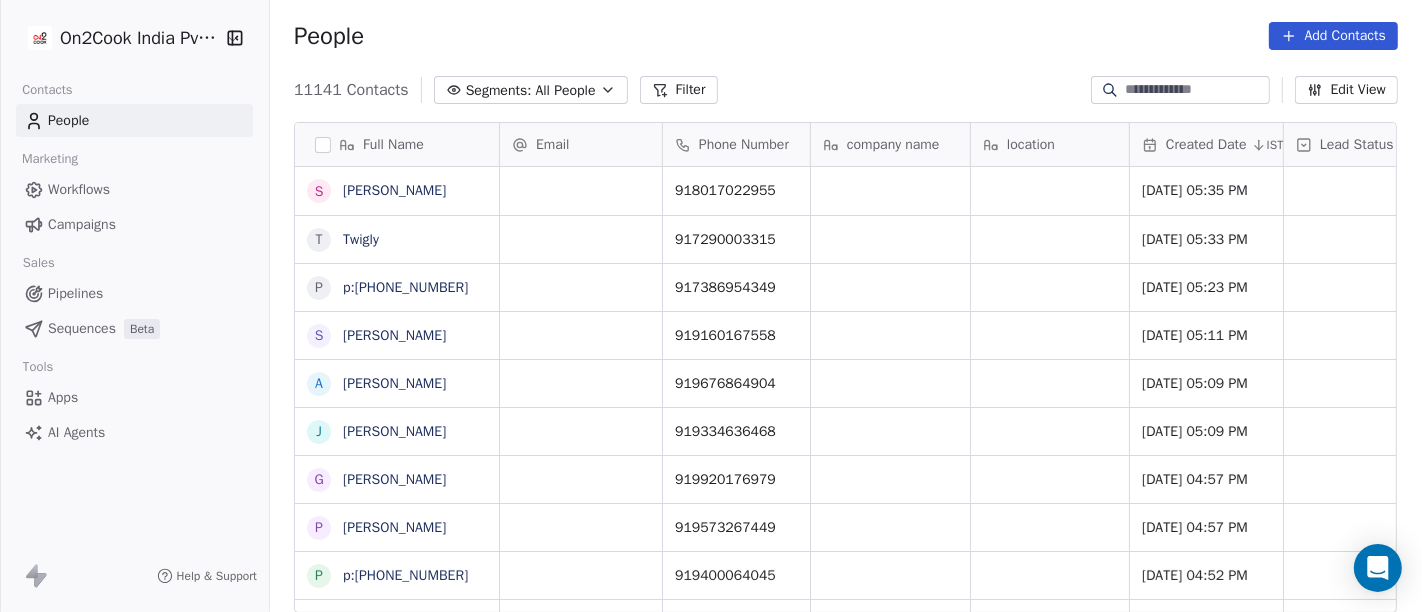 type 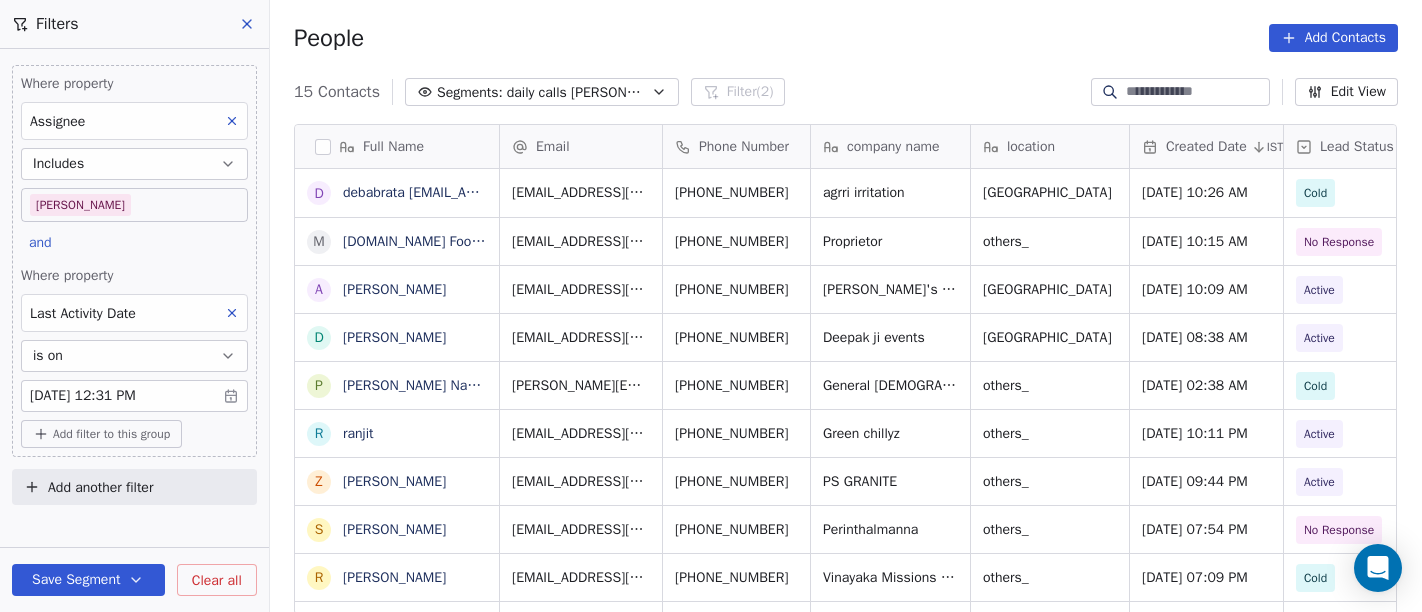 scroll, scrollTop: 0, scrollLeft: 0, axis: both 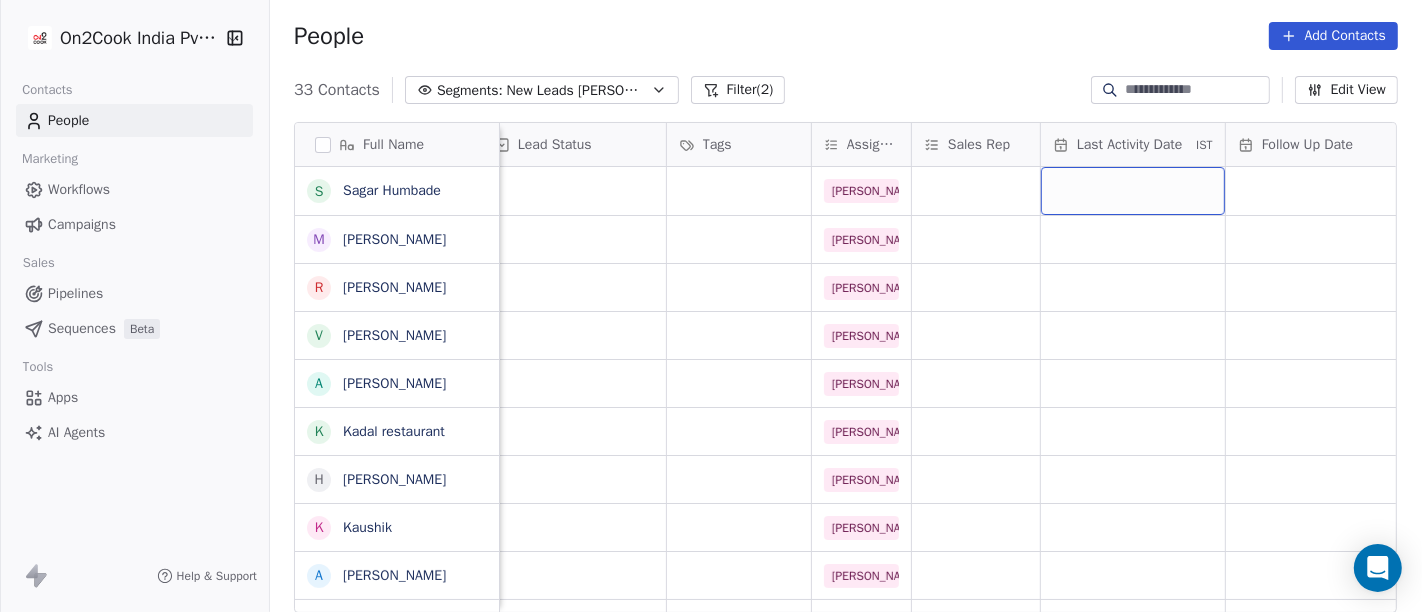 click at bounding box center [1133, 191] 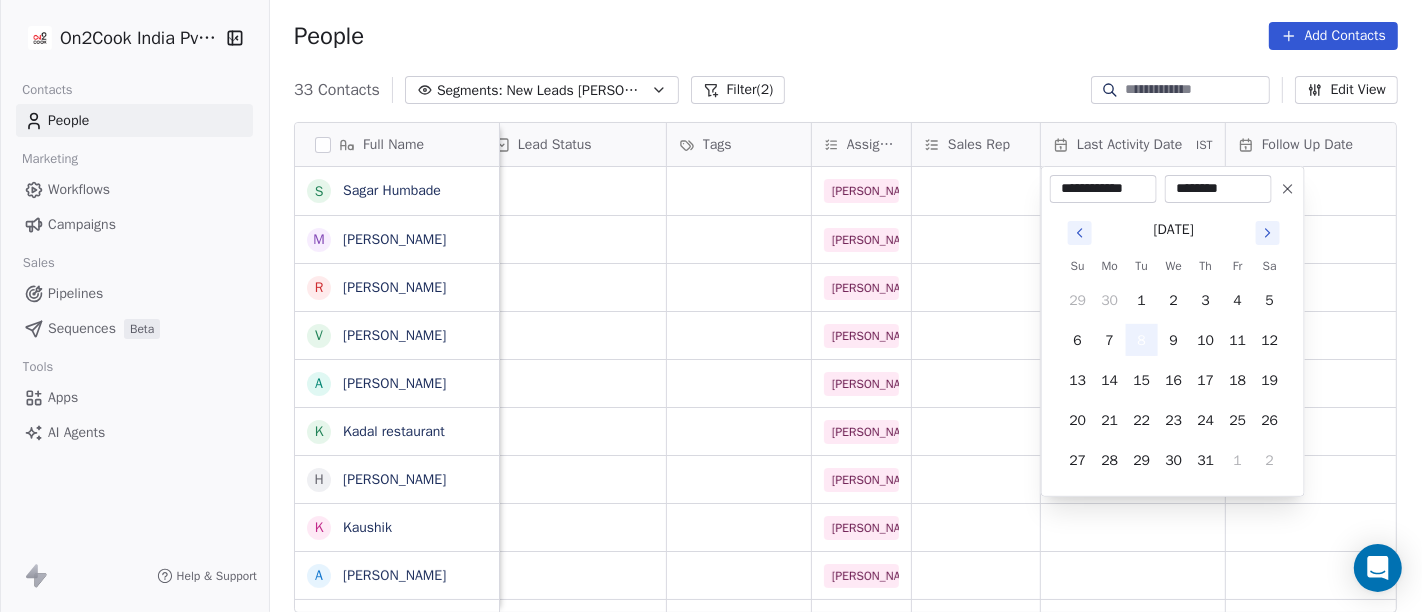 click on "8" at bounding box center (1142, 340) 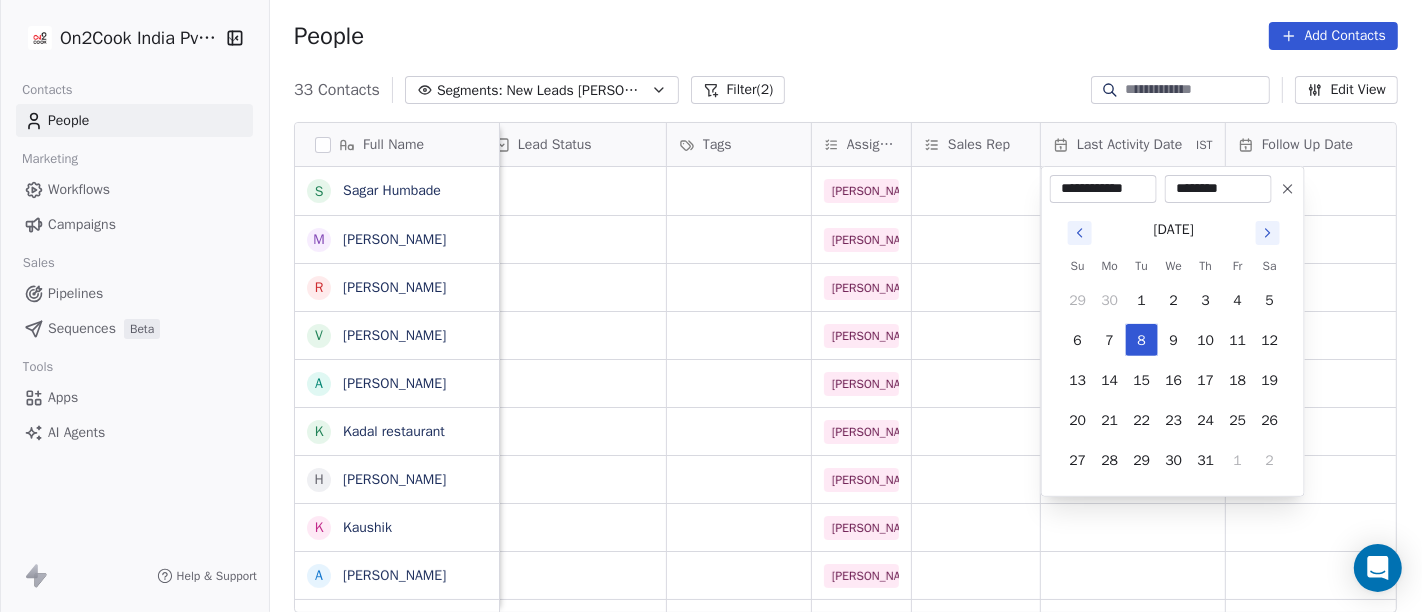 click on "On2Cook India Pvt. Ltd. Contacts People Marketing Workflows Campaigns Sales Pipelines Sequences Beta Tools Apps AI Agents Help & Support People  Add Contacts 33 Contacts Segments: New Leads Salim Filter  (2) Edit View Tag Add to Sequence Full Name S Sagar Humbade M Mir Imteyaz Ali R Reuel Dhevadhayalan Naidoo V Vijay A Anurag choudhary K Kadal restaurant H Harpal singh K Kaushik A Amit Kotadia R Ritesh Singh P Pawan Dhingra L Laksshay Rajput P Pankaj Bafna S Surinder Jagga p p:+917030292135 D Dileep Singh Gaharwar V Vijendra singh I Indrajit Paul P Prince Singh A Ashwani Sharma A AMIT TANEJA Y Yogesh Pawar A Ambuj A Anshuman R Rohit M Mumma's boy cafe and restaurant. A Amardeep Chandarwanshi S Sanjay Chalana j jarad suhas pandrinath M Maha SHIV marketing company name location Created Date IST Lead Status Tags Assignee Sales Rep Last Activity Date IST Follow Up Date Notes Call Attempts Website   Ace 2 fitness Club pune Jul 08, 2025 02:09 PM Salim   gdtii kolkata Jul 08, 2025 01:29 PM Salim   others_ Salim" at bounding box center (711, 306) 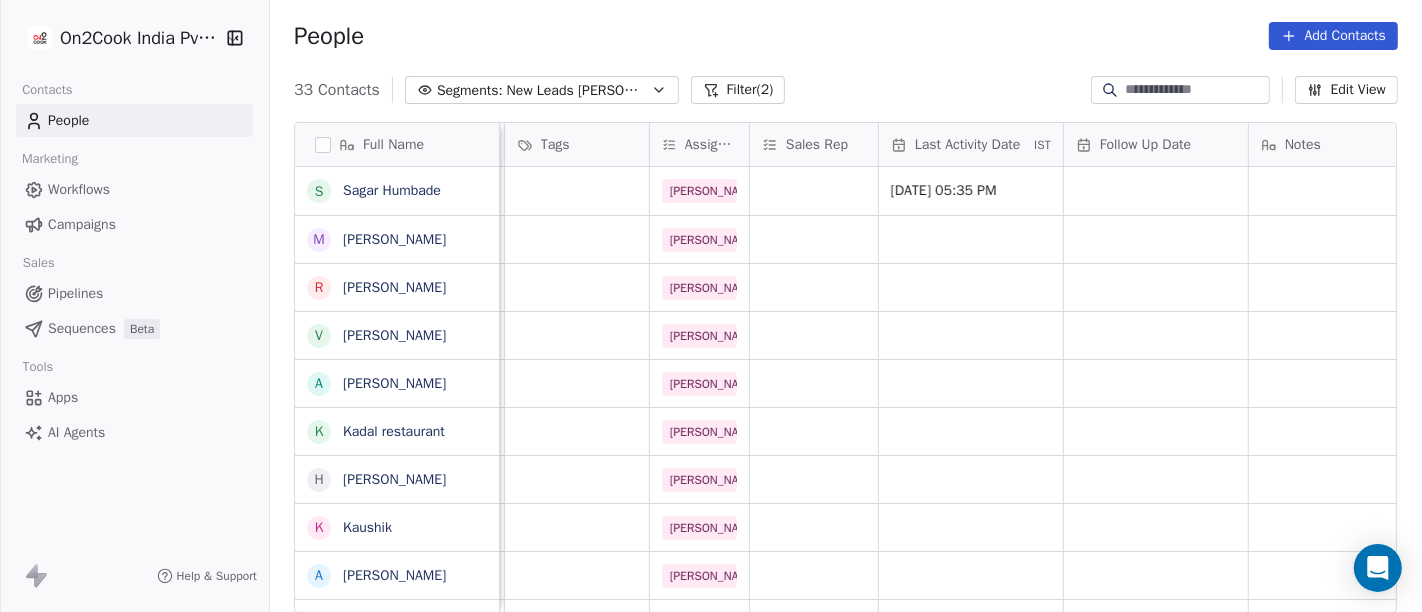 scroll, scrollTop: 0, scrollLeft: 973, axis: horizontal 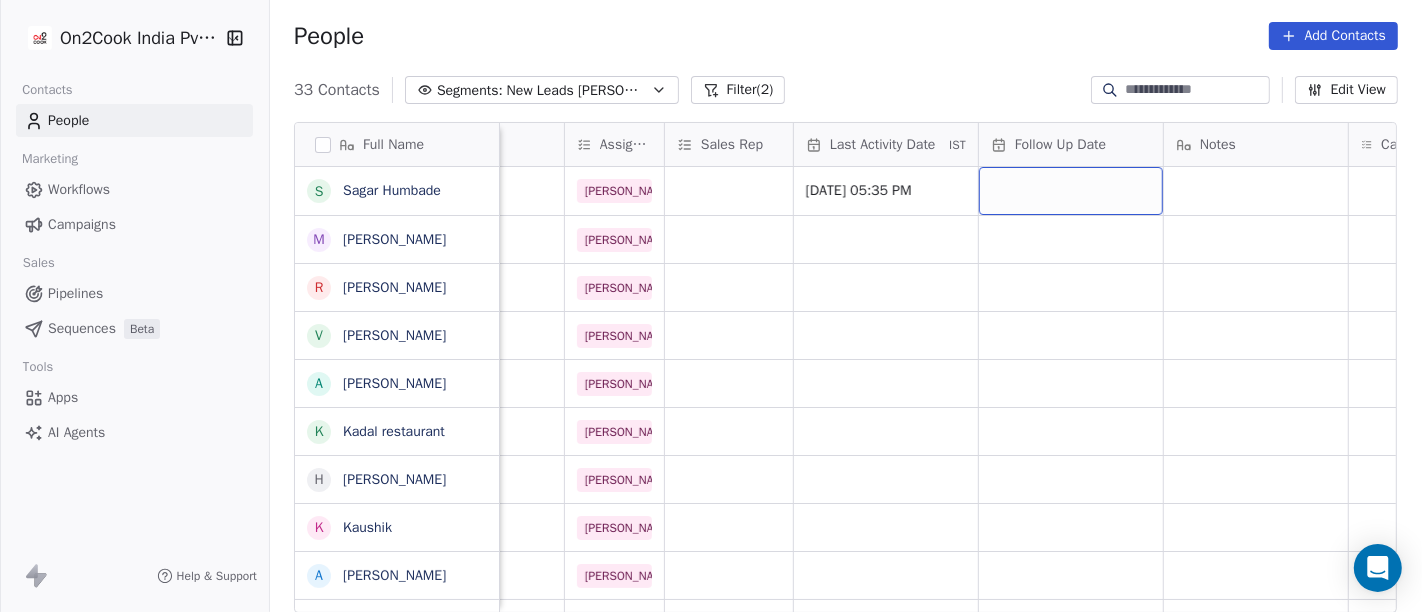 click at bounding box center [1071, 191] 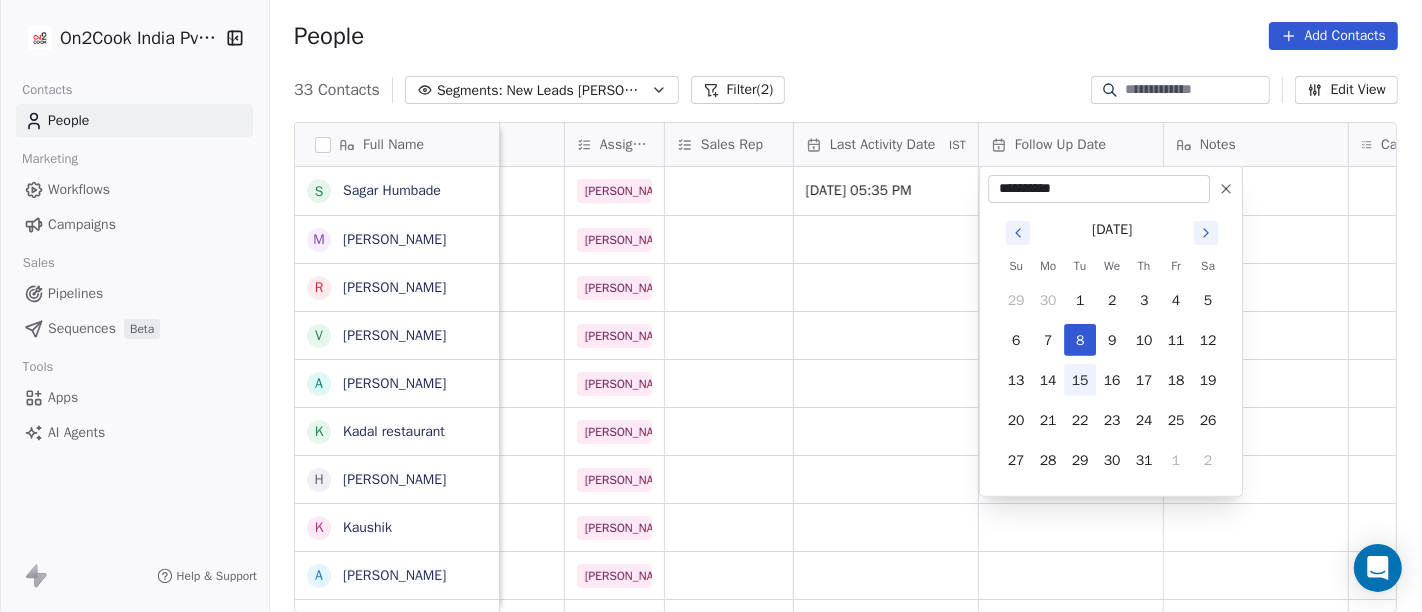 click on "15" at bounding box center (1080, 380) 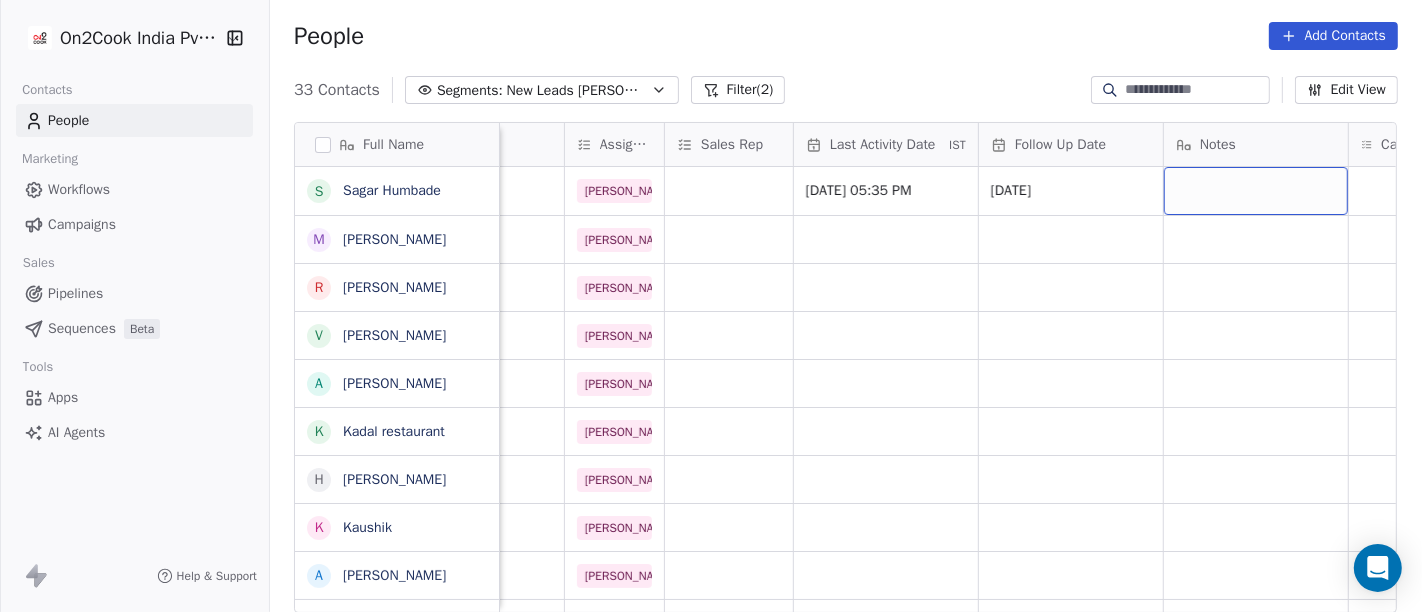 drag, startPoint x: 1225, startPoint y: 195, endPoint x: 1290, endPoint y: 201, distance: 65.27634 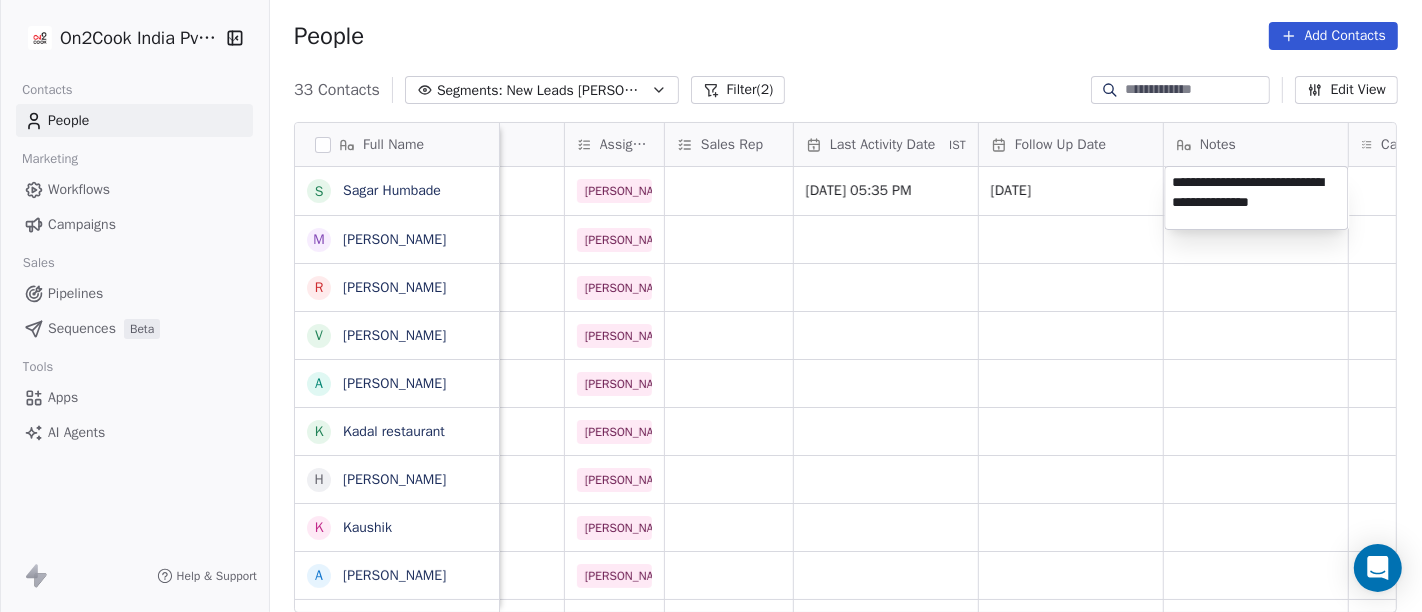 type on "**********" 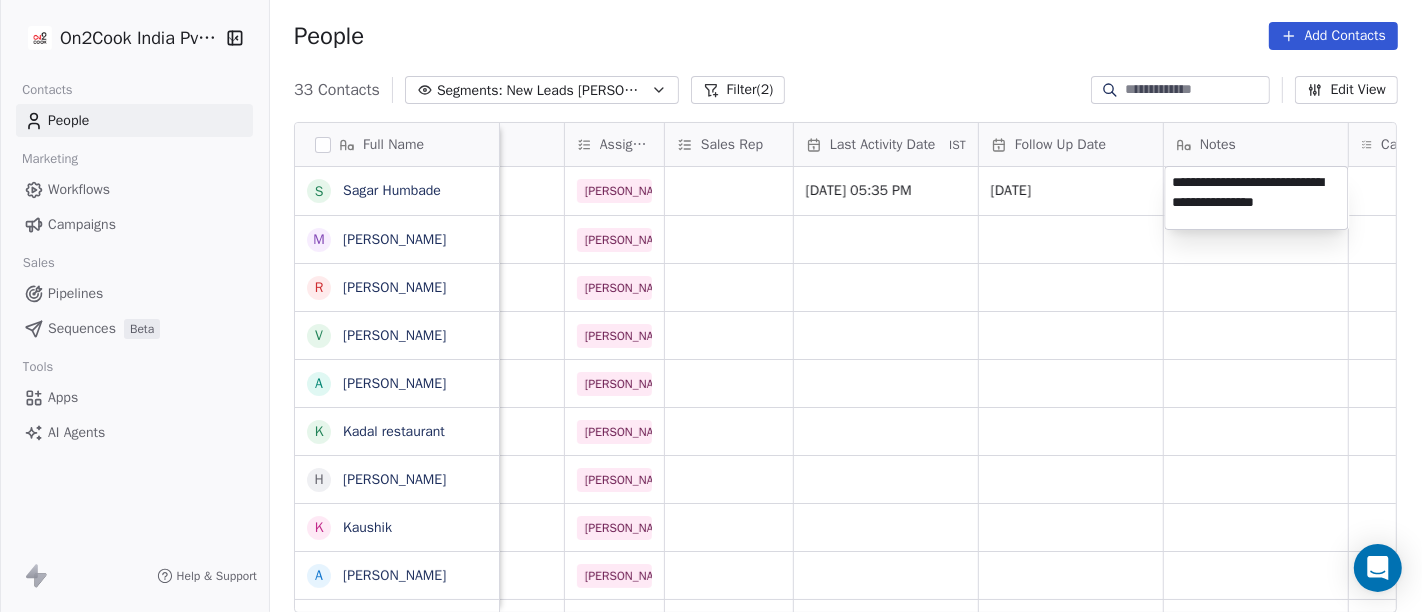 click on "On2Cook India Pvt. Ltd. Contacts People Marketing Workflows Campaigns Sales Pipelines Sequences Beta Tools Apps AI Agents Help & Support People  Add Contacts 33 Contacts Segments: New Leads Salim Filter  (2) Edit View Tag Add to Sequence Full Name S Sagar Humbade M Mir Imteyaz Ali R Reuel Dhevadhayalan Naidoo V Vijay A Anurag choudhary K Kadal restaurant H Harpal singh K Kaushik A Amit Kotadia R Ritesh Singh P Pawan Dhingra L Laksshay Rajput P Pankaj Bafna S Surinder Jagga p p:+917030292135 D Dileep Singh Gaharwar V Vijendra singh I Indrajit Paul P Prince Singh A Ashwani Sharma A AMIT TANEJA Y Yogesh Pawar A Ambuj A Anshuman R Rohit M Mumma's boy cafe and restaurant. A Amardeep Chandarwanshi S Sanjay Chalana j jarad suhas pandrinath M Maha SHIV marketing location Created Date IST Lead Status Tags Assignee Sales Rep Last Activity Date IST Follow Up Date Notes Call Attempts Website zomato link outlet type   pune Jul 08, 2025 02:09 PM Salim Jul 08, 2025 05:35 PM 15/07/2025 executive_kitchens   kolkata Salim" at bounding box center (711, 306) 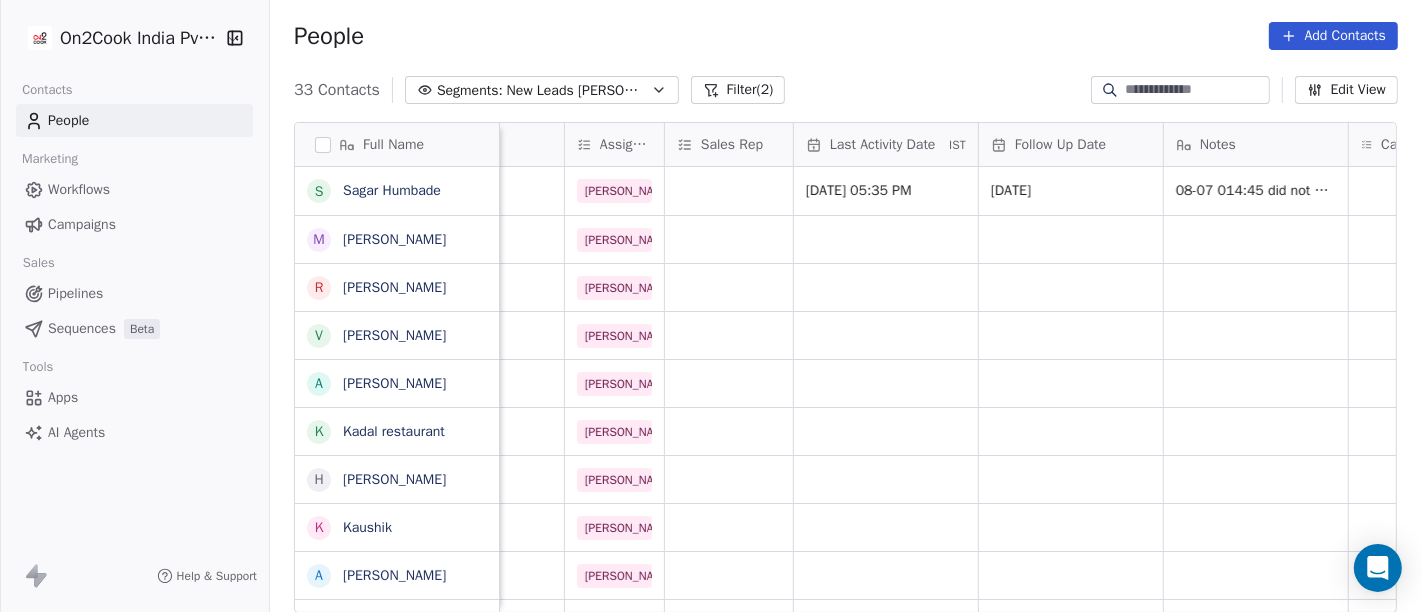 scroll, scrollTop: 0, scrollLeft: 1157, axis: horizontal 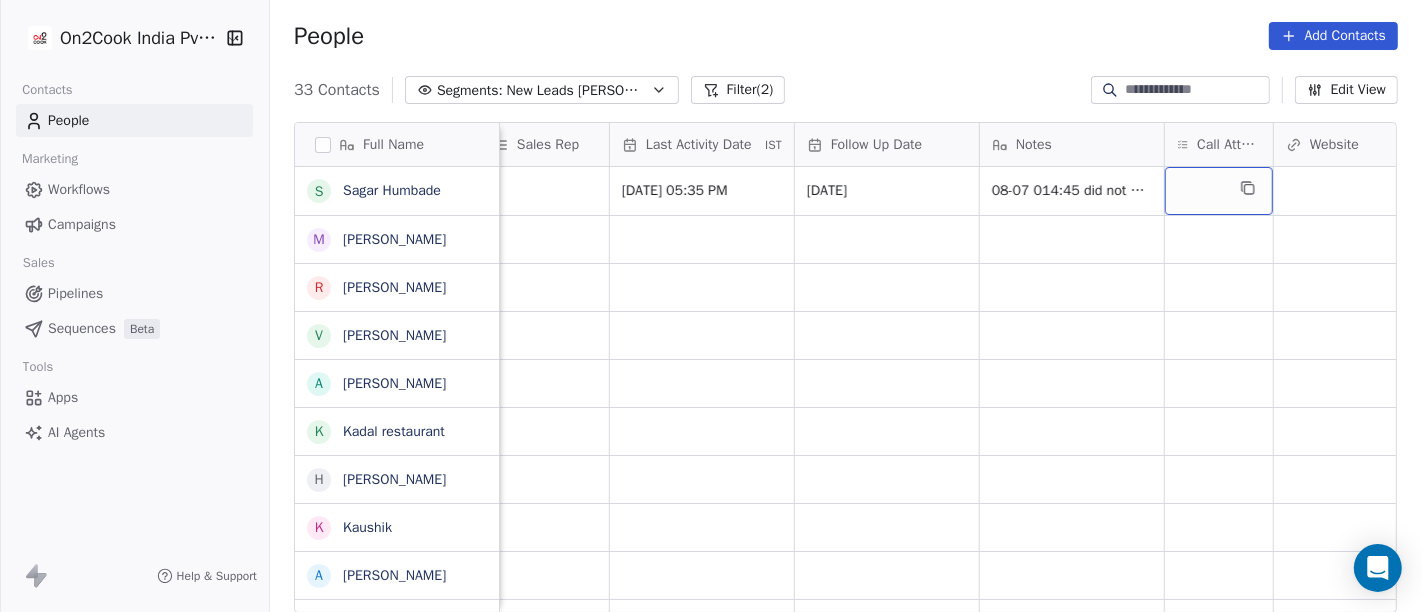 click at bounding box center (1219, 191) 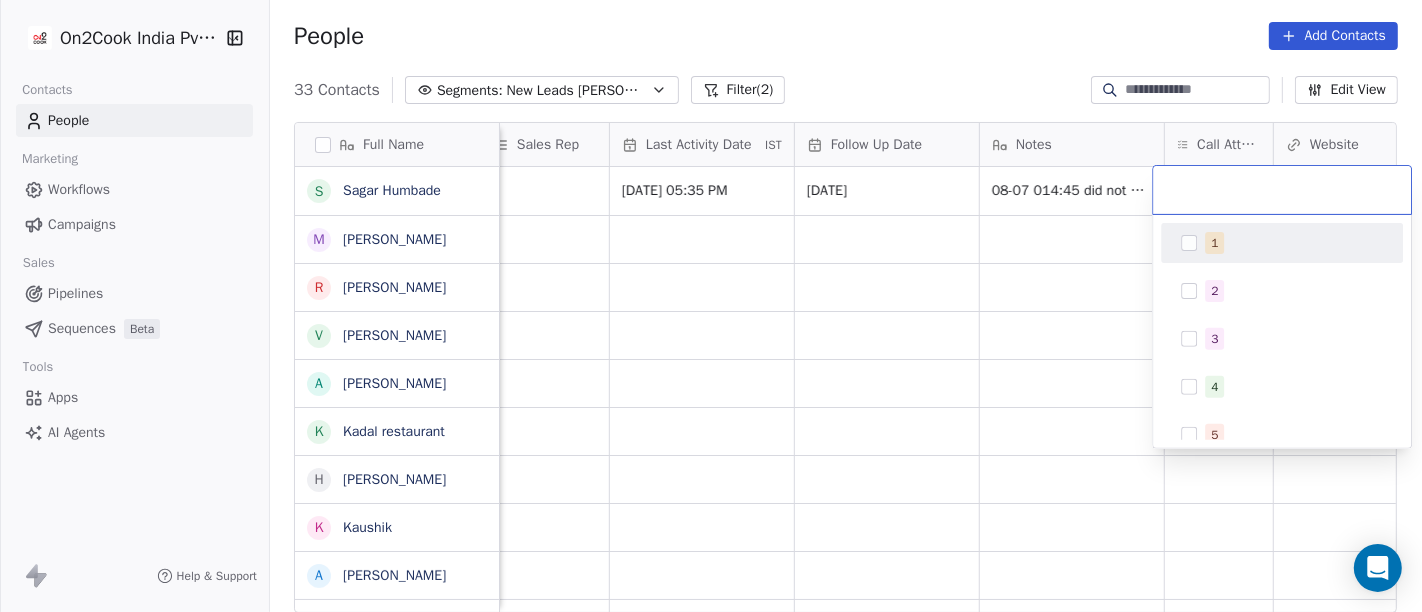 click on "1" at bounding box center (1294, 243) 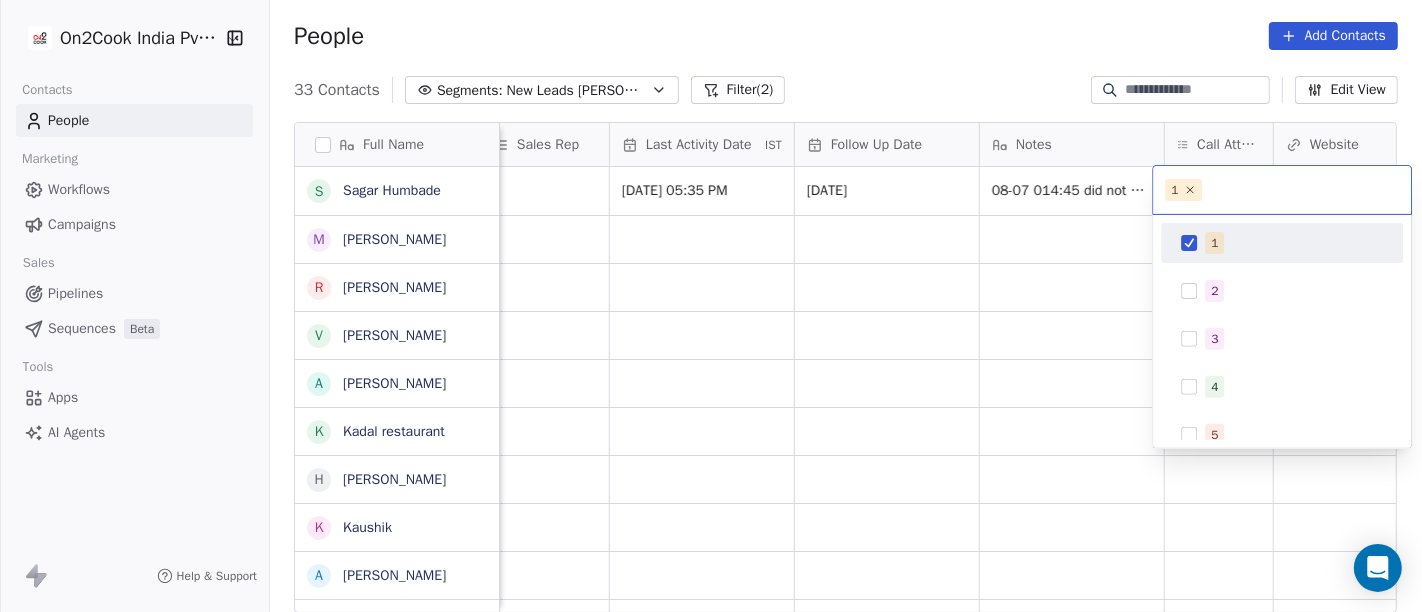 click on "On2Cook India Pvt. Ltd. Contacts People Marketing Workflows Campaigns Sales Pipelines Sequences Beta Tools Apps AI Agents Help & Support People  Add Contacts 33 Contacts Segments: New Leads Salim Filter  (2) Edit View Tag Add to Sequence Full Name S Sagar Humbade M Mir Imteyaz Ali R Reuel Dhevadhayalan Naidoo V Vijay A Anurag choudhary K Kadal restaurant H Harpal singh K Kaushik A Amit Kotadia R Ritesh Singh P Pawan Dhingra L Laksshay Rajput P Pankaj Bafna S Surinder Jagga p p:+917030292135 D Dileep Singh Gaharwar V Vijendra singh I Indrajit Paul P Prince Singh A Ashwani Sharma A AMIT TANEJA Y Yogesh Pawar A Ambuj A Anshuman R Rohit M Mumma's boy cafe and restaurant. A Amardeep Chandarwanshi S Sanjay Chalana j jarad suhas pandrinath M Maha SHIV marketing Lead Status Tags Assignee Sales Rep Last Activity Date IST Follow Up Date Notes Call Attempts Website zomato link outlet type Location   Salim Jul 08, 2025 05:35 PM 15/07/2025 08-07 014:45 did not pick up call WA msg sent executive_kitchens   Salim   Salim" at bounding box center [711, 306] 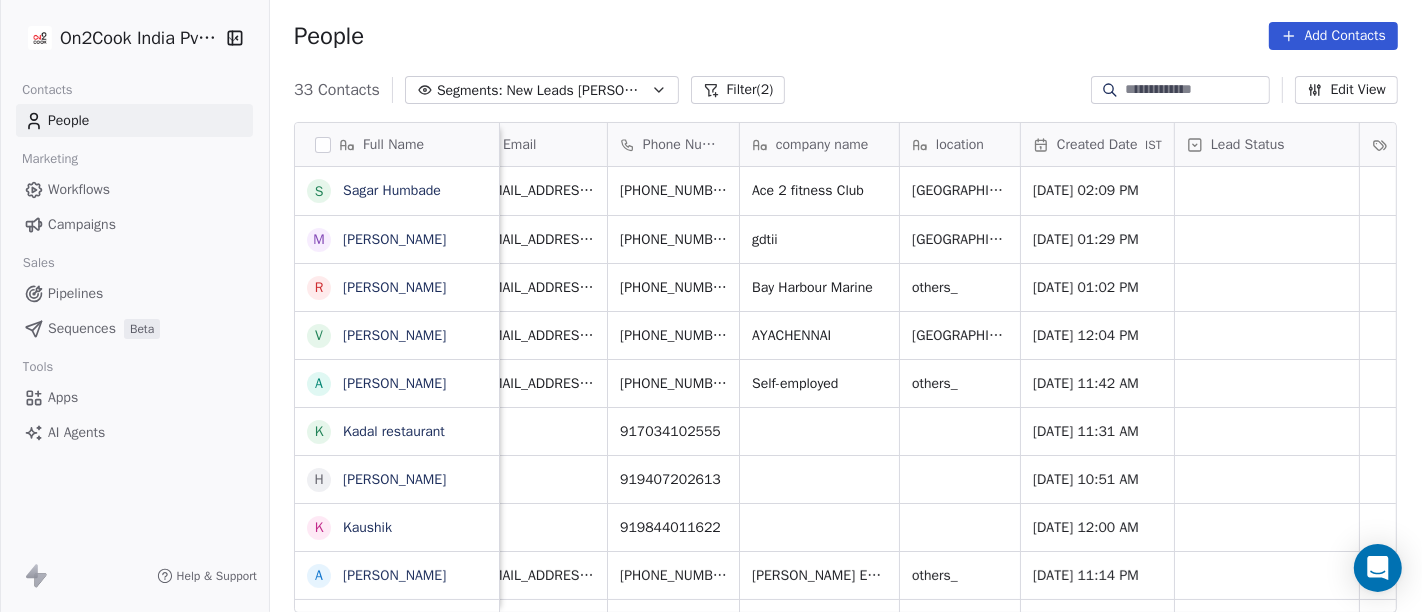 scroll, scrollTop: 0, scrollLeft: 0, axis: both 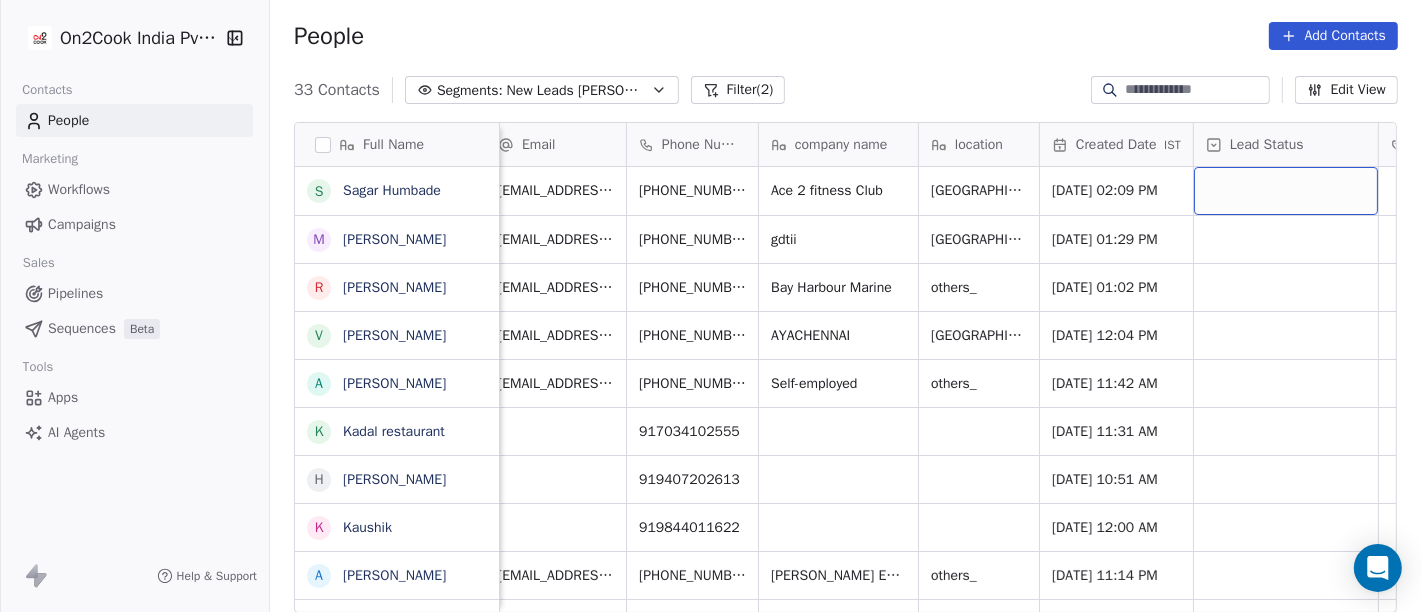 click at bounding box center (1286, 191) 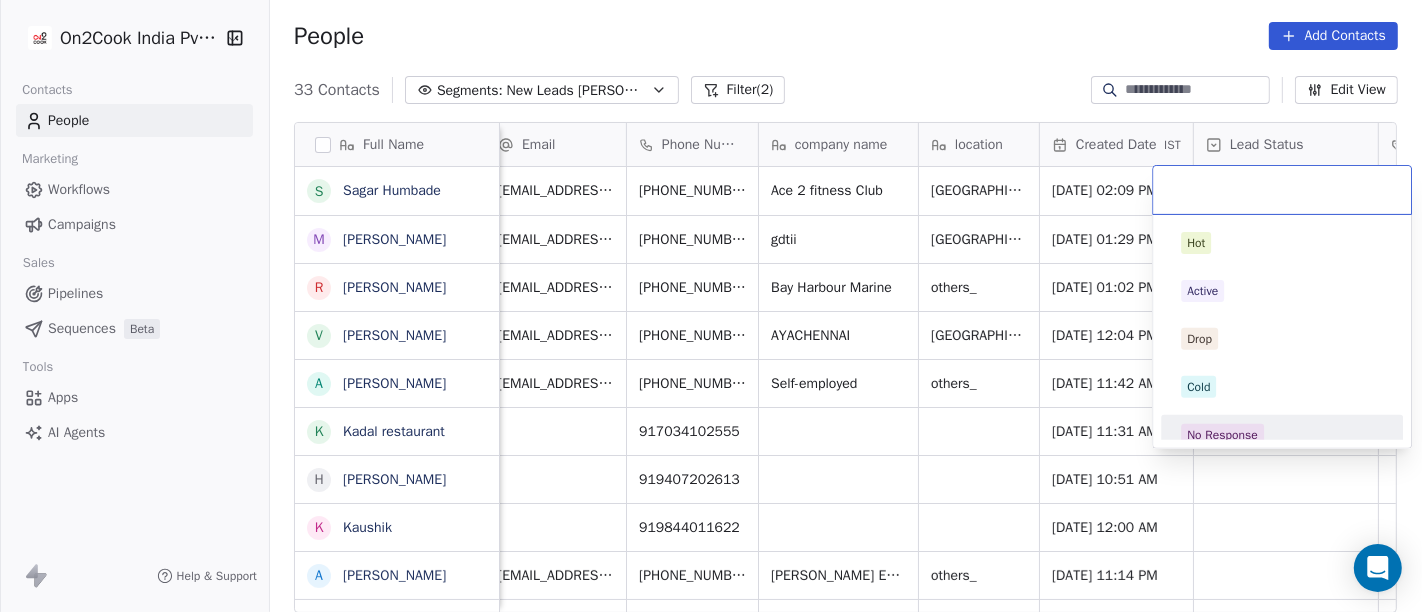 click on "Hot Active Drop Cold No Response Onsite Demo RSP (Distributor) Converted Duplicate Call Back Demo Planned Demo Given Auto Response Demo Rescheduled Demo Cancelled Confirm High Medium Low" at bounding box center [1282, 331] 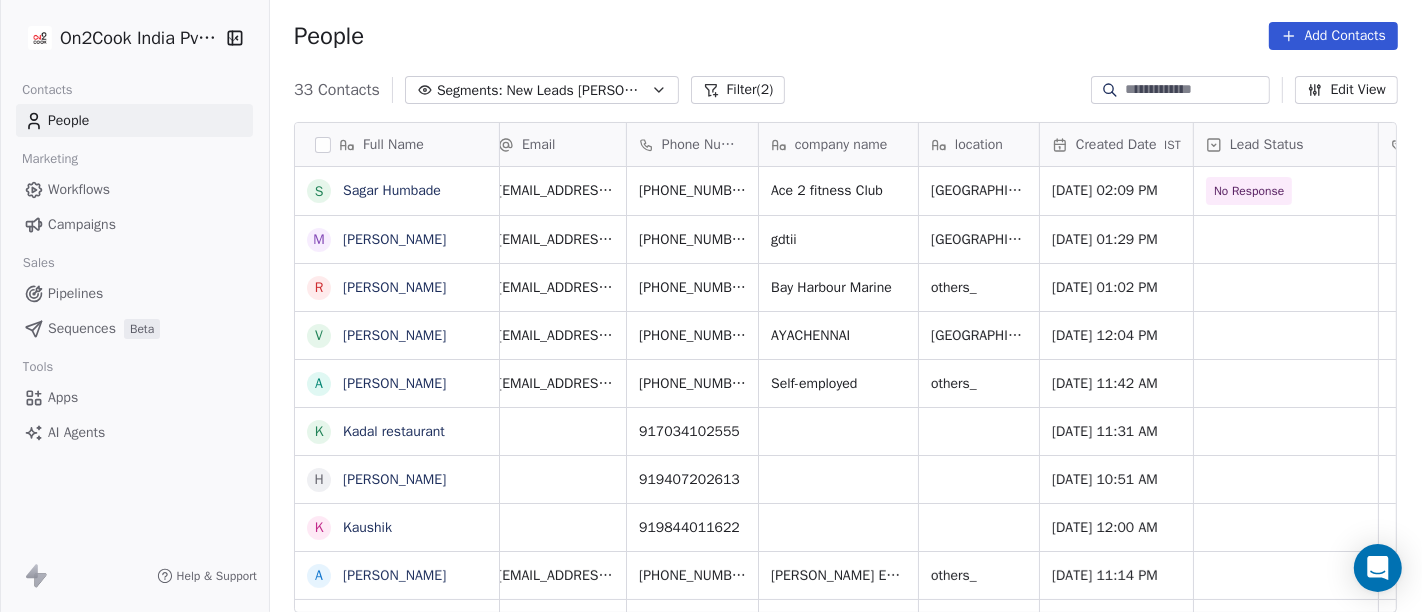 scroll, scrollTop: 0, scrollLeft: 0, axis: both 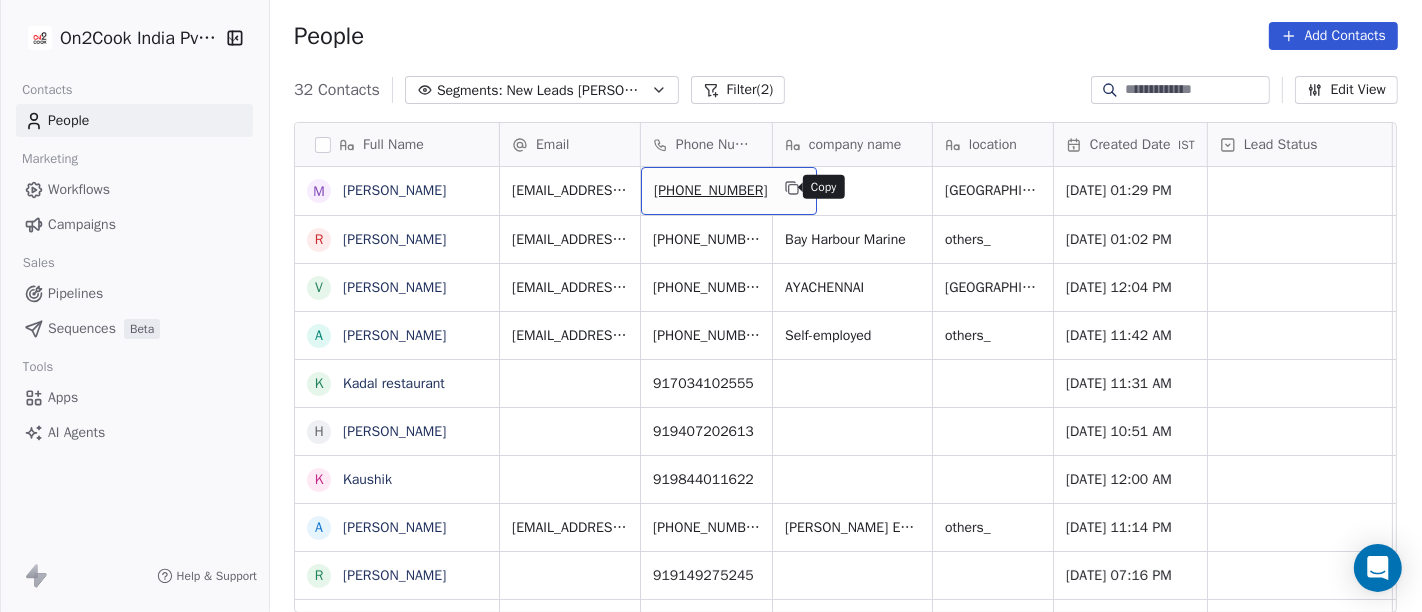 click 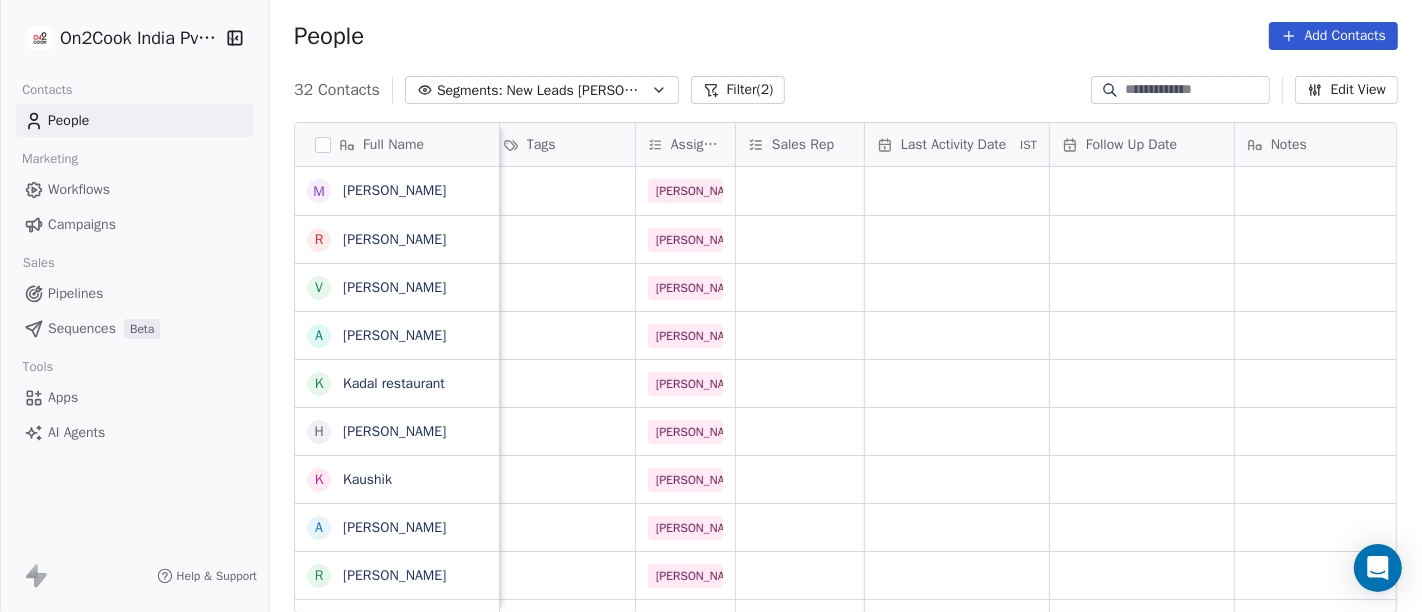 scroll, scrollTop: 0, scrollLeft: 903, axis: horizontal 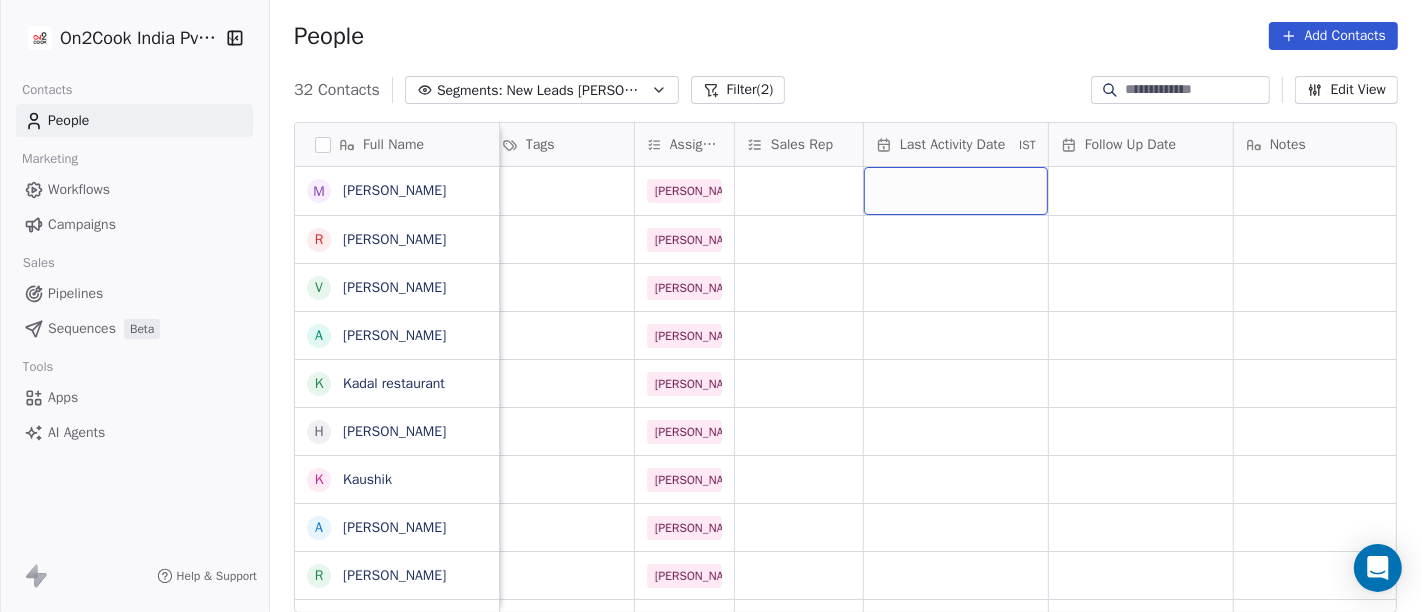 click at bounding box center [956, 191] 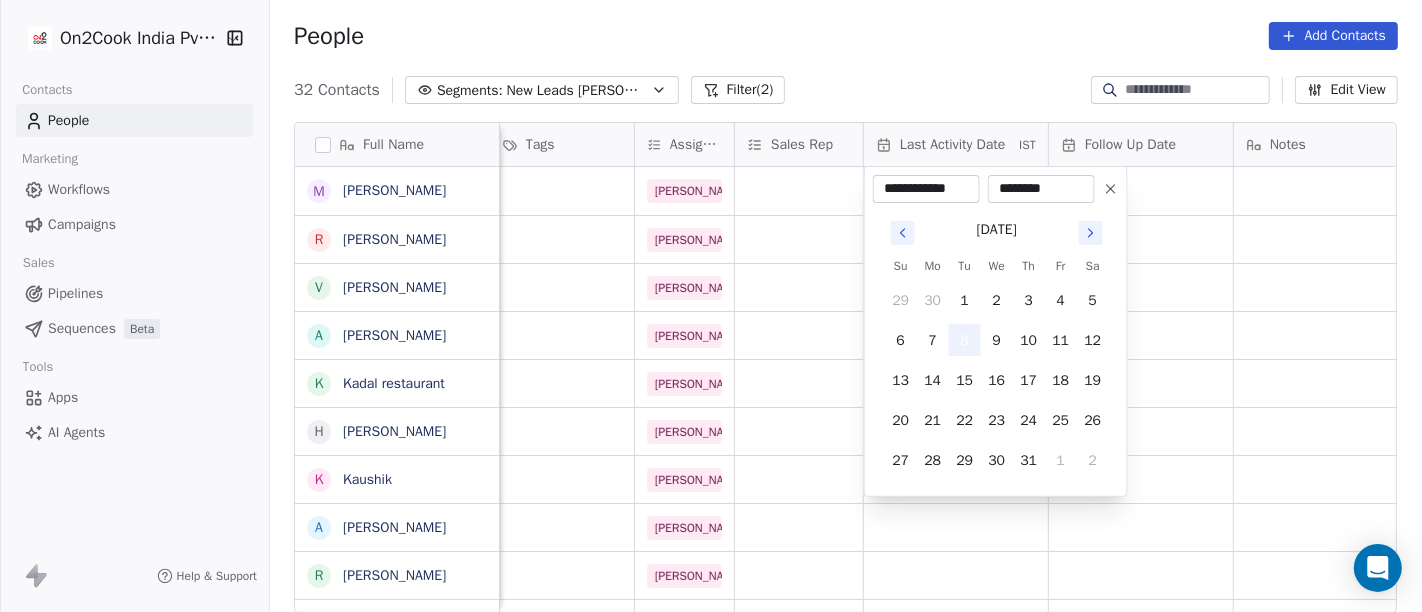 click on "8" at bounding box center (965, 340) 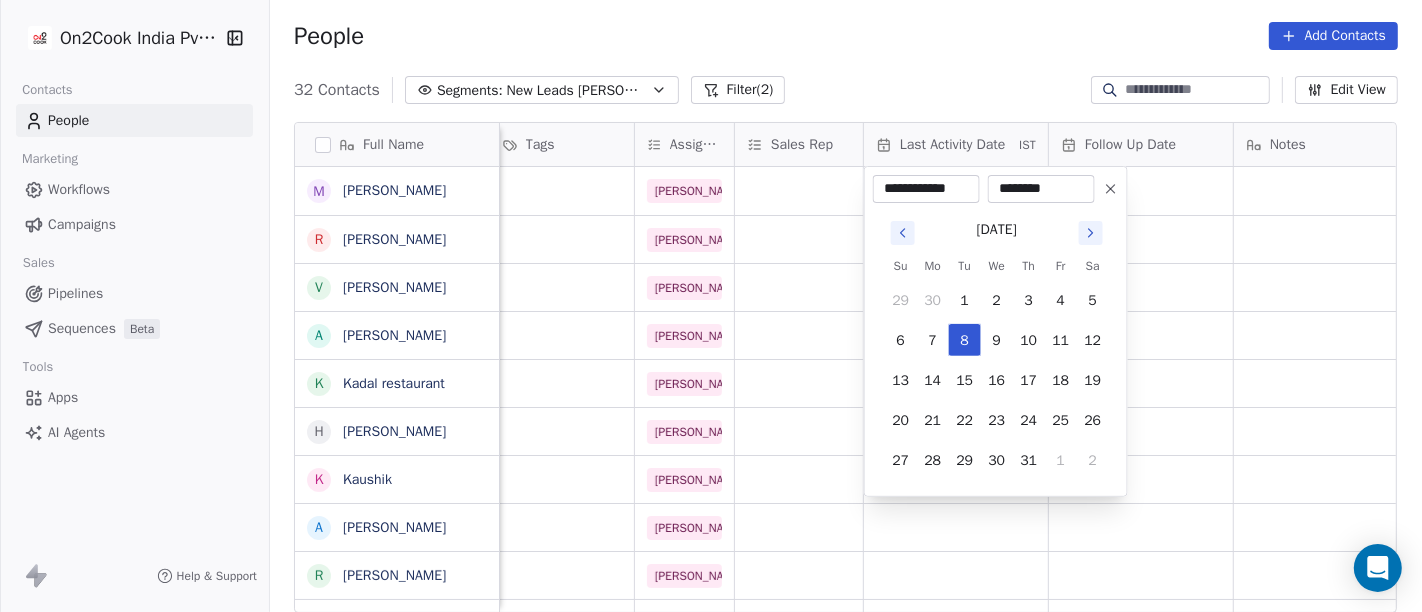 click on "On2Cook India Pvt. Ltd. Contacts People Marketing Workflows Campaigns Sales Pipelines Sequences Beta Tools Apps AI Agents Help & Support People  Add Contacts 32 Contacts Segments: New Leads Salim Filter  (2) Edit View Tag Add to Sequence Full Name M Mir Imteyaz Ali R Reuel Dhevadhayalan Naidoo V Vijay A Anurag choudhary K Kadal restaurant H Harpal singh K Kaushik A Amit Kotadia R Ritesh Singh P Pawan Dhingra L Laksshay Rajput P Pankaj Bafna S Surinder Jagga p p:+917030292135 D Dileep Singh Gaharwar V Vijendra singh I Indrajit Paul P Prince Singh A Ashwani Sharma A AMIT TANEJA Y Yogesh Pawar A Ambuj A Anshuman R Rohit M Mumma's boy cafe and restaurant. A Amardeep Chandarwanshi S Sanjay Chalana j jarad suhas pandrinath M Maha SHIV marketing L Lobzang Tandup location Created Date IST Lead Status Tags Assignee Sales Rep Last Activity Date IST Follow Up Date Notes Call Attempts Website zomato link   kolkata Jul 08, 2025 01:29 PM Salim   others_ Jul 08, 2025 01:02 PM Salim   chennai Jul 08, 2025 12:04 PM Salim" at bounding box center (711, 306) 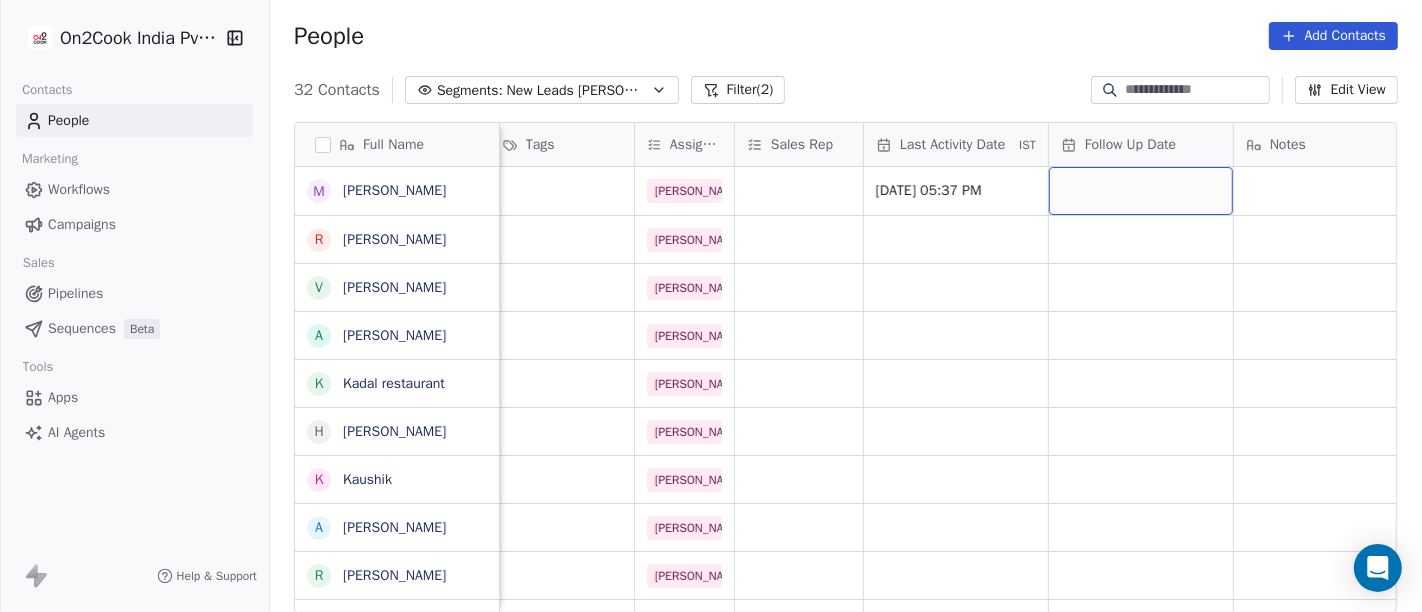 click at bounding box center (1141, 191) 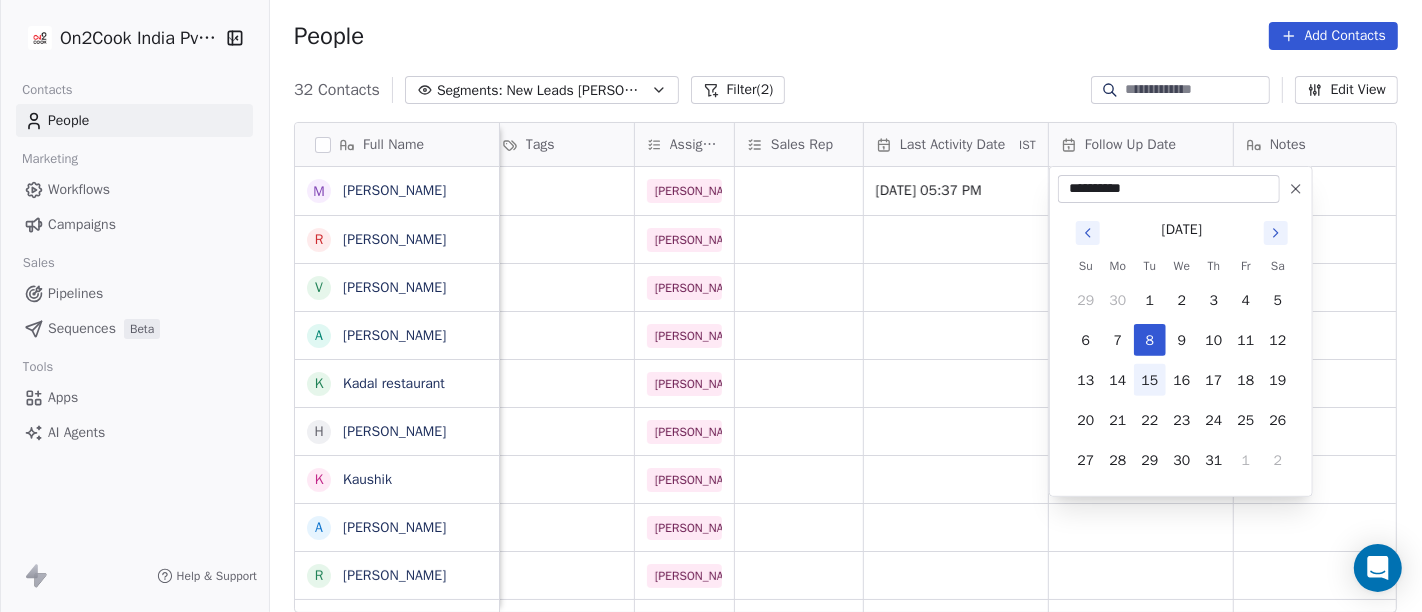click on "15" at bounding box center (1150, 380) 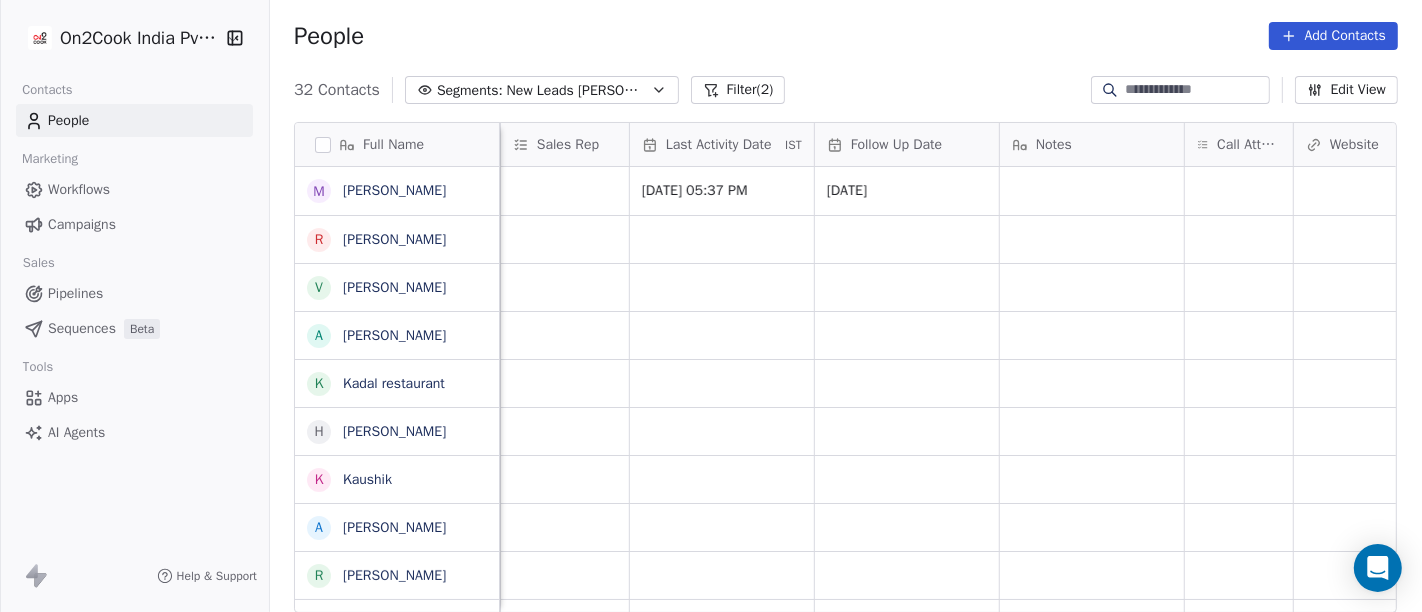 scroll, scrollTop: 0, scrollLeft: 1134, axis: horizontal 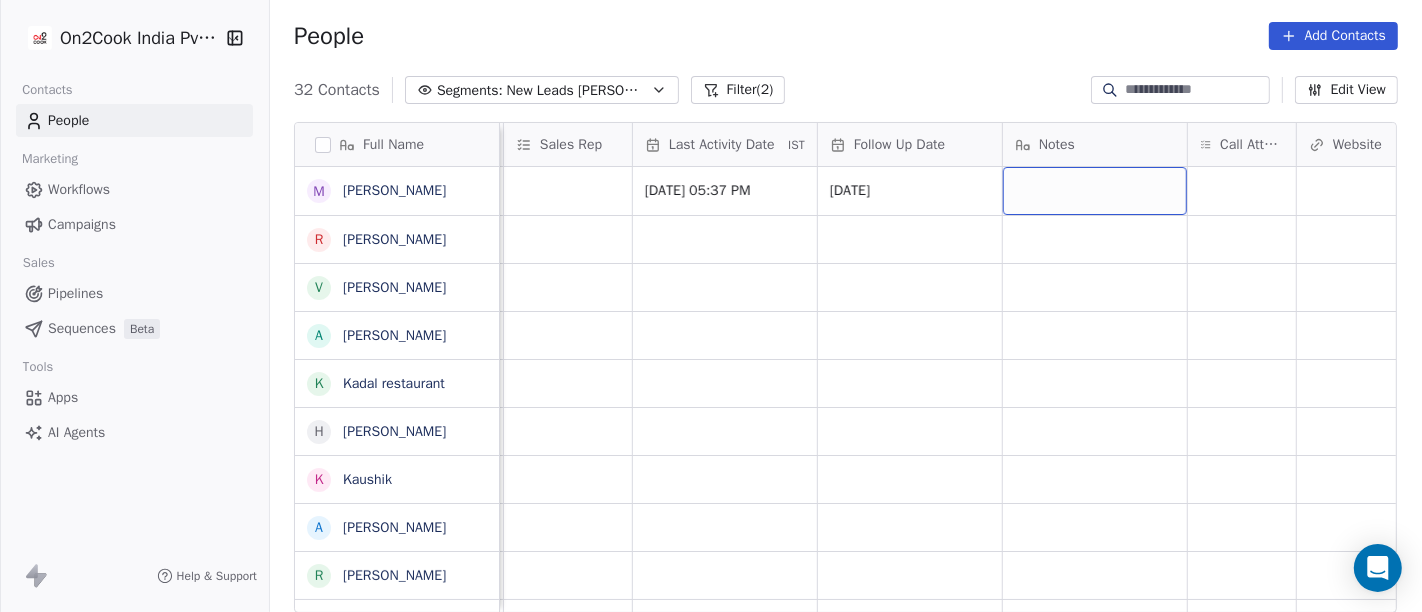 click at bounding box center (1095, 191) 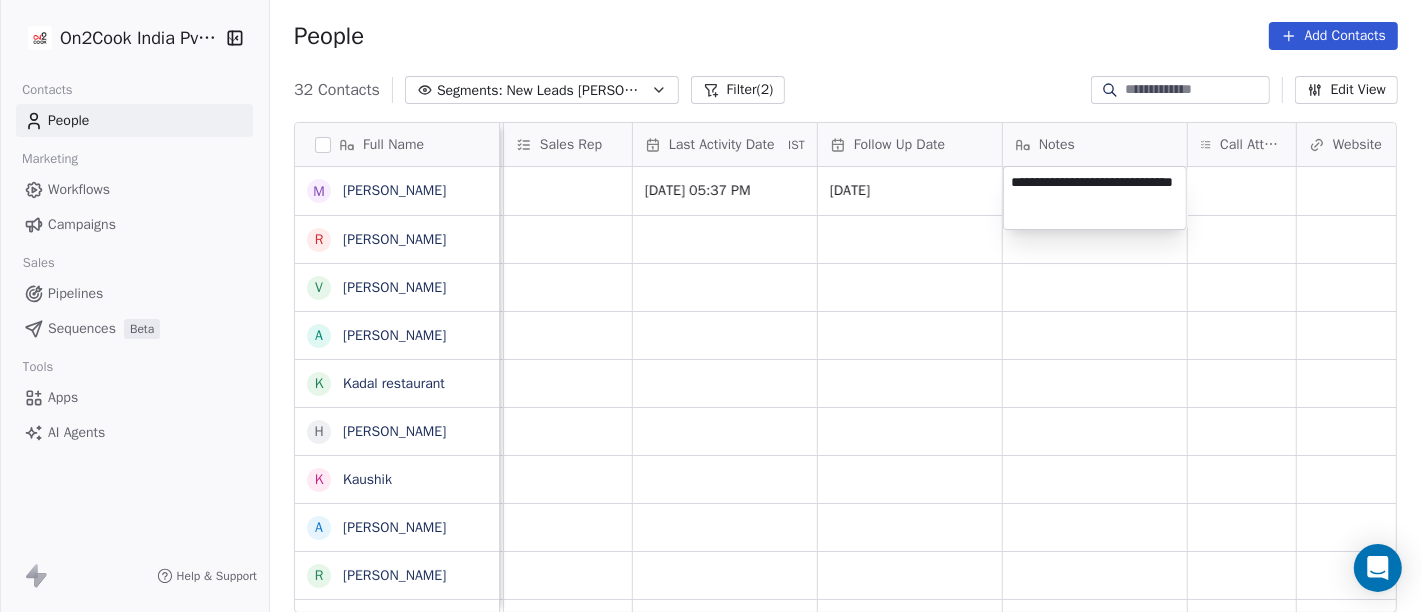 type on "**********" 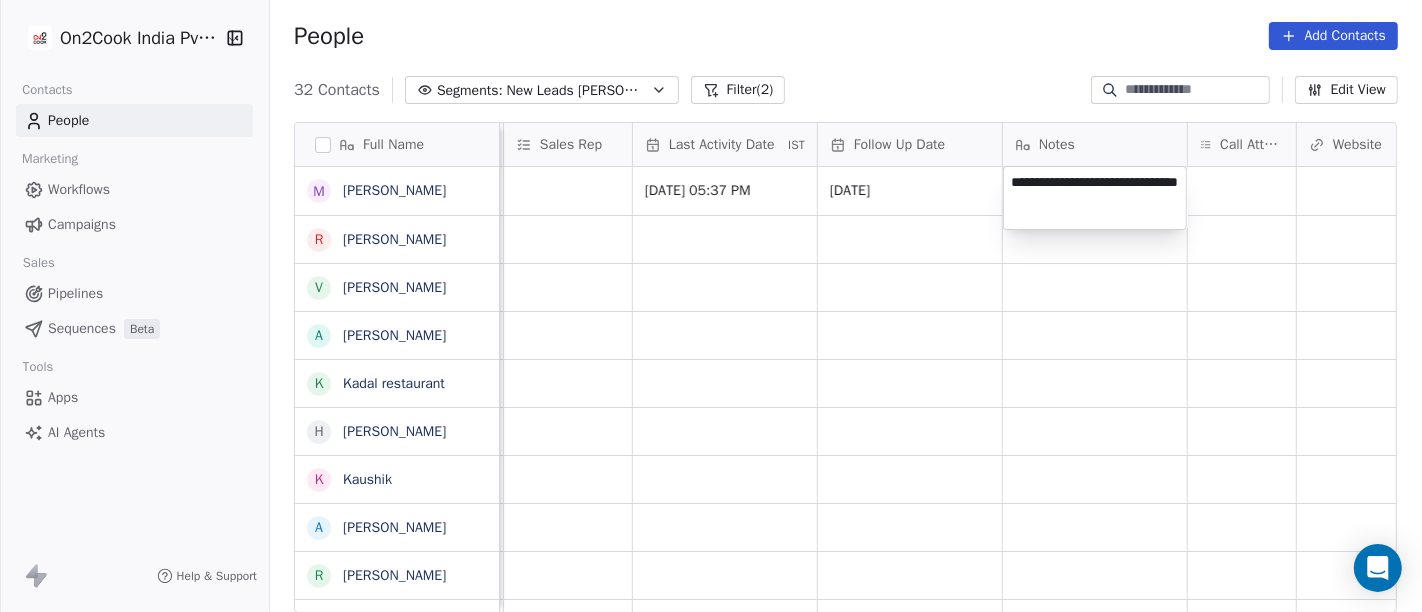 click on "On2Cook India Pvt. Ltd. Contacts People Marketing Workflows Campaigns Sales Pipelines Sequences Beta Tools Apps AI Agents Help & Support People  Add Contacts 32 Contacts Segments: New Leads Salim Filter  (2) Edit View Tag Add to Sequence Full Name M Mir Imteyaz Ali R Reuel Dhevadhayalan Naidoo V Vijay A Anurag choudhary K Kadal restaurant H Harpal singh K Kaushik A Amit Kotadia R Ritesh Singh P Pawan Dhingra L Laksshay Rajput P Pankaj Bafna S Surinder Jagga p p:+917030292135 D Dileep Singh Gaharwar V Vijendra singh I Indrajit Paul P Prince Singh A Ashwani Sharma A AMIT TANEJA Y Yogesh Pawar A Ambuj A Anshuman R Rohit M Mumma's boy cafe and restaurant. A Amardeep Chandarwanshi S Sanjay Chalana j jarad suhas pandrinath M Maha SHIV marketing L Lobzang Tandup Created Date IST Lead Status Tags Assignee Sales Rep Last Activity Date IST Follow Up Date Notes Call Attempts Website zomato link outlet type Location   Jul 08, 2025 01:29 PM Salim Jul 08, 2025 05:37 PM 15/07/2025 resort/hotels   Jul 08, 2025 01:02 PM" at bounding box center (711, 306) 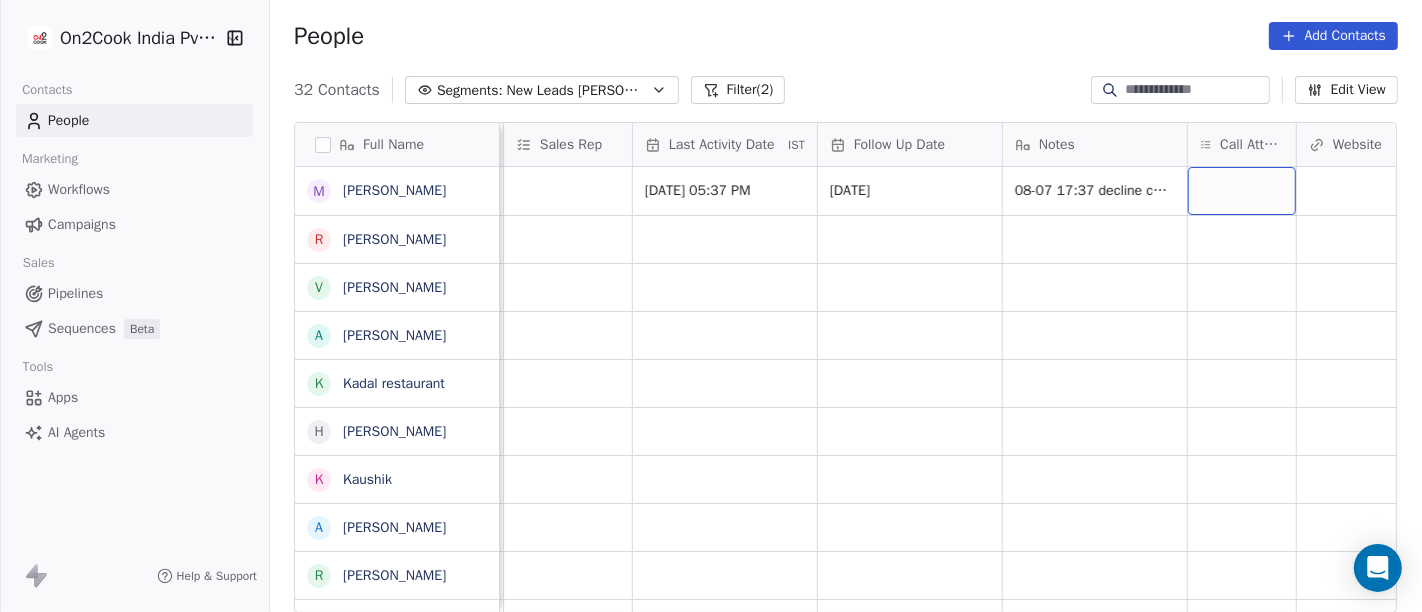 click at bounding box center (1242, 191) 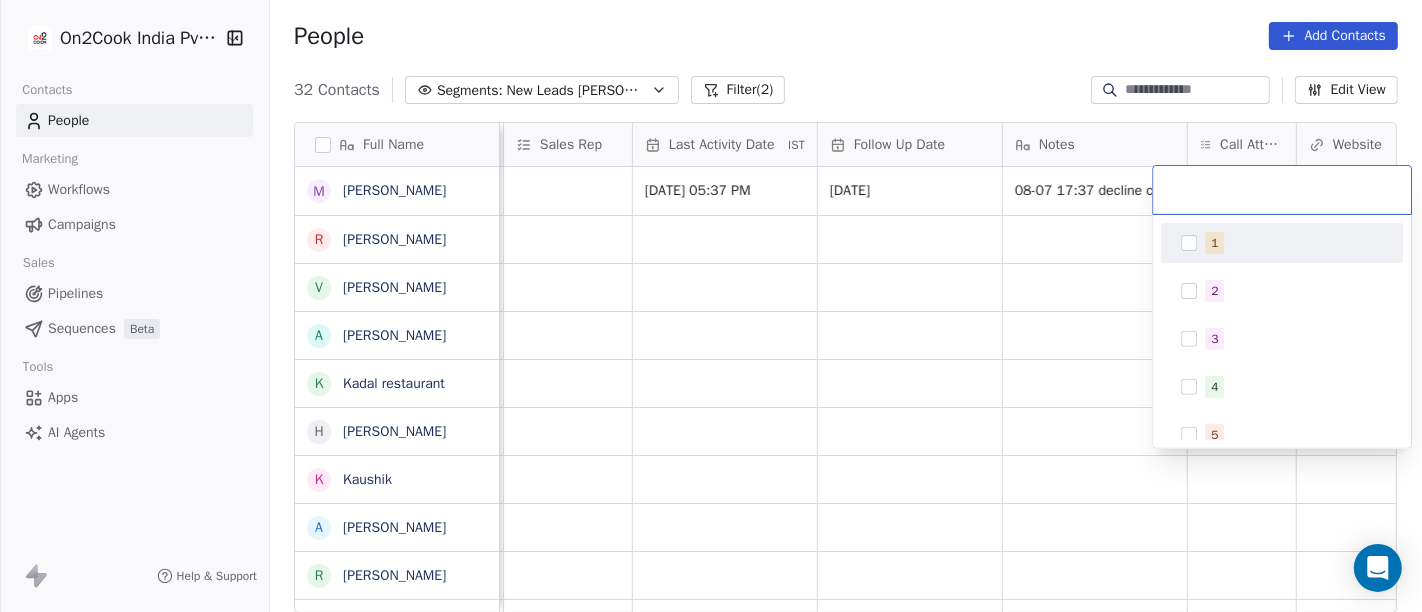 click on "1" at bounding box center [1294, 243] 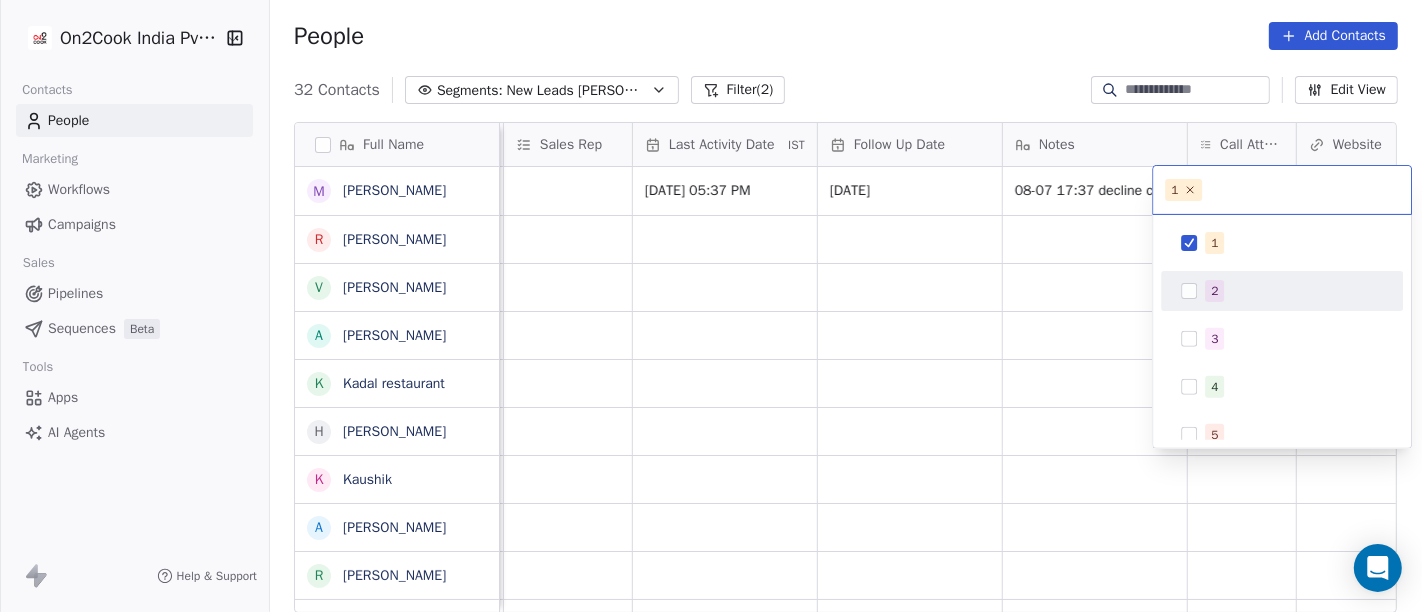 click on "On2Cook India Pvt. Ltd. Contacts People Marketing Workflows Campaigns Sales Pipelines Sequences Beta Tools Apps AI Agents Help & Support People  Add Contacts 32 Contacts Segments: New Leads Salim Filter  (2) Edit View Tag Add to Sequence Full Name M Mir Imteyaz Ali R Reuel Dhevadhayalan Naidoo V Vijay A Anurag choudhary K Kadal restaurant H Harpal singh K Kaushik A Amit Kotadia R Ritesh Singh P Pawan Dhingra L Laksshay Rajput P Pankaj Bafna S Surinder Jagga p p:+917030292135 D Dileep Singh Gaharwar V Vijendra singh I Indrajit Paul P Prince Singh A Ashwani Sharma A AMIT TANEJA Y Yogesh Pawar A Ambuj A Anshuman R Rohit M Mumma's boy cafe and restaurant. A Amardeep Chandarwanshi S Sanjay Chalana j jarad suhas pandrinath M Maha SHIV marketing L Lobzang Tandup Created Date IST Lead Status Tags Assignee Sales Rep Last Activity Date IST Follow Up Date Notes Call Attempts Website zomato link outlet type Location   Jul 08, 2025 01:29 PM Salim Jul 08, 2025 05:37 PM 15/07/2025 08-07 17:37 decline call WA sent   Salim" at bounding box center [711, 306] 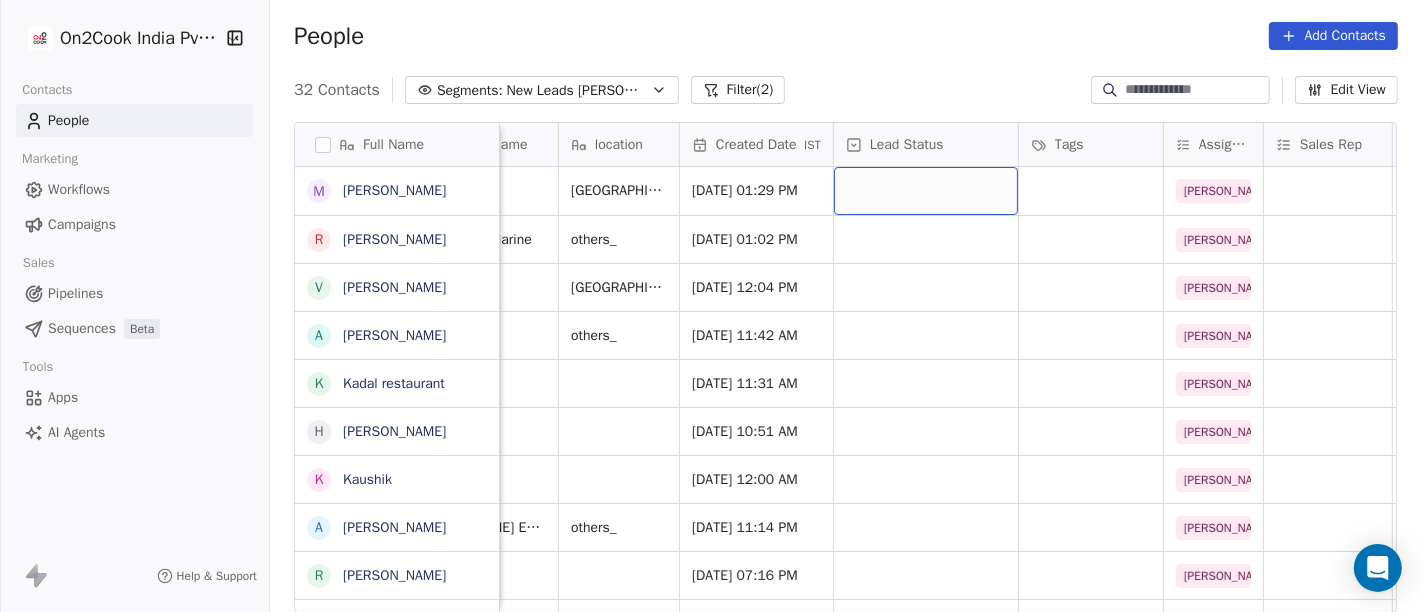 scroll, scrollTop: 0, scrollLeft: 375, axis: horizontal 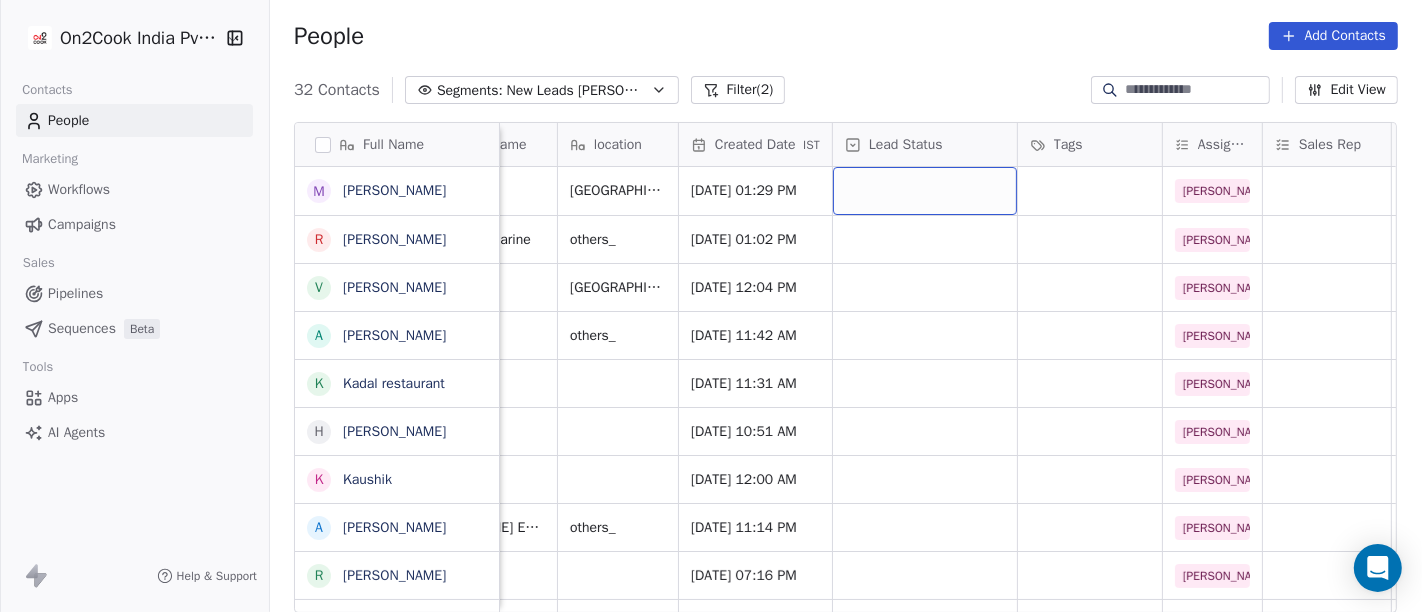 click at bounding box center [925, 191] 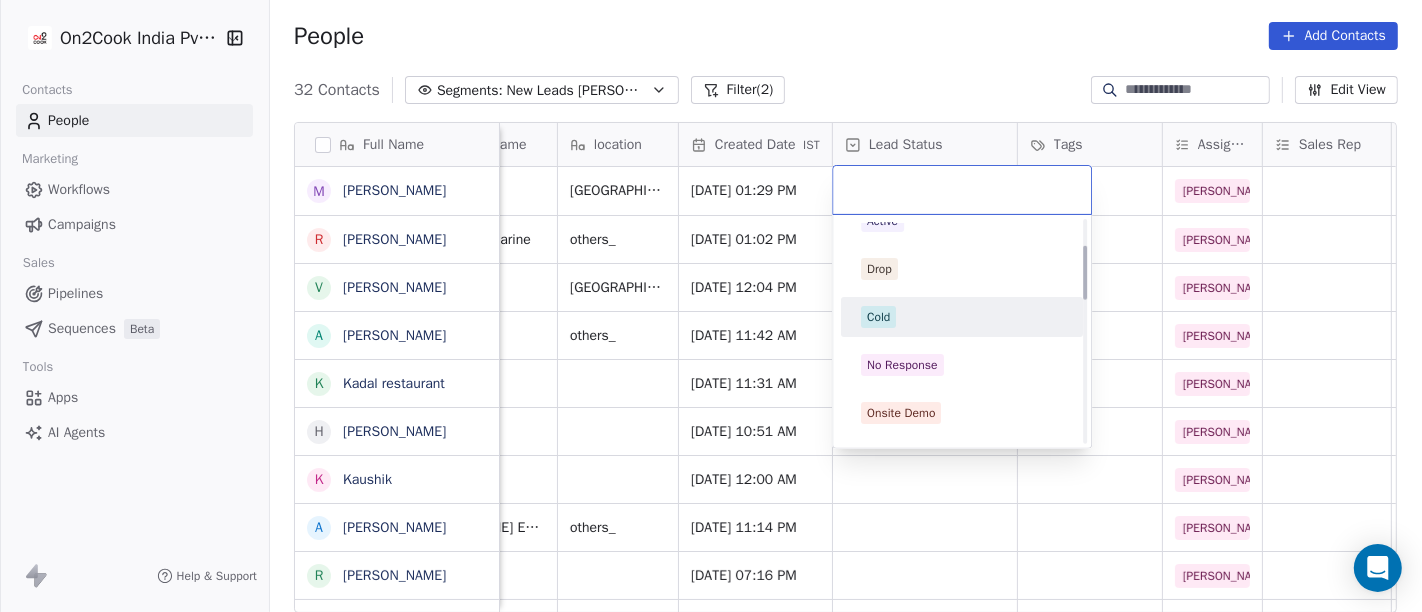 scroll, scrollTop: 111, scrollLeft: 0, axis: vertical 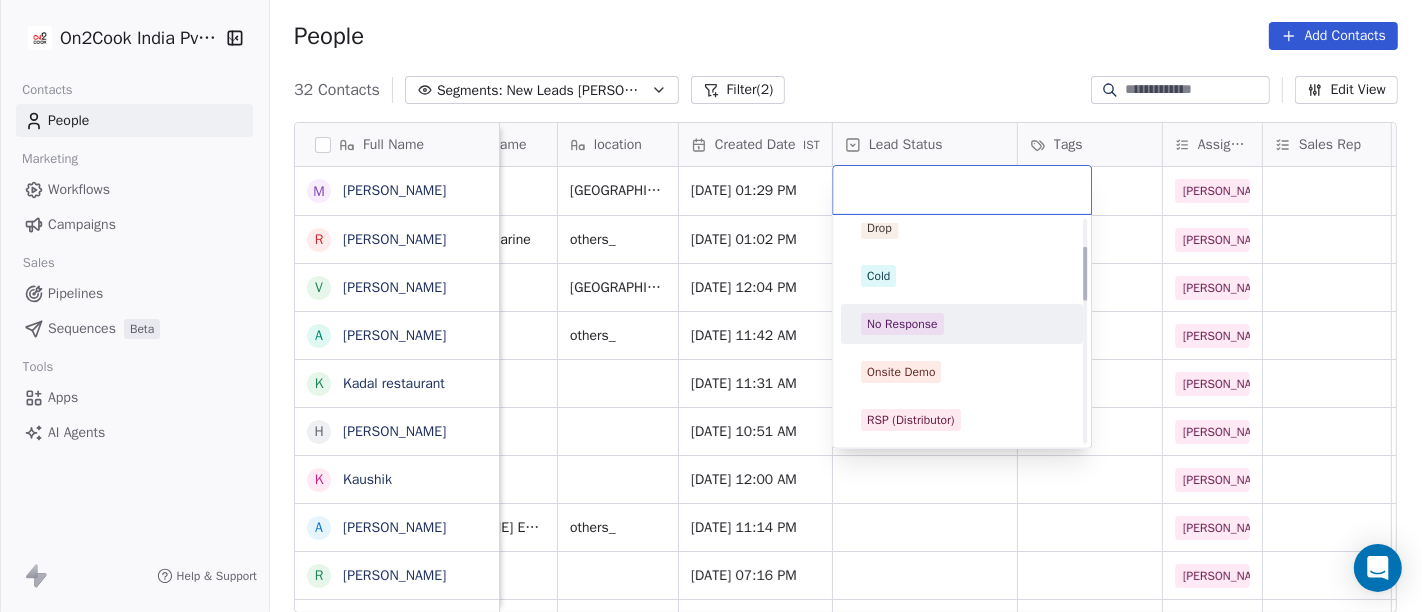 click on "No Response" at bounding box center [962, 324] 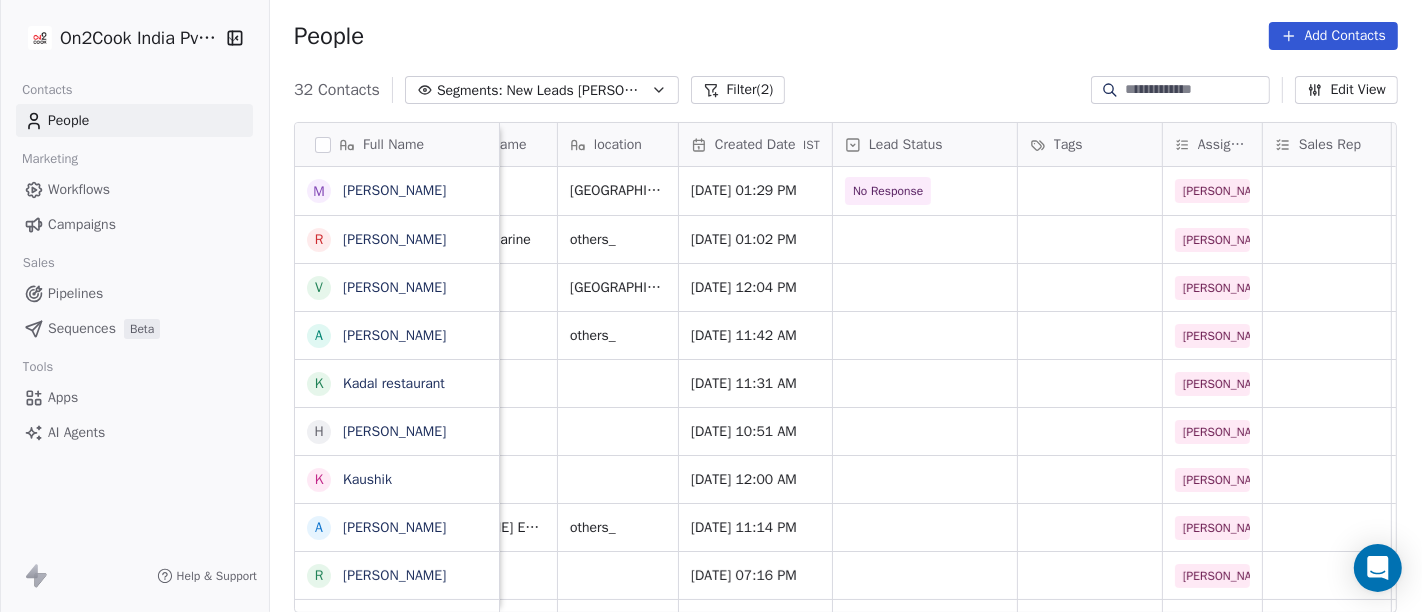 click on "People  Add Contacts" at bounding box center (846, 36) 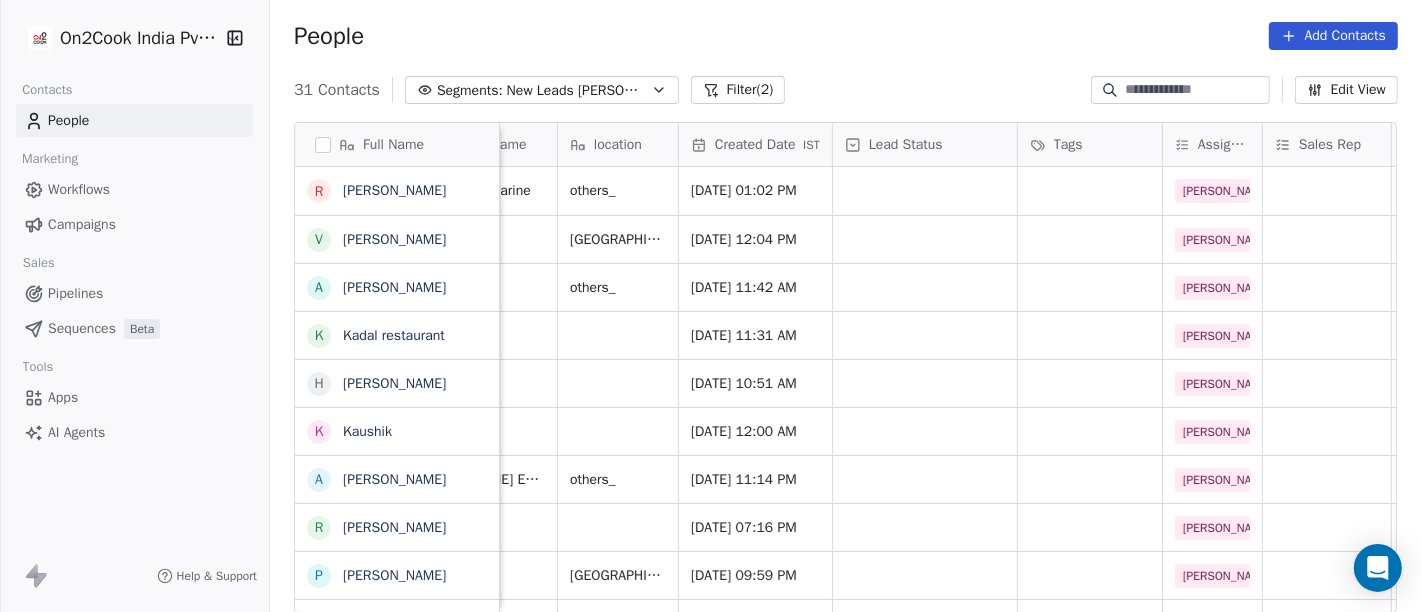 scroll, scrollTop: 0, scrollLeft: 0, axis: both 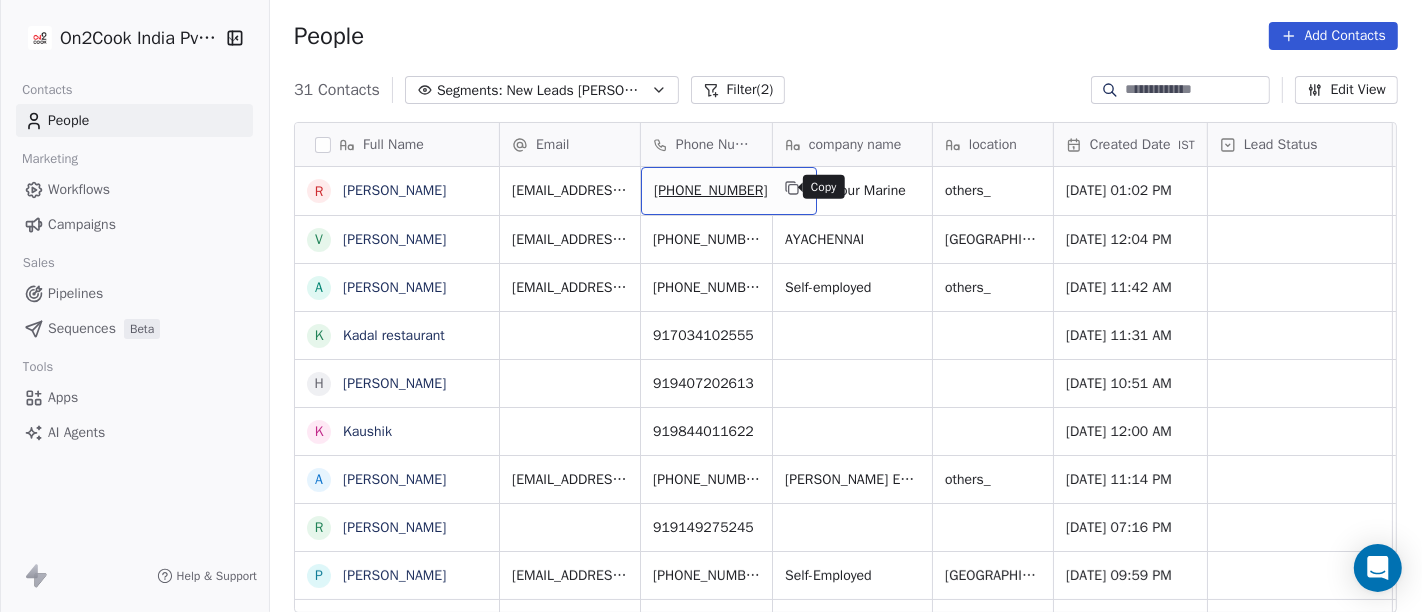 click at bounding box center [792, 188] 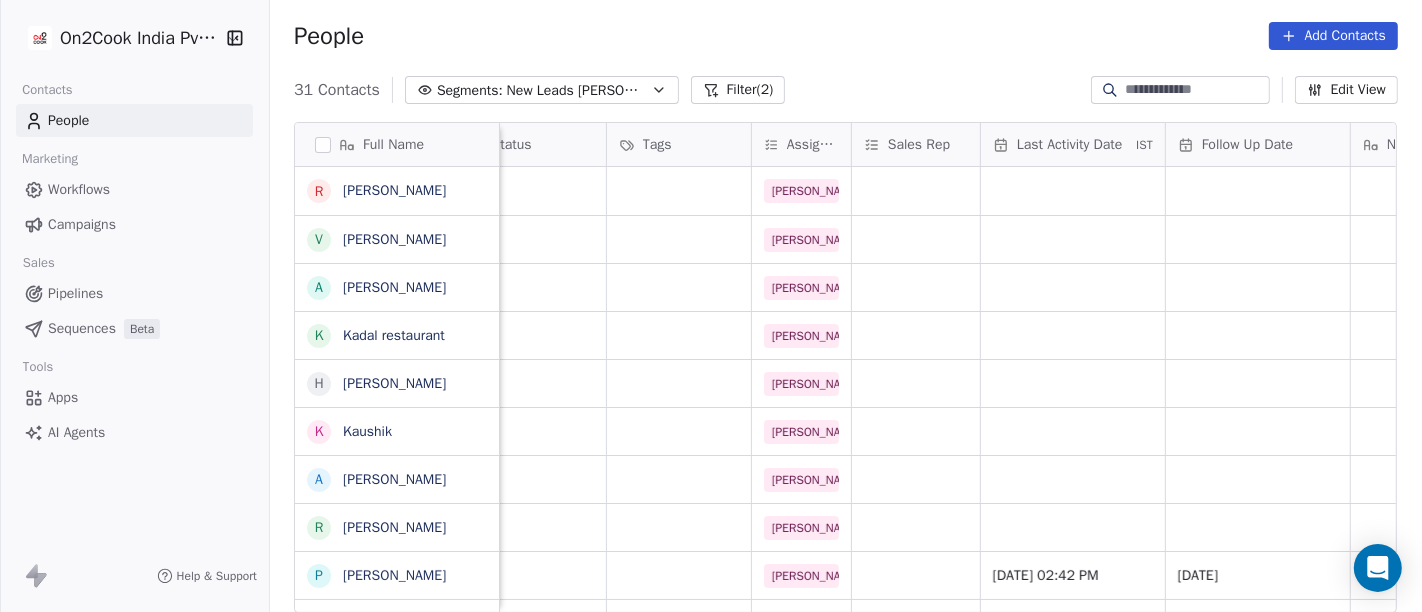 scroll, scrollTop: 0, scrollLeft: 817, axis: horizontal 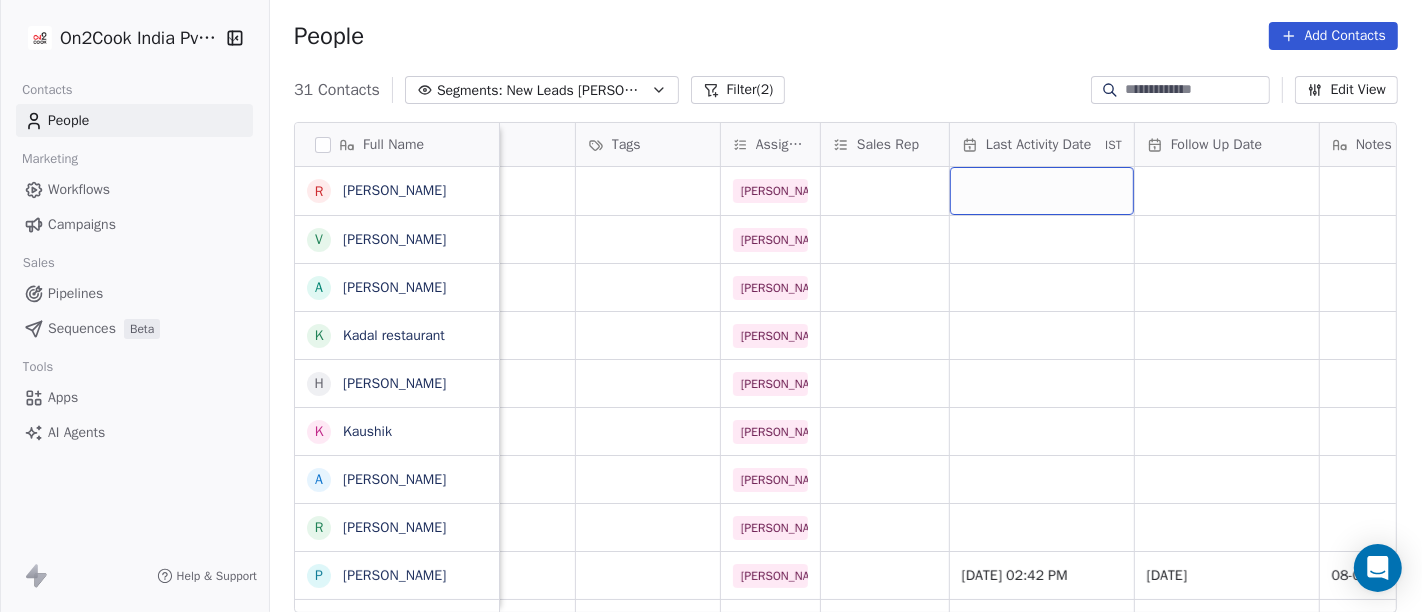 click at bounding box center [1042, 191] 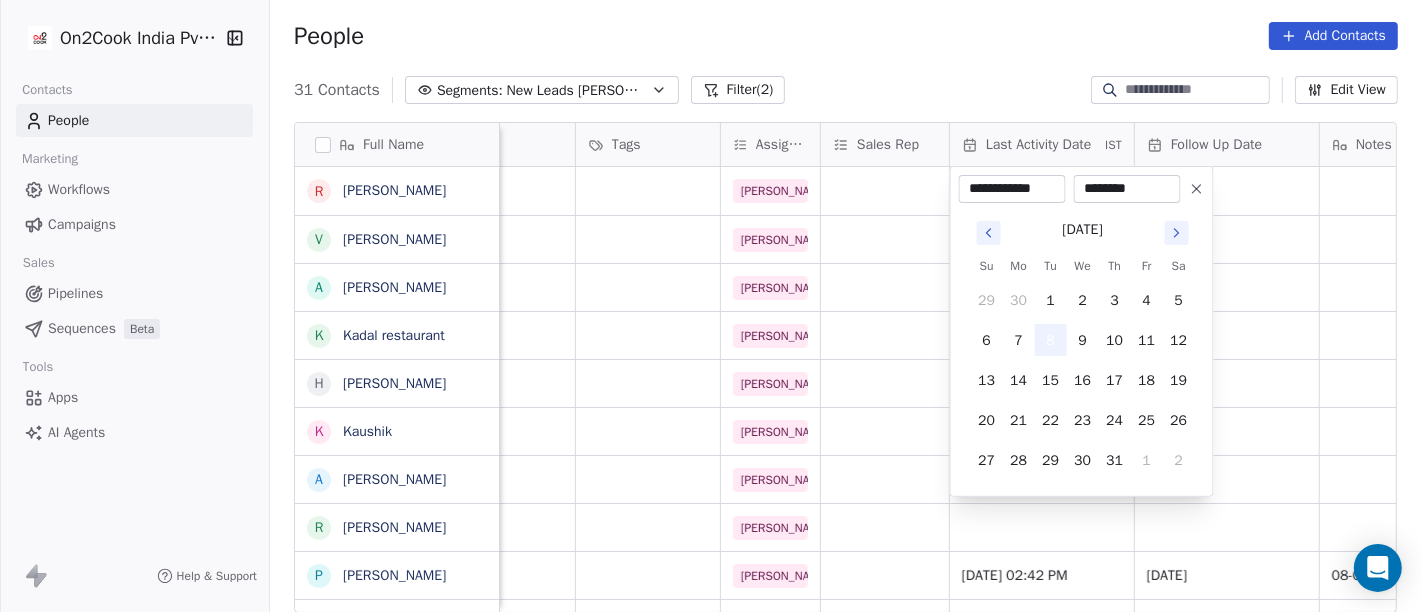 click on "8" at bounding box center [1051, 340] 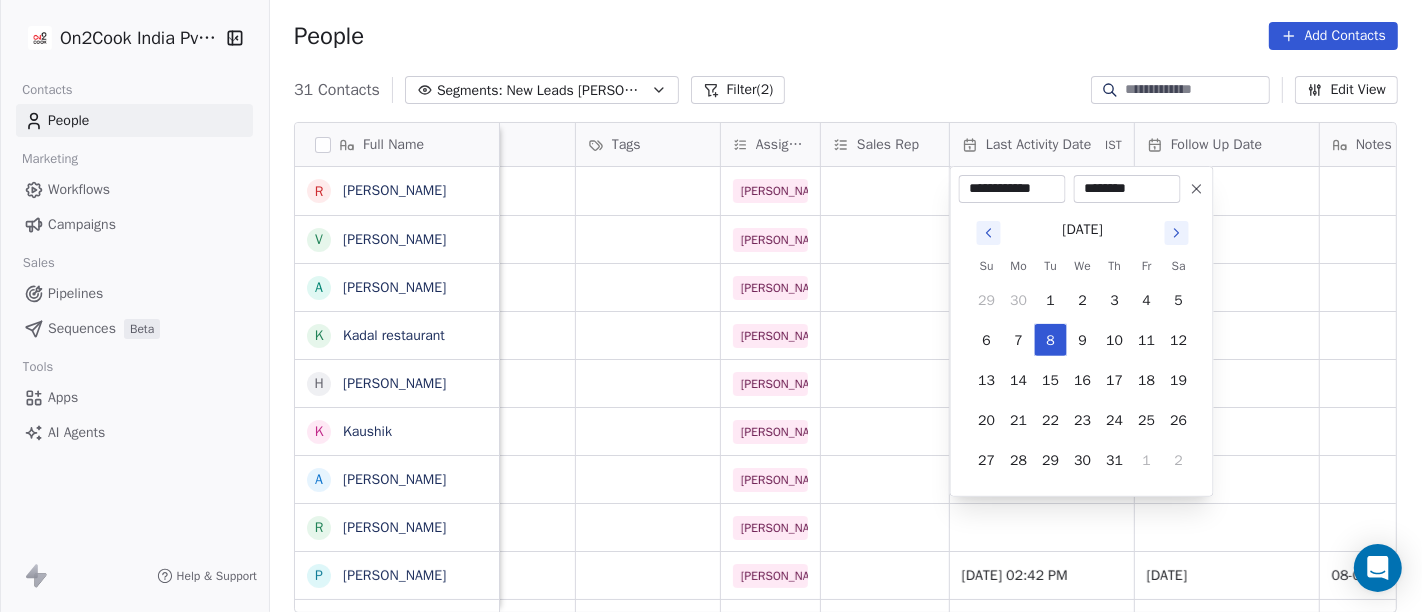 click on "On2Cook India Pvt. Ltd. Contacts People Marketing Workflows Campaigns Sales Pipelines Sequences Beta Tools Apps AI Agents Help & Support People  Add Contacts 31 Contacts Segments: New Leads Salim Filter  (2) Edit View Tag Add to Sequence Full Name R Reuel Dhevadhayalan Naidoo V Vijay A Anurag choudhary K Kadal restaurant H Harpal singh K Kaushik A Amit Kotadia R Ritesh Singh P Pawan Dhingra L Laksshay Rajput P Pankaj Bafna S Surinder Jagga p p:+917030292135 D Dileep Singh Gaharwar V Vijendra singh I Indrajit Paul P Prince Singh A Ashwani Sharma A AMIT TANEJA Y Yogesh Pawar A Ambuj A Anshuman R Rohit M Mumma's boy cafe and restaurant. A Amardeep Chandarwanshi S Sanjay Chalana j jarad suhas pandrinath M Maha SHIV marketing L Lobzang Tandup S Sunil Bagdi company name location Created Date IST Lead Status Tags Assignee Sales Rep Last Activity Date IST Follow Up Date Notes Call Attempts Website zomato link   Bay Harbour Marine others_ Jul 08, 2025 01:02 PM Salim   AYACHENNAI chennai Jul 08, 2025 12:04 PM Salim" at bounding box center [711, 306] 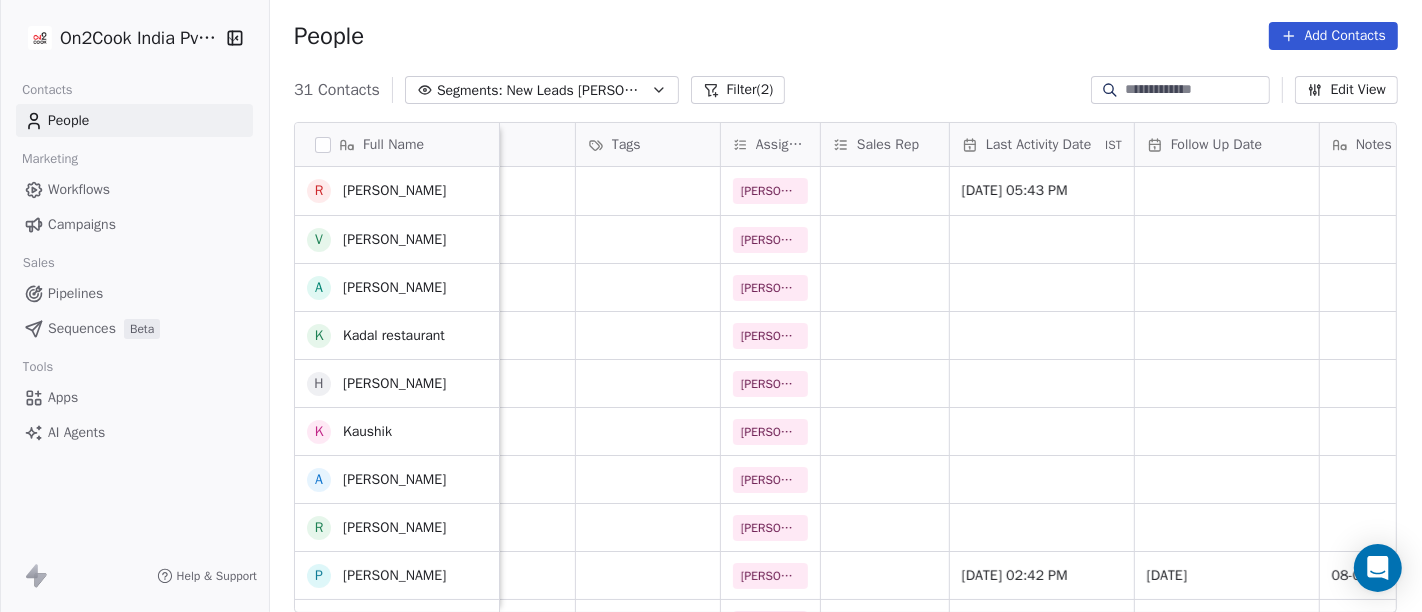scroll, scrollTop: 97, scrollLeft: 0, axis: vertical 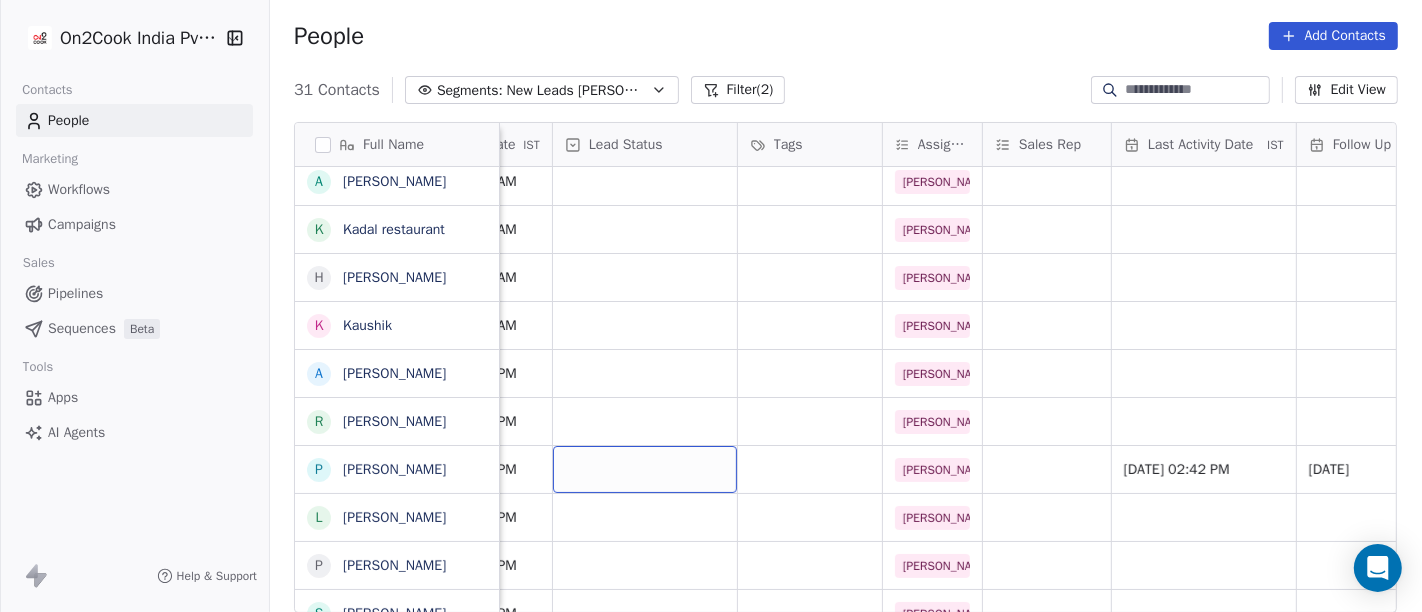 click at bounding box center [645, 469] 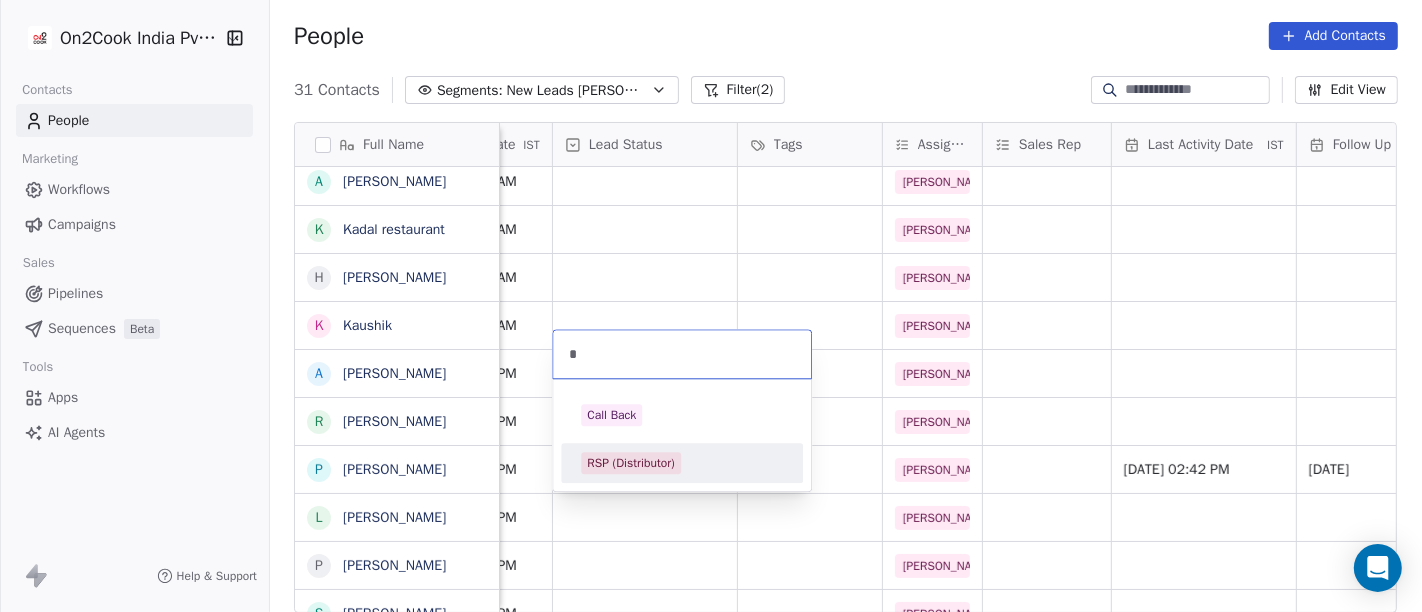 type on "*" 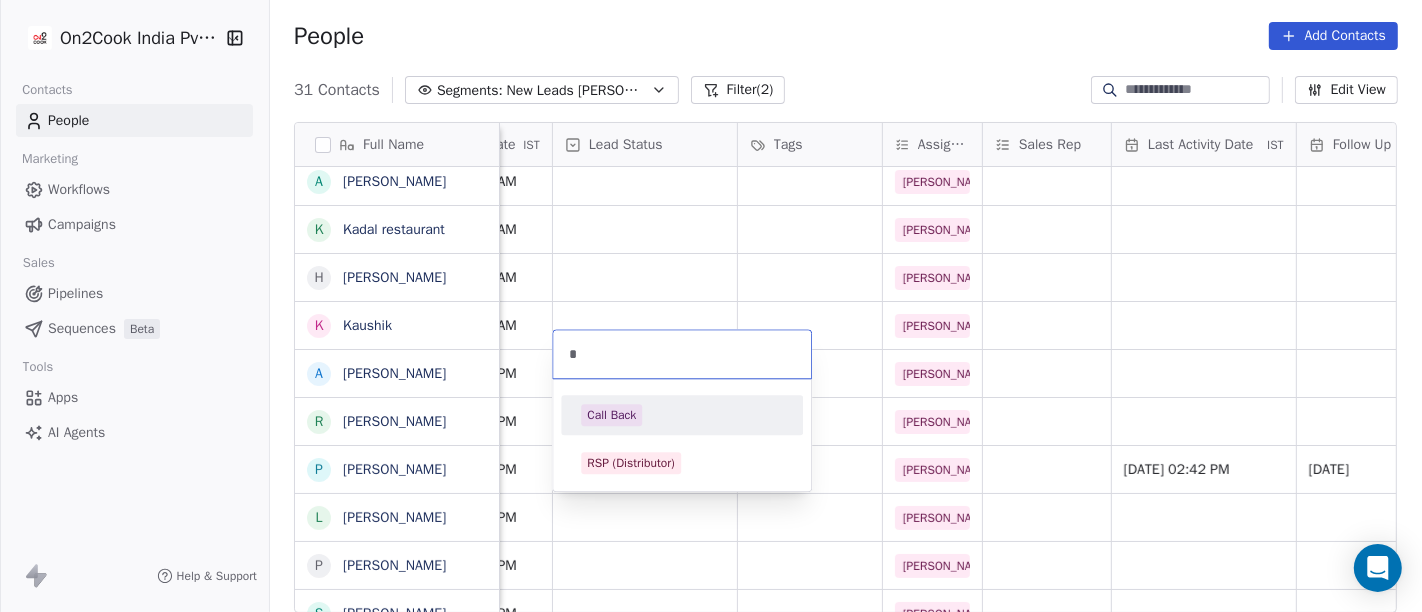 click on "Call Back" at bounding box center [682, 415] 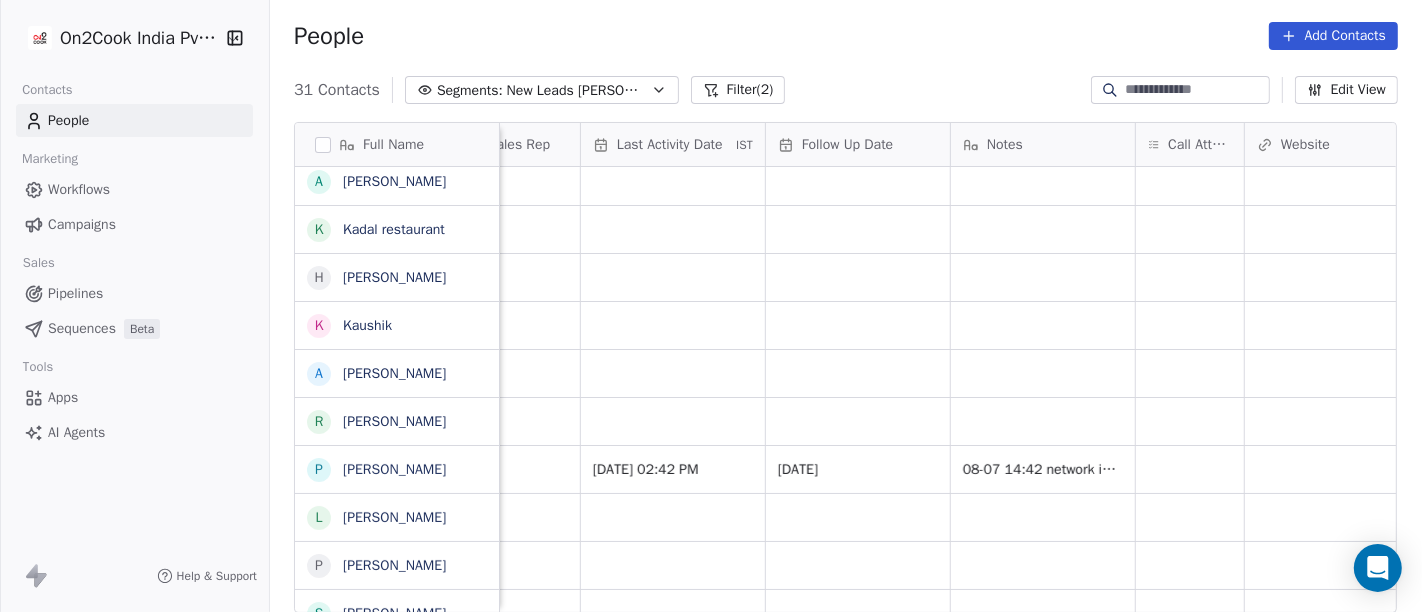 scroll, scrollTop: 0, scrollLeft: 1228, axis: horizontal 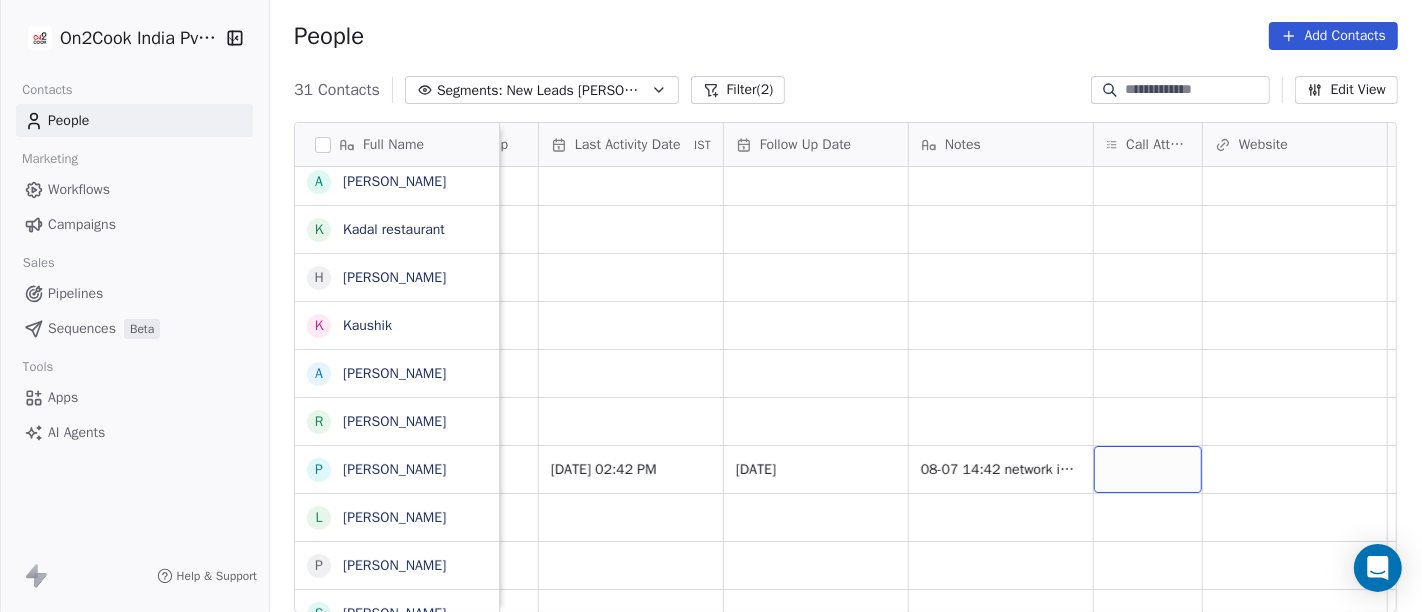 click at bounding box center [1148, 469] 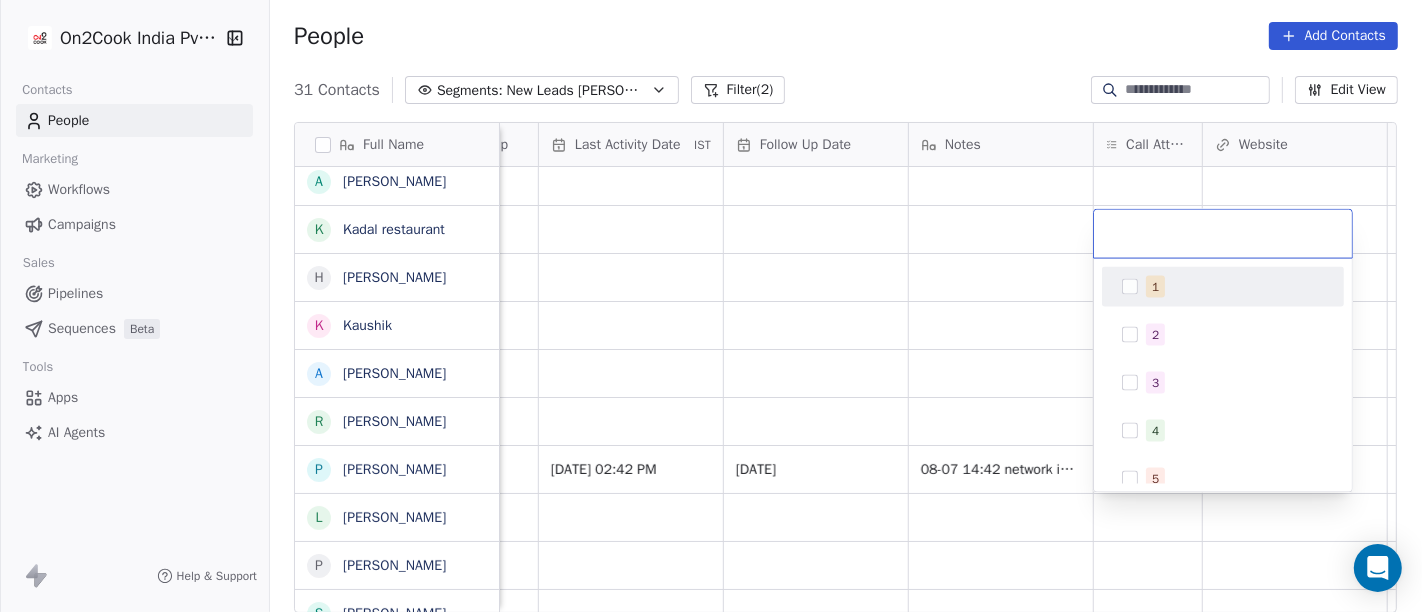 click on "1" at bounding box center (1155, 287) 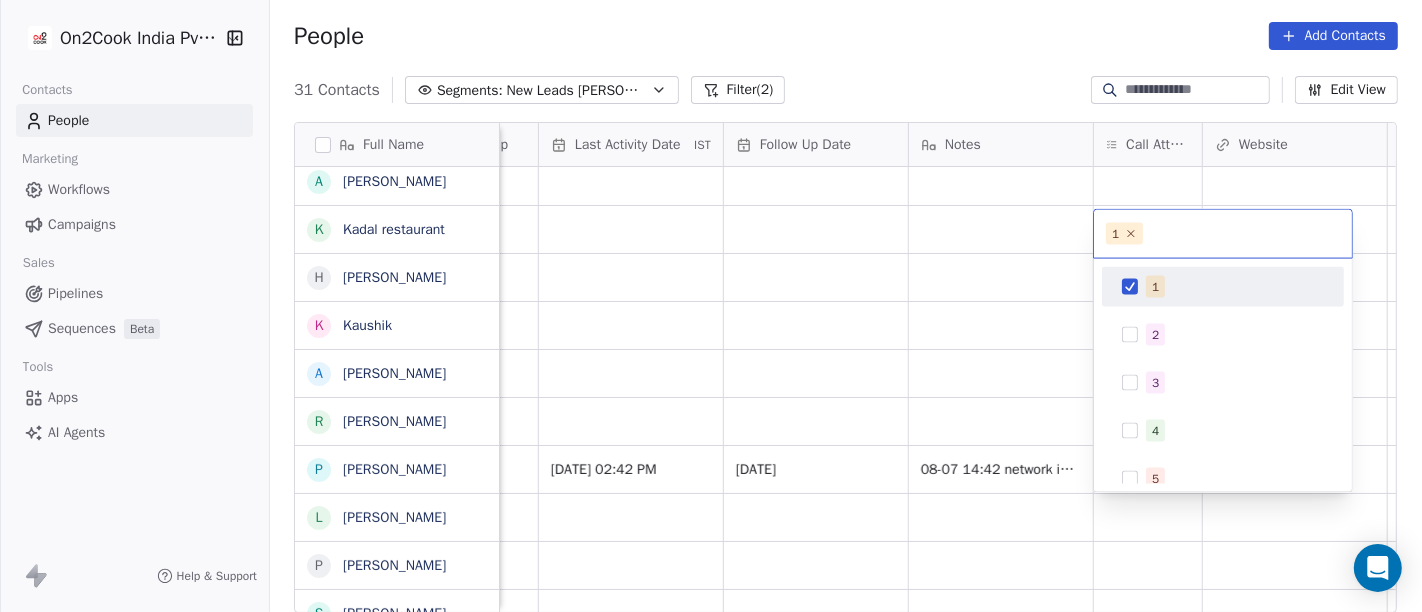 click on "On2Cook India Pvt. Ltd. Contacts People Marketing Workflows Campaigns Sales Pipelines Sequences Beta Tools Apps AI Agents Help & Support People  Add Contacts 31 Contacts Segments: New Leads Salim Filter  (2) Edit View Tag Add to Sequence Full Name R Reuel Dhevadhayalan Naidoo V Vijay A Anurag choudhary K Kadal restaurant H Harpal singh K Kaushik A Amit Kotadia R Ritesh Singh P Pawan Dhingra L Laksshay Rajput P Pankaj Bafna S Surinder Jagga p p:+917030292135 D Dileep Singh Gaharwar V Vijendra singh I Indrajit Paul P Prince Singh A Ashwani Sharma A AMIT TANEJA Y Yogesh Pawar A Ambuj A Anshuman R Rohit M Mumma's boy cafe and restaurant. A Amardeep Chandarwanshi S Sanjay Chalana j jarad suhas pandrinath M Maha SHIV marketing L Lobzang Tandup S Sunil Bagdi a archit sharma Lead Status Tags Assignee Sales Rep Last Activity Date IST Follow Up Date Notes Call Attempts Website zomato link outlet type Location Job Title   Salim Jul 08, 2025 05:43 PM cloud_kitchen   Salim restaurants   Salim qsrs   Salim   Salim" at bounding box center (711, 306) 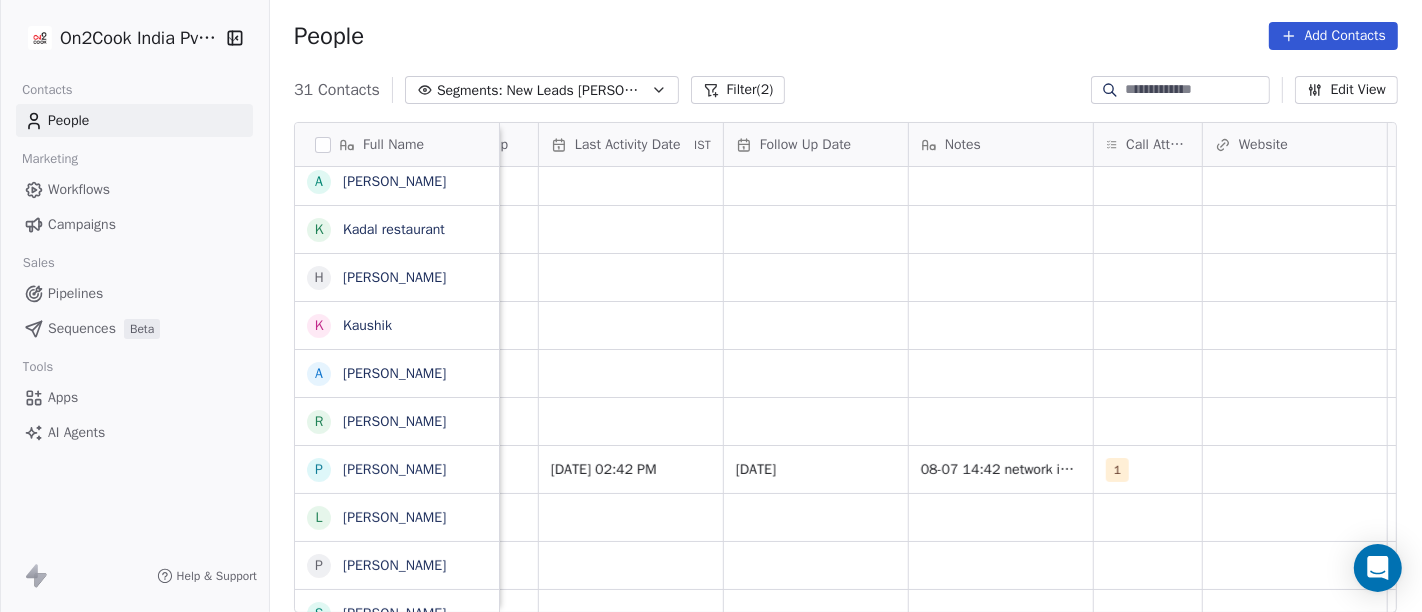 scroll, scrollTop: 0, scrollLeft: 0, axis: both 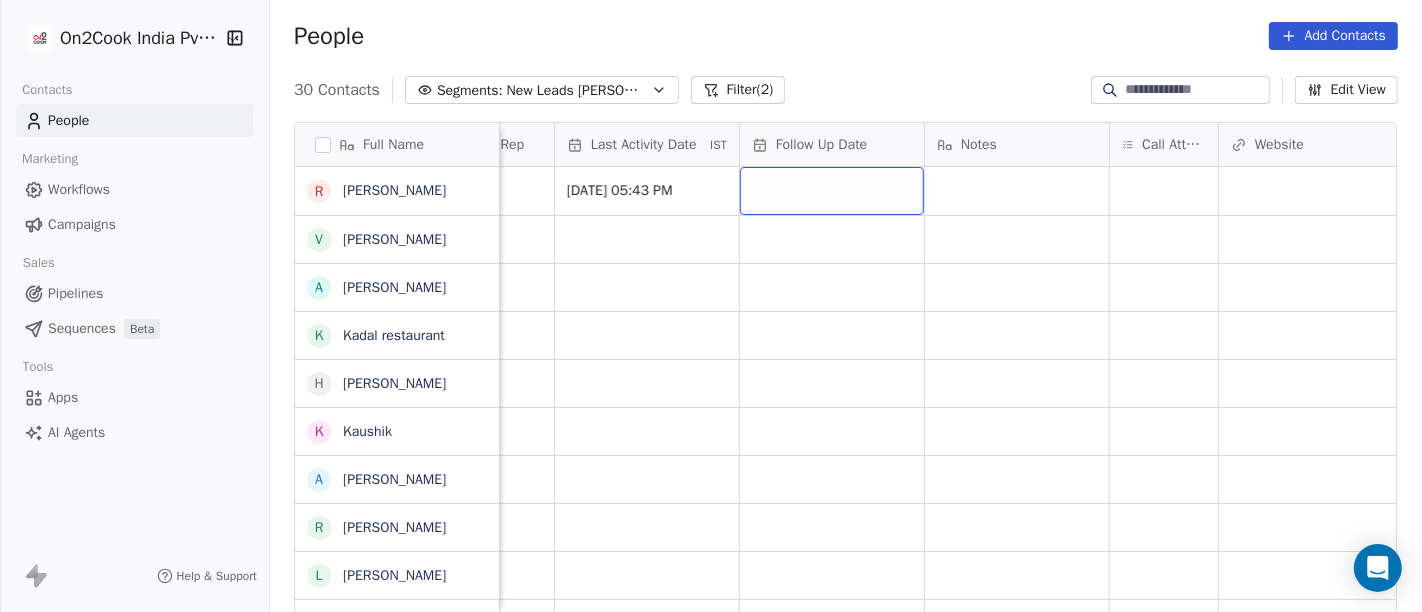 click at bounding box center [832, 191] 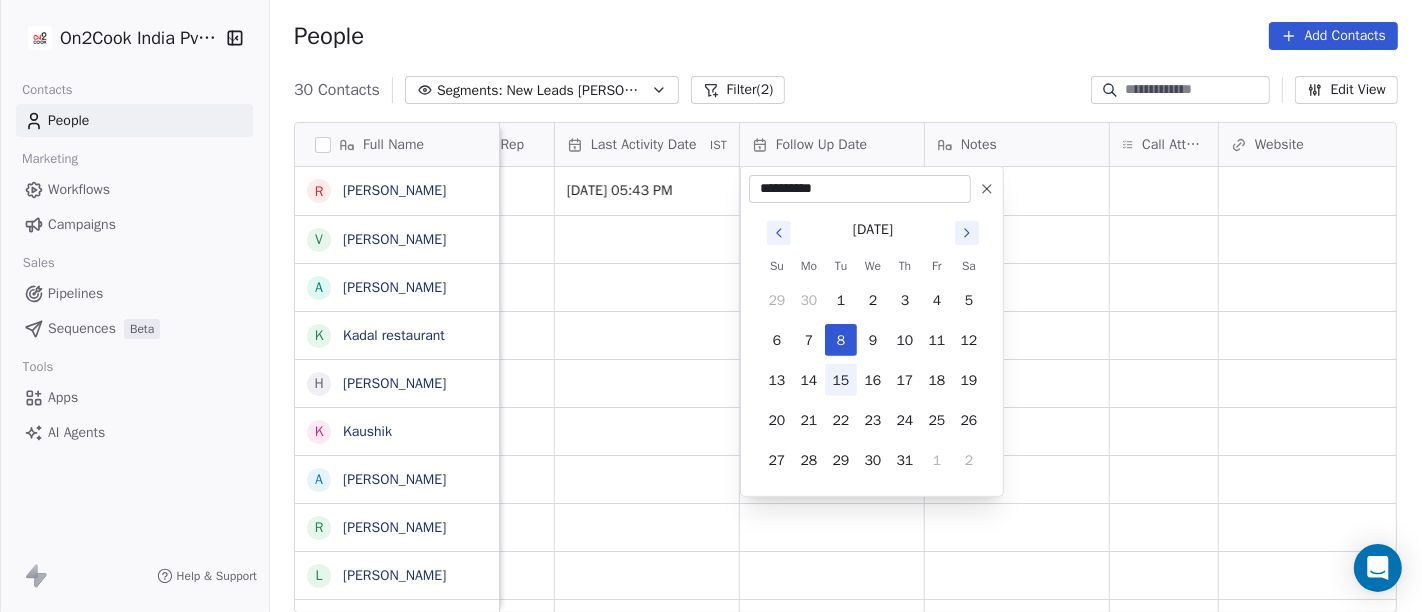 click on "15" at bounding box center [841, 380] 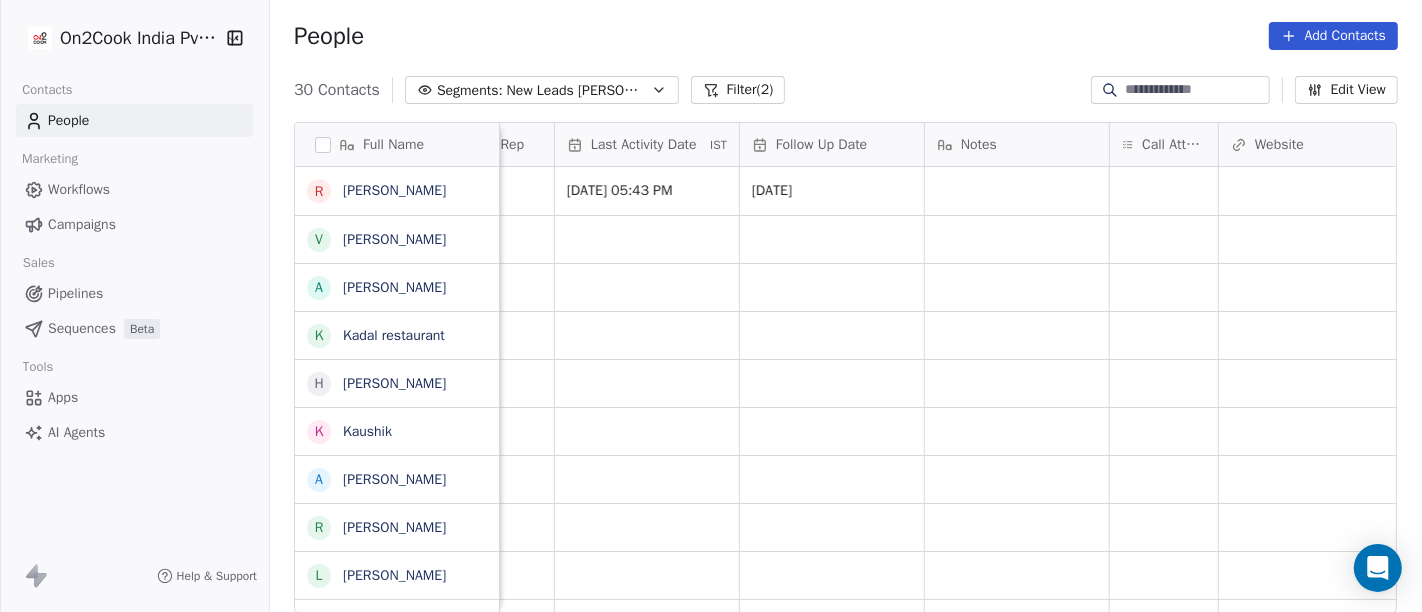 click on "People  Add Contacts" at bounding box center (846, 36) 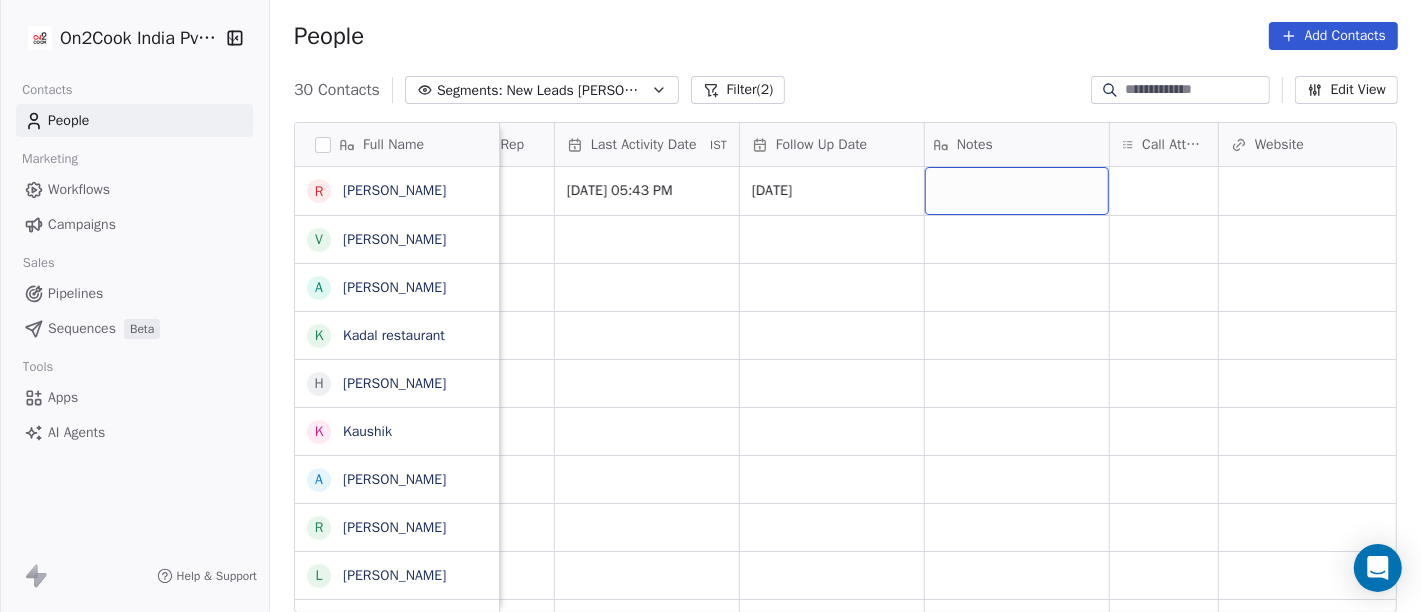 click at bounding box center (1017, 191) 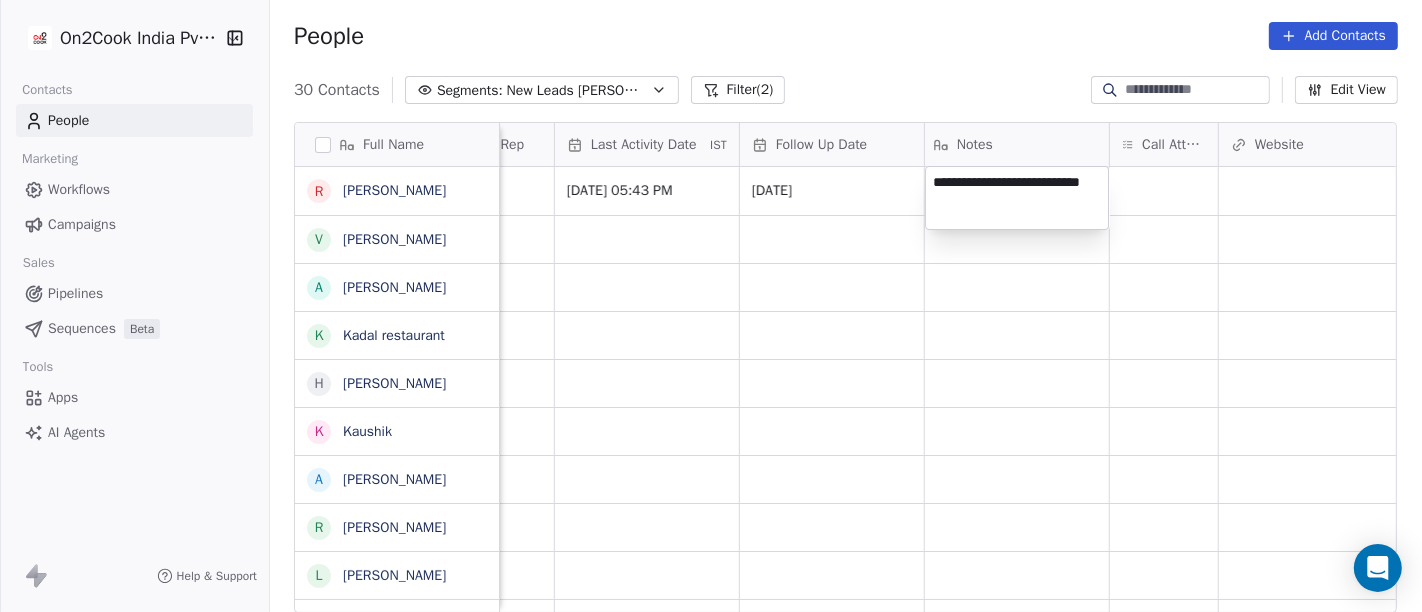 type on "**********" 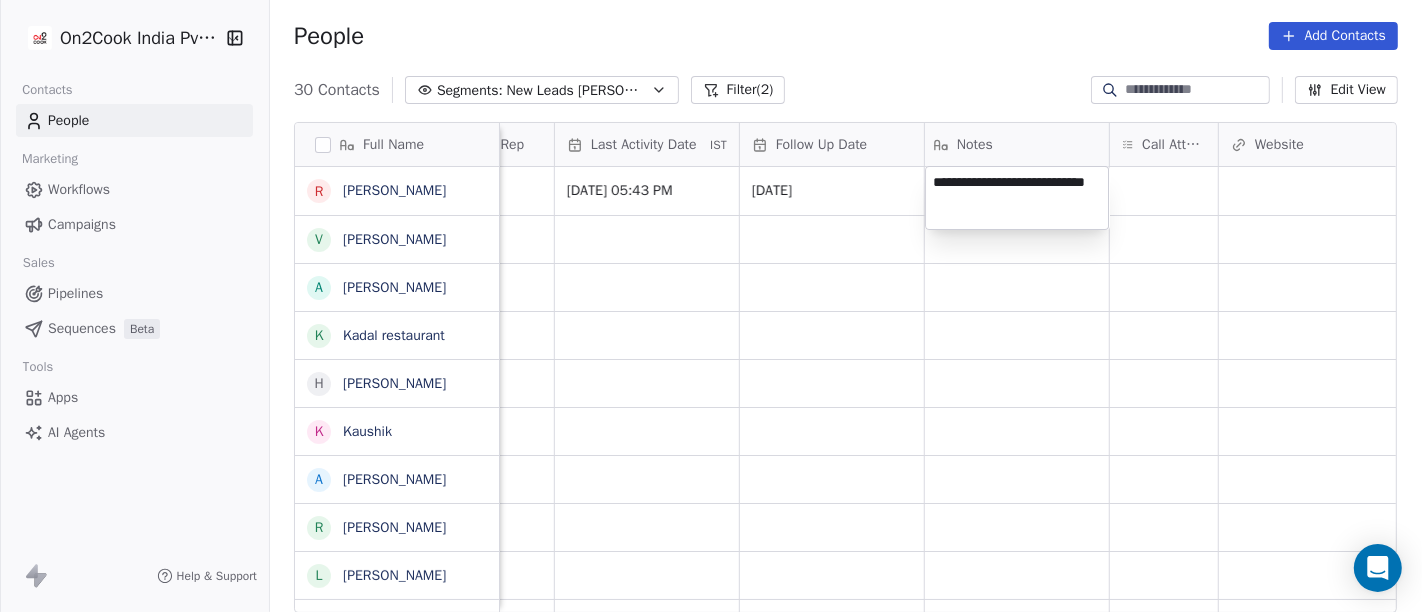 click on "On2Cook India Pvt. Ltd. Contacts People Marketing Workflows Campaigns Sales Pipelines Sequences Beta Tools Apps AI Agents Help & Support People  Add Contacts 30 Contacts Segments: New Leads Salim Filter  (2) Edit View Tag Add to Sequence Full Name R Reuel Dhevadhayalan Naidoo V Vijay A Anurag choudhary K Kadal restaurant H Harpal singh K Kaushik A Amit Kotadia R Ritesh Singh L Laksshay Rajput P Pankaj Bafna S Surinder Jagga p p:+917030292135 D Dileep Singh Gaharwar V Vijendra singh I Indrajit Paul P Prince Singh A Ashwani Sharma A AMIT TANEJA Y Yogesh Pawar A Ambuj A Anshuman R Rohit M Mumma's boy cafe and restaurant. A Amardeep Chandarwanshi S Sanjay Chalana j jarad suhas pandrinath M Maha SHIV marketing L Lobzang Tandup S Sunil Bagdi a archit sharma Lead Status Tags Assignee Sales Rep Last Activity Date IST Follow Up Date Notes Call Attempts Website zomato link outlet type Location   Salim Jul 08, 2025 05:43 PM 15/07/2025 cloud_kitchen   Salim restaurants   Salim qsrs   Salim   Salim   Salim   Salim" at bounding box center (711, 306) 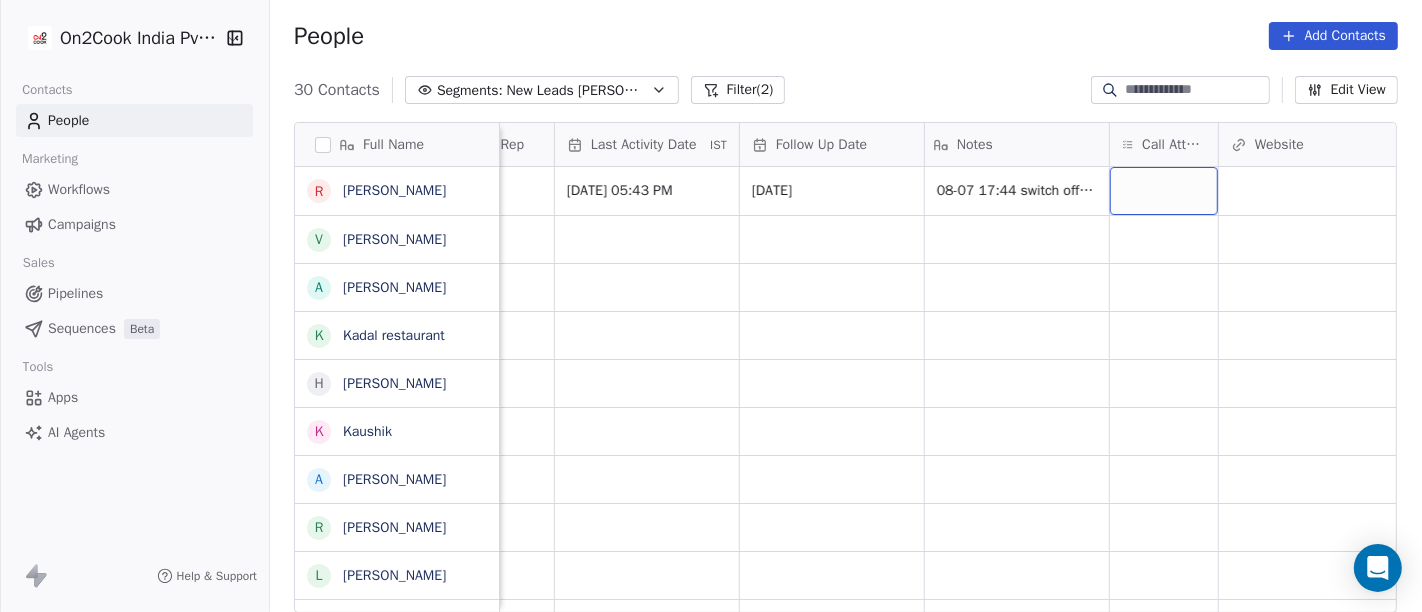 click at bounding box center [1164, 191] 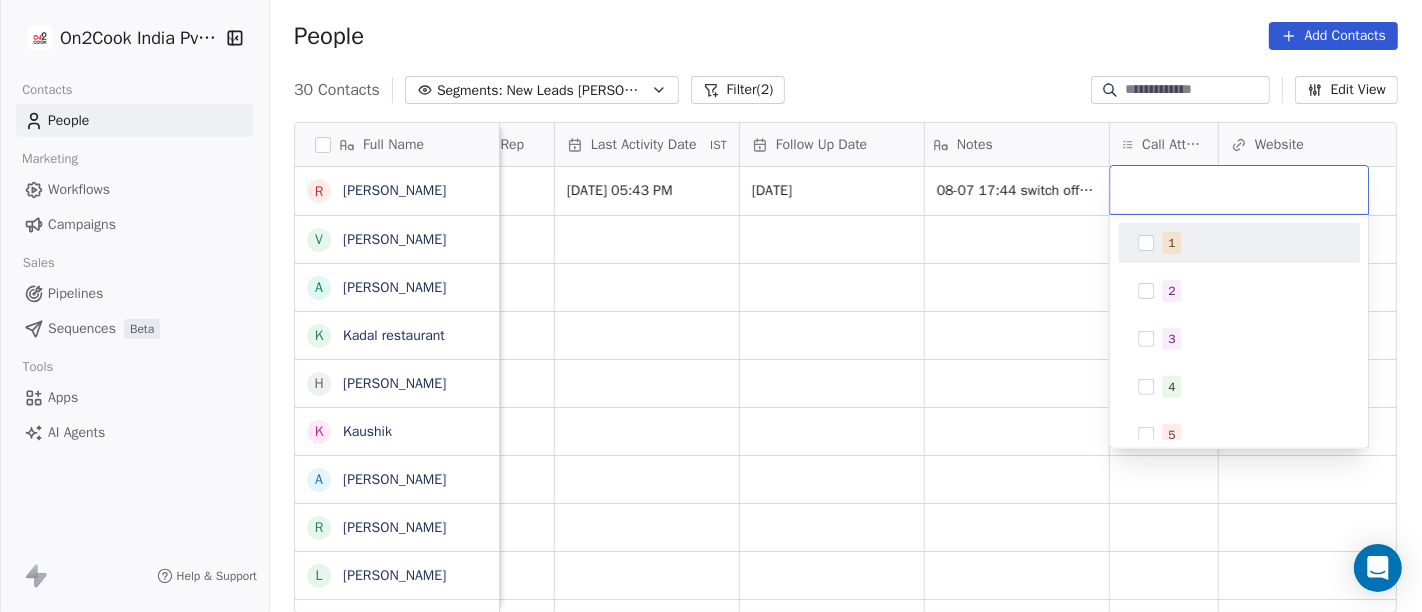 click on "1" at bounding box center (1251, 243) 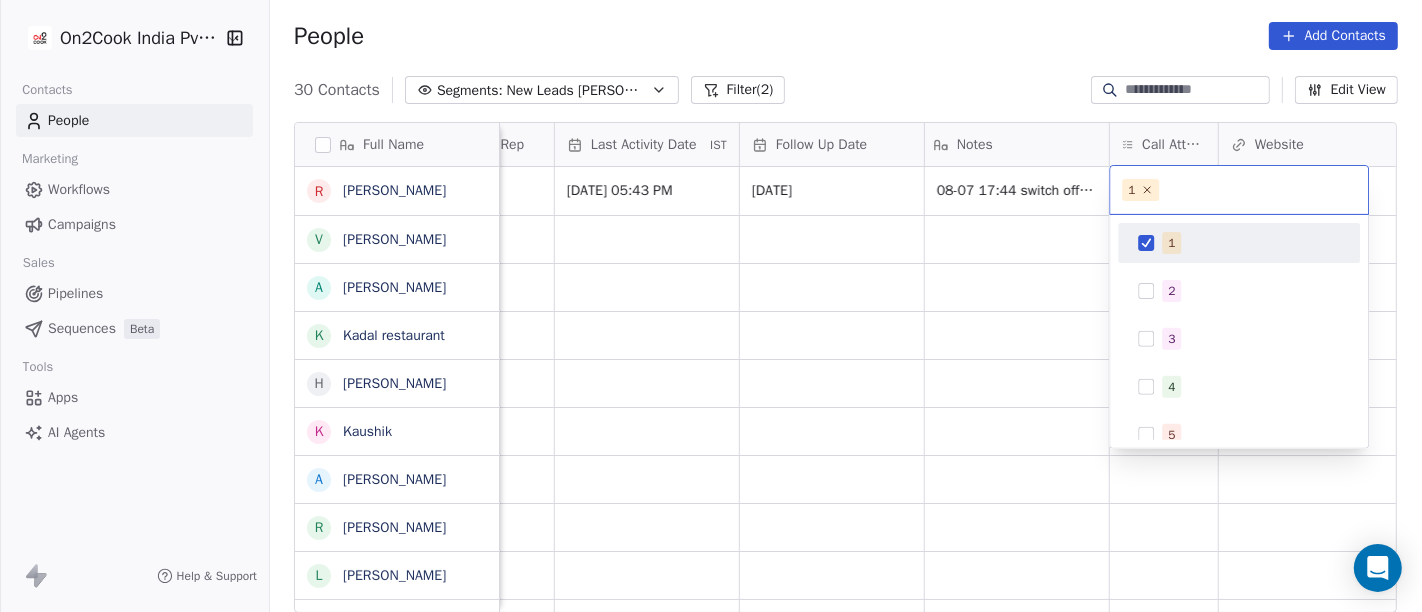 click on "On2Cook India Pvt. Ltd. Contacts People Marketing Workflows Campaigns Sales Pipelines Sequences Beta Tools Apps AI Agents Help & Support People  Add Contacts 30 Contacts Segments: New Leads Salim Filter  (2) Edit View Tag Add to Sequence Full Name R Reuel Dhevadhayalan Naidoo V Vijay A Anurag choudhary K Kadal restaurant H Harpal singh K Kaushik A Amit Kotadia R Ritesh Singh L Laksshay Rajput P Pankaj Bafna S Surinder Jagga p p:+917030292135 D Dileep Singh Gaharwar V Vijendra singh I Indrajit Paul P Prince Singh A Ashwani Sharma A AMIT TANEJA Y Yogesh Pawar A Ambuj A Anshuman R Rohit M Mumma's boy cafe and restaurant. A Amardeep Chandarwanshi S Sanjay Chalana j jarad suhas pandrinath M Maha SHIV marketing L Lobzang Tandup S Sunil Bagdi a archit sharma Lead Status Tags Assignee Sales Rep Last Activity Date IST Follow Up Date Notes Call Attempts Website zomato link outlet type Location   Salim Jul 08, 2025 05:43 PM 15/07/2025 08-07 17:44 switch off WA sent cloud_kitchen   Salim restaurants   Salim qsrs" at bounding box center (711, 306) 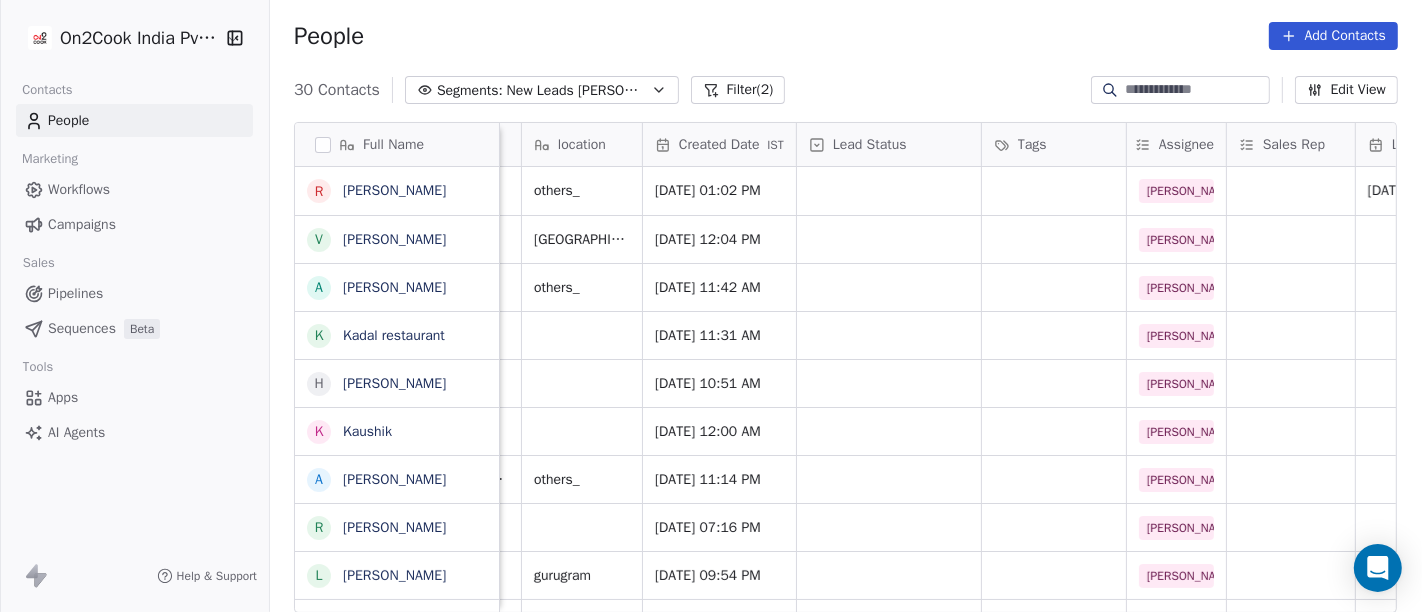 scroll, scrollTop: 0, scrollLeft: 403, axis: horizontal 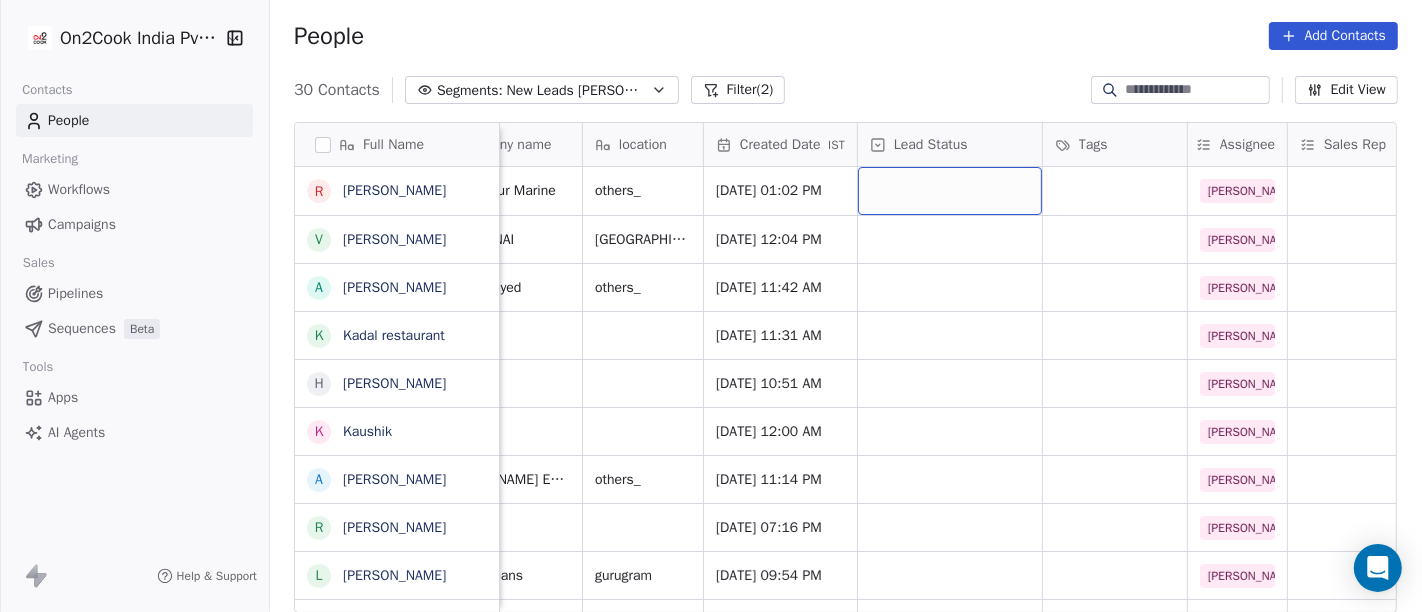 click at bounding box center (950, 191) 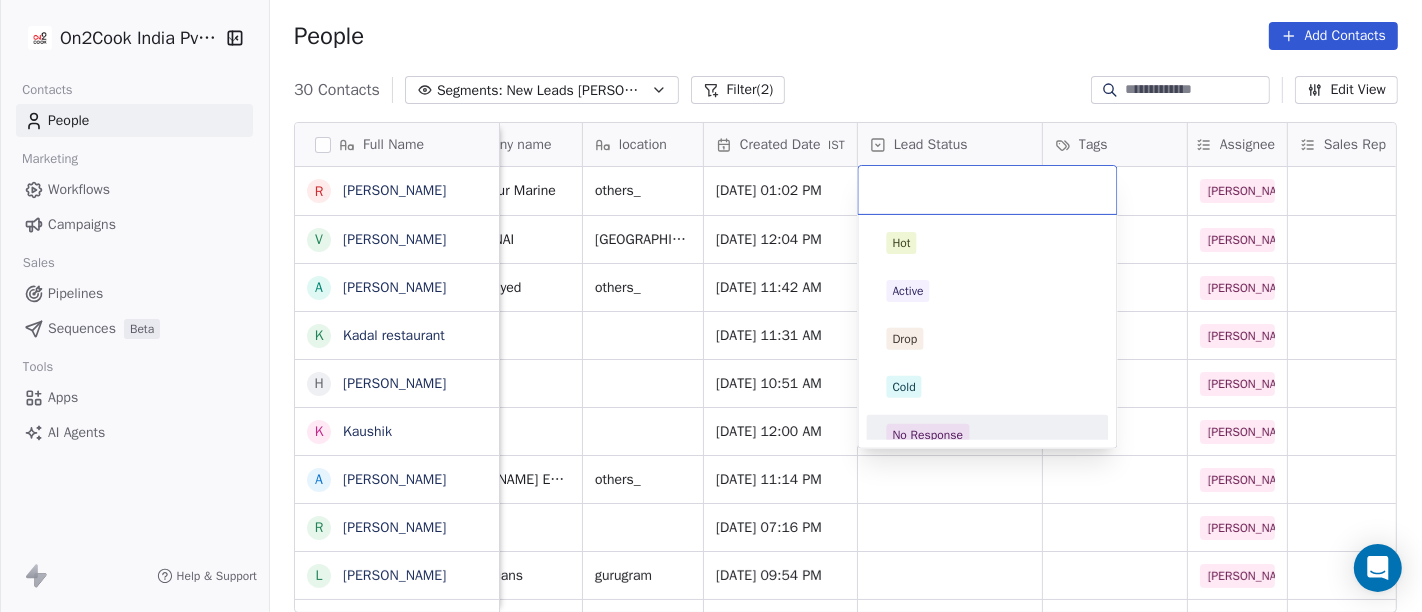 click on "No Response" at bounding box center [988, 435] 